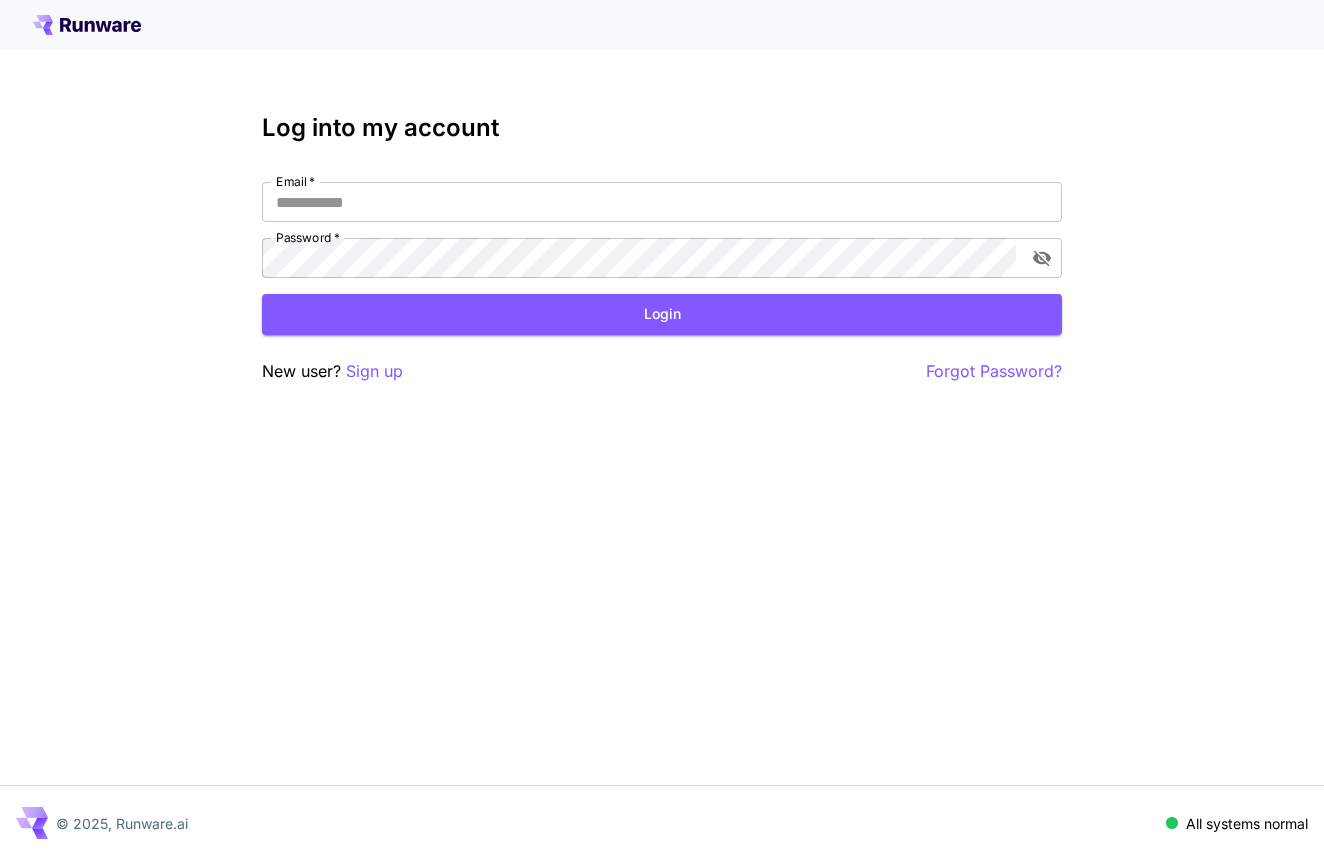 scroll, scrollTop: 0, scrollLeft: 0, axis: both 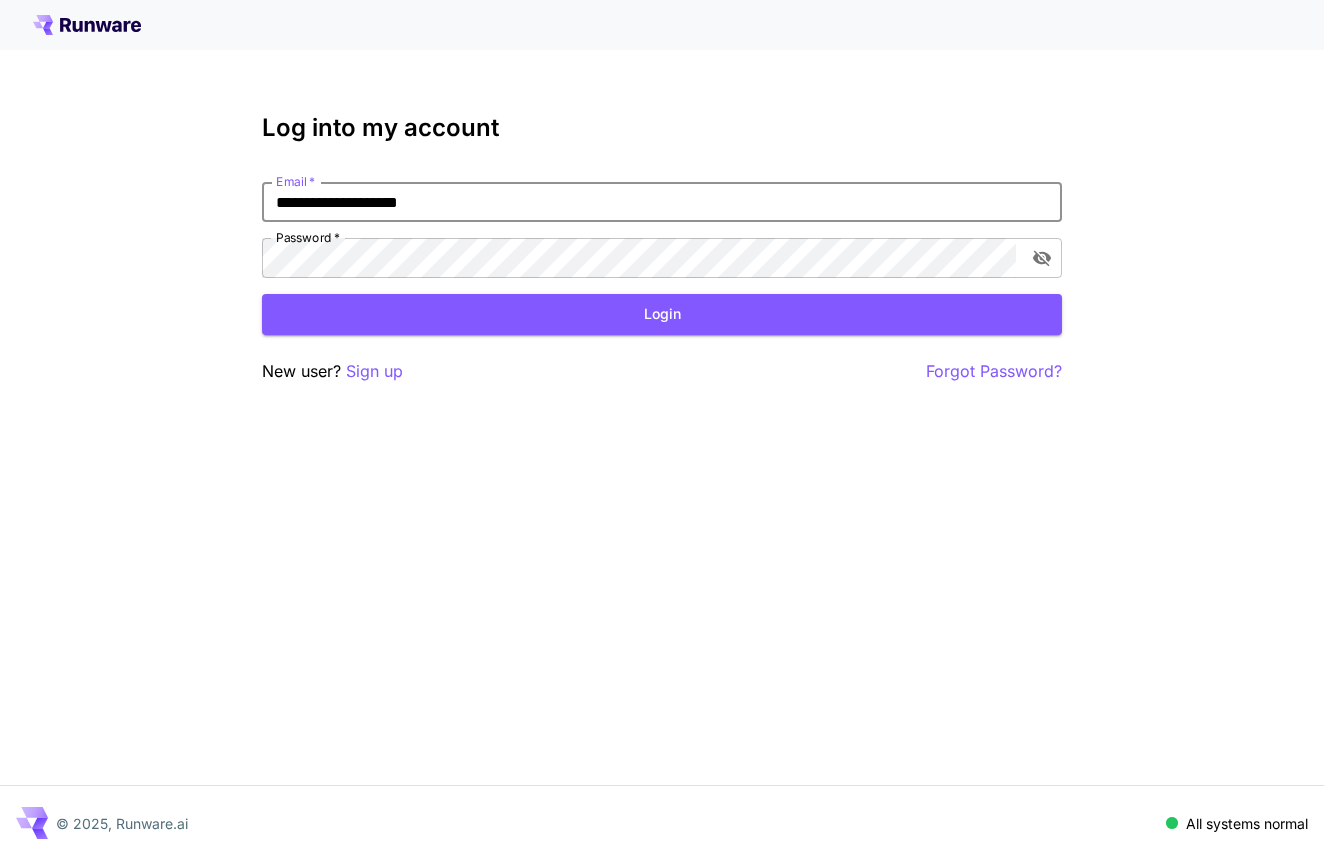 type on "**********" 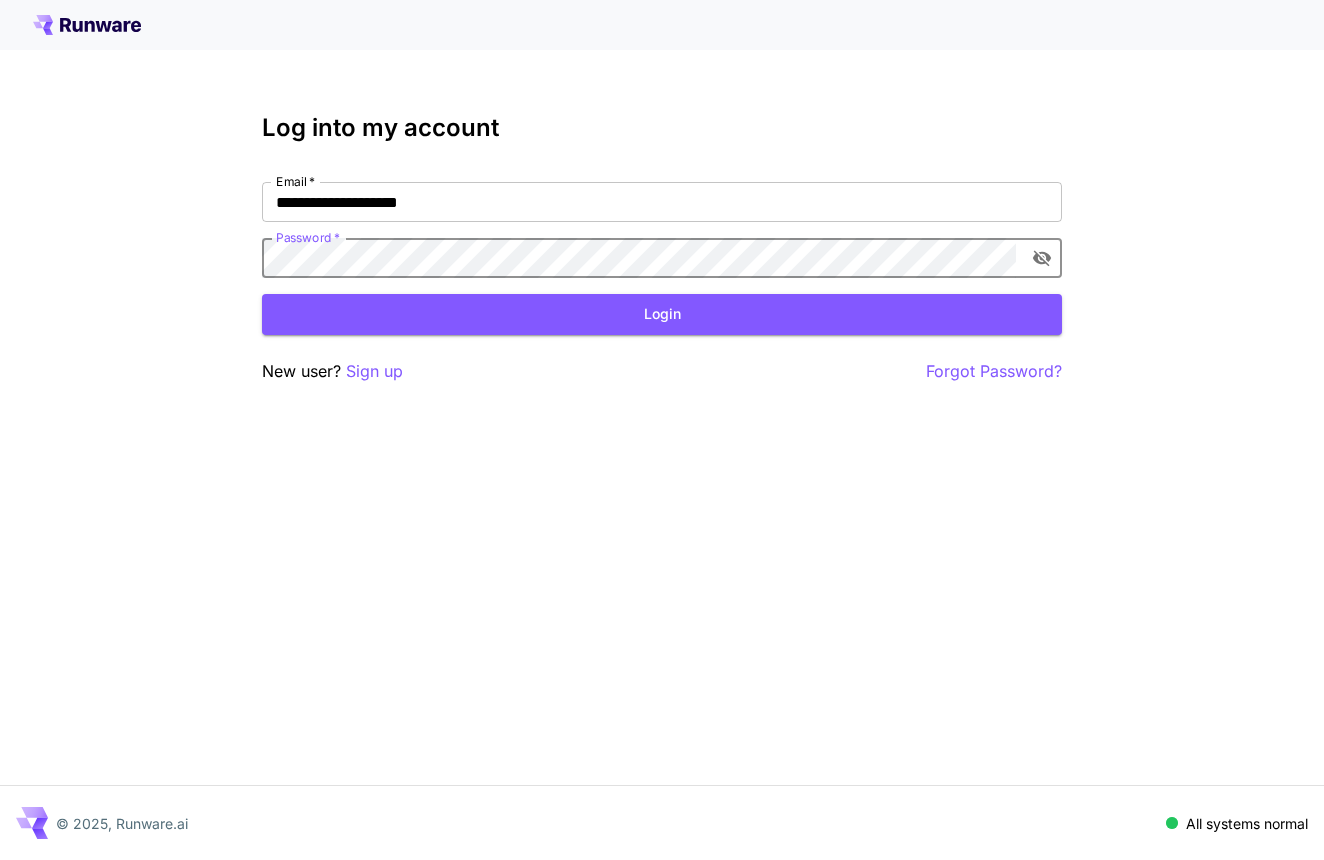 click 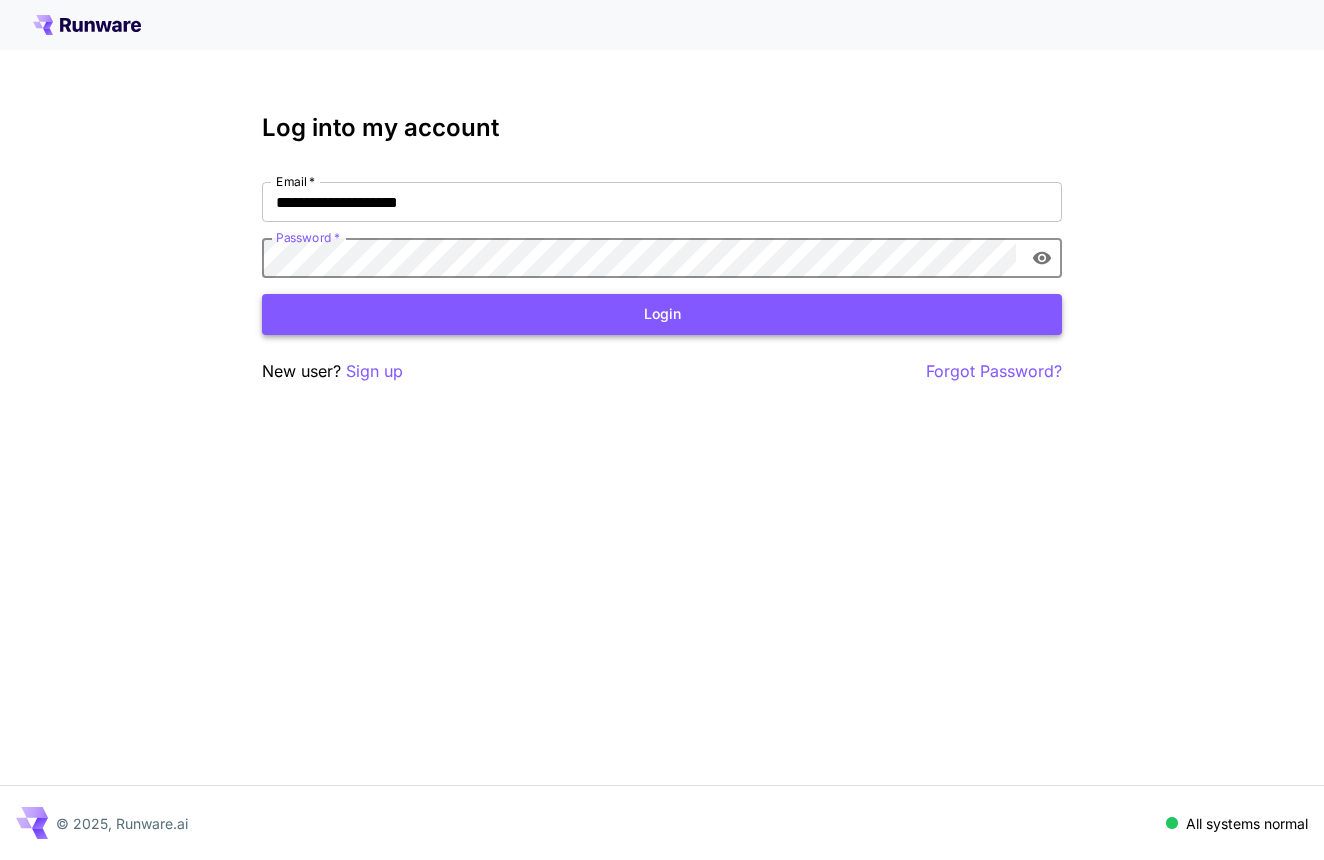 click on "Login" at bounding box center (662, 314) 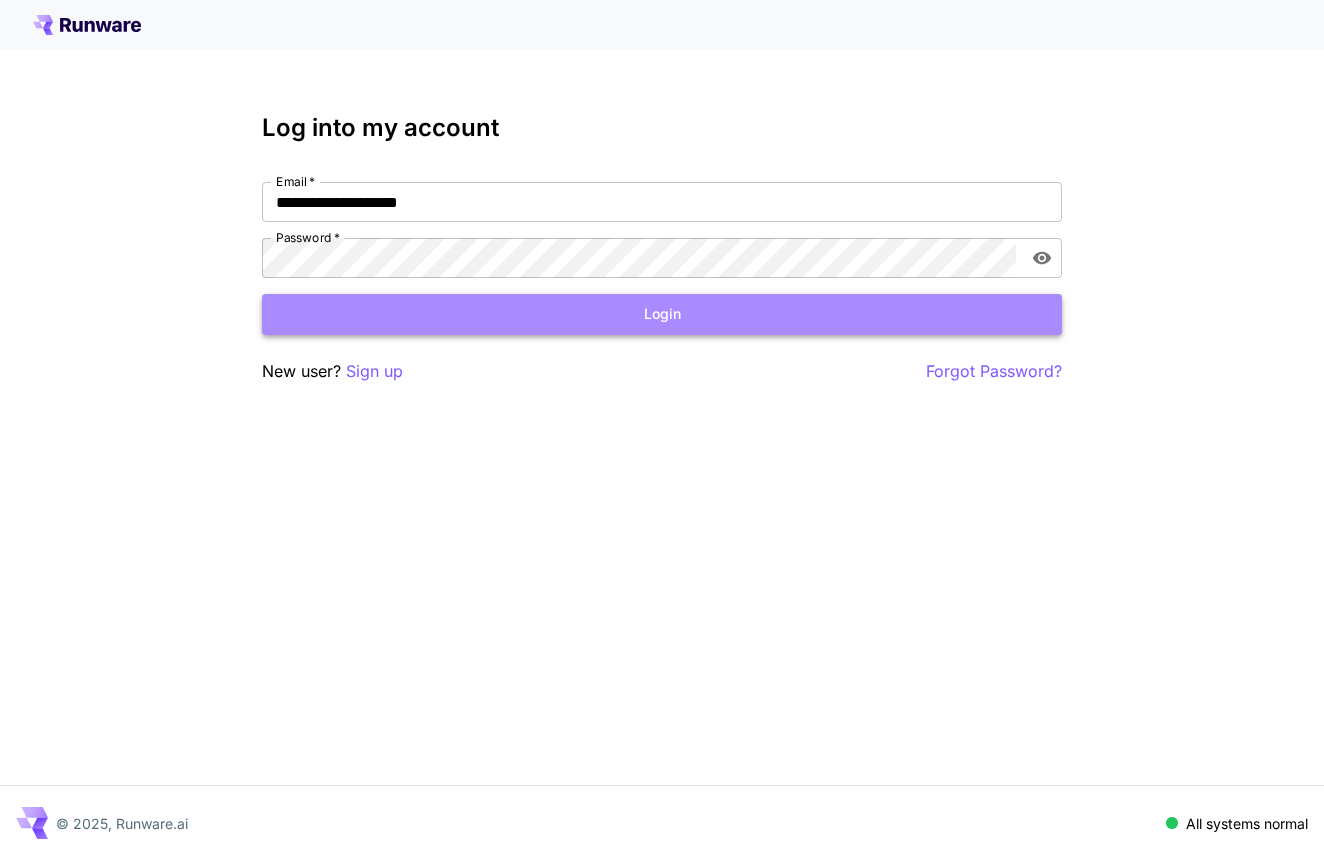 click on "Login" at bounding box center [662, 314] 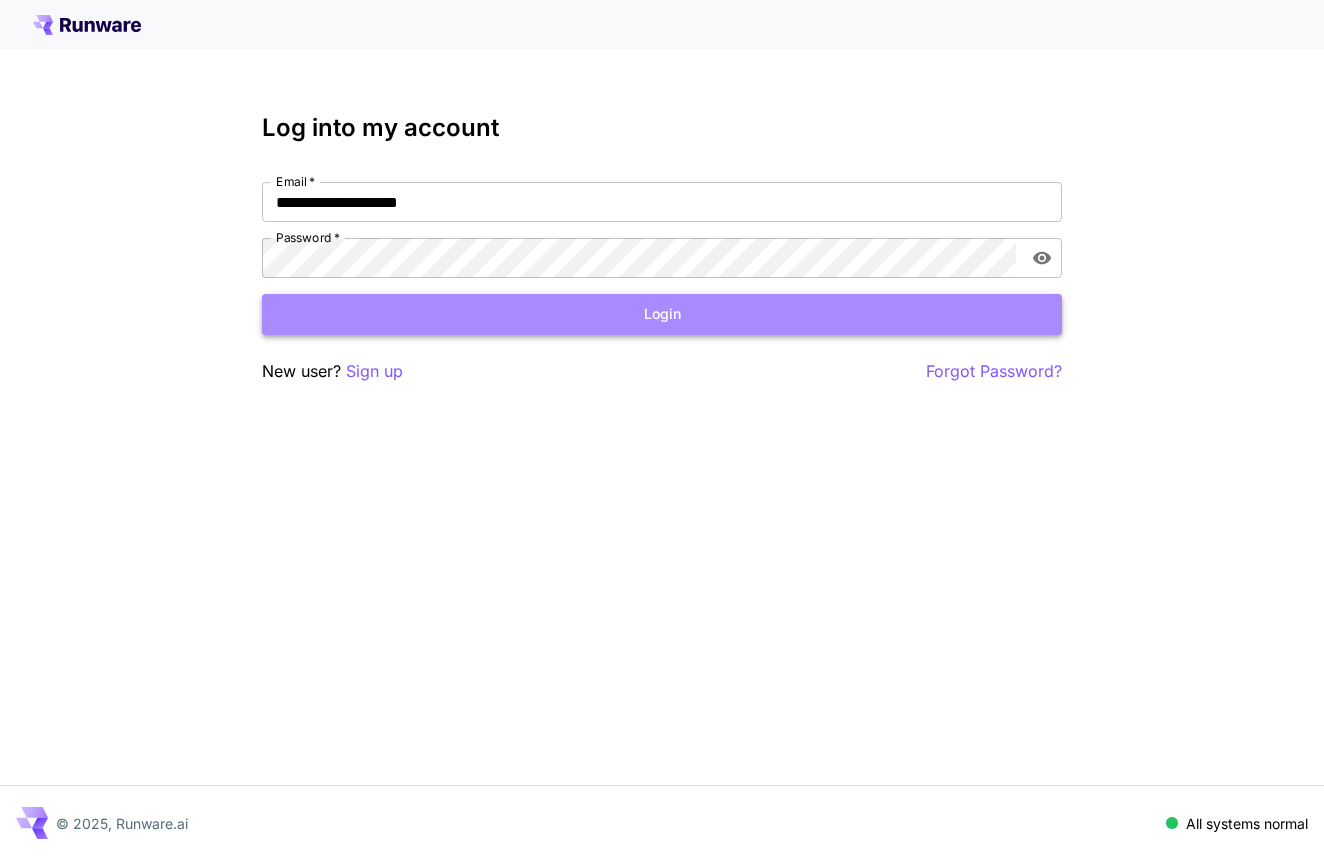 click on "Login" at bounding box center [662, 314] 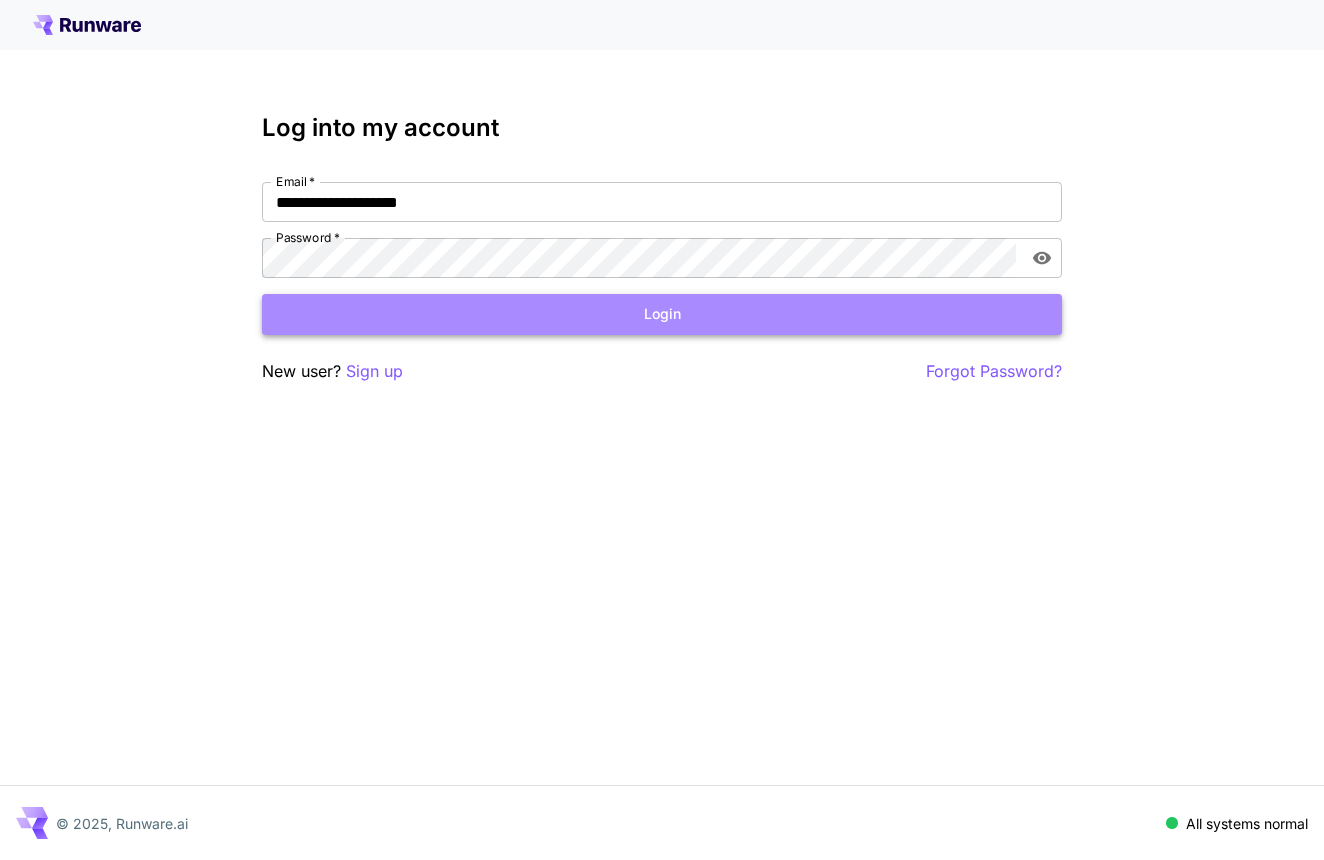 click on "Login" at bounding box center (662, 314) 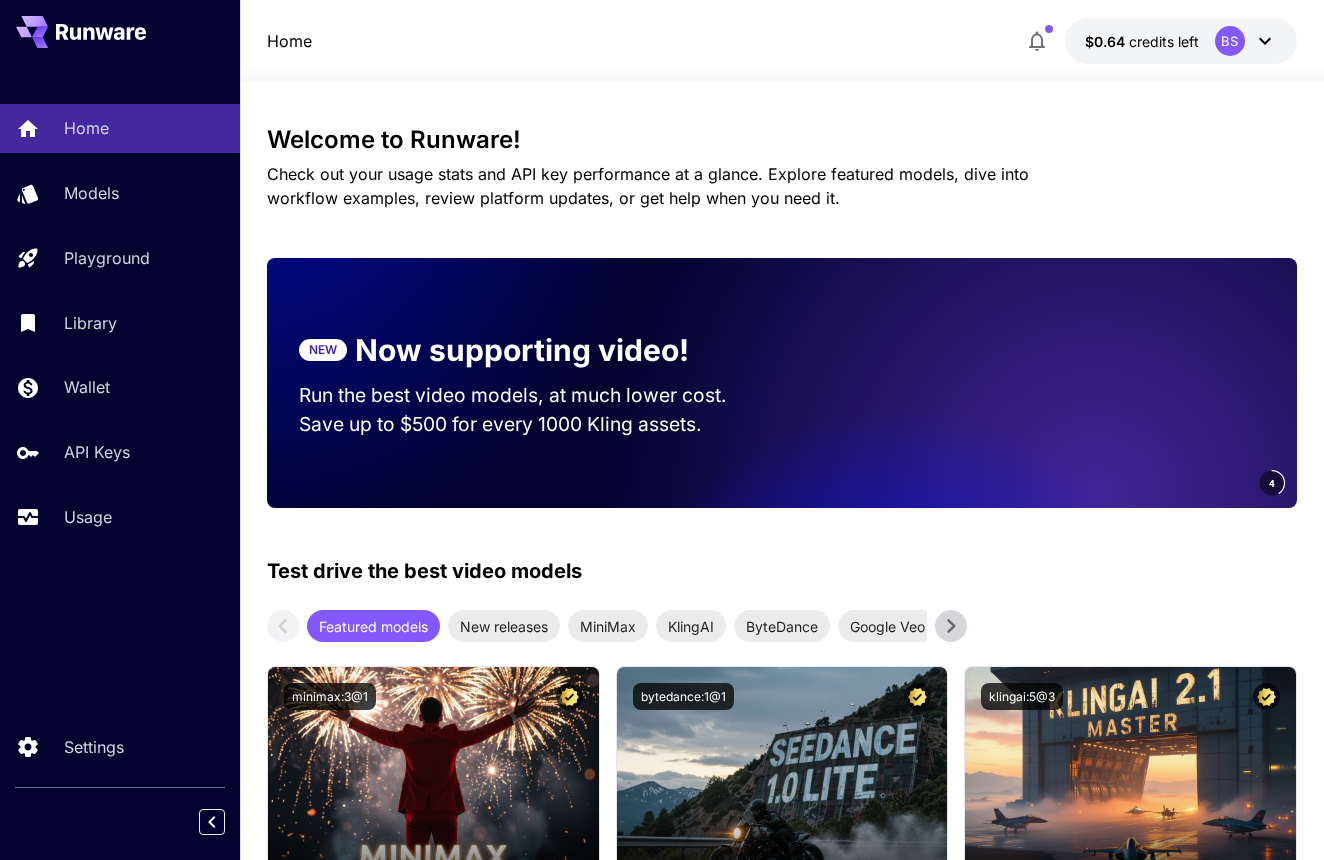 click on "$0.64    credits left  BS" at bounding box center (1181, 41) 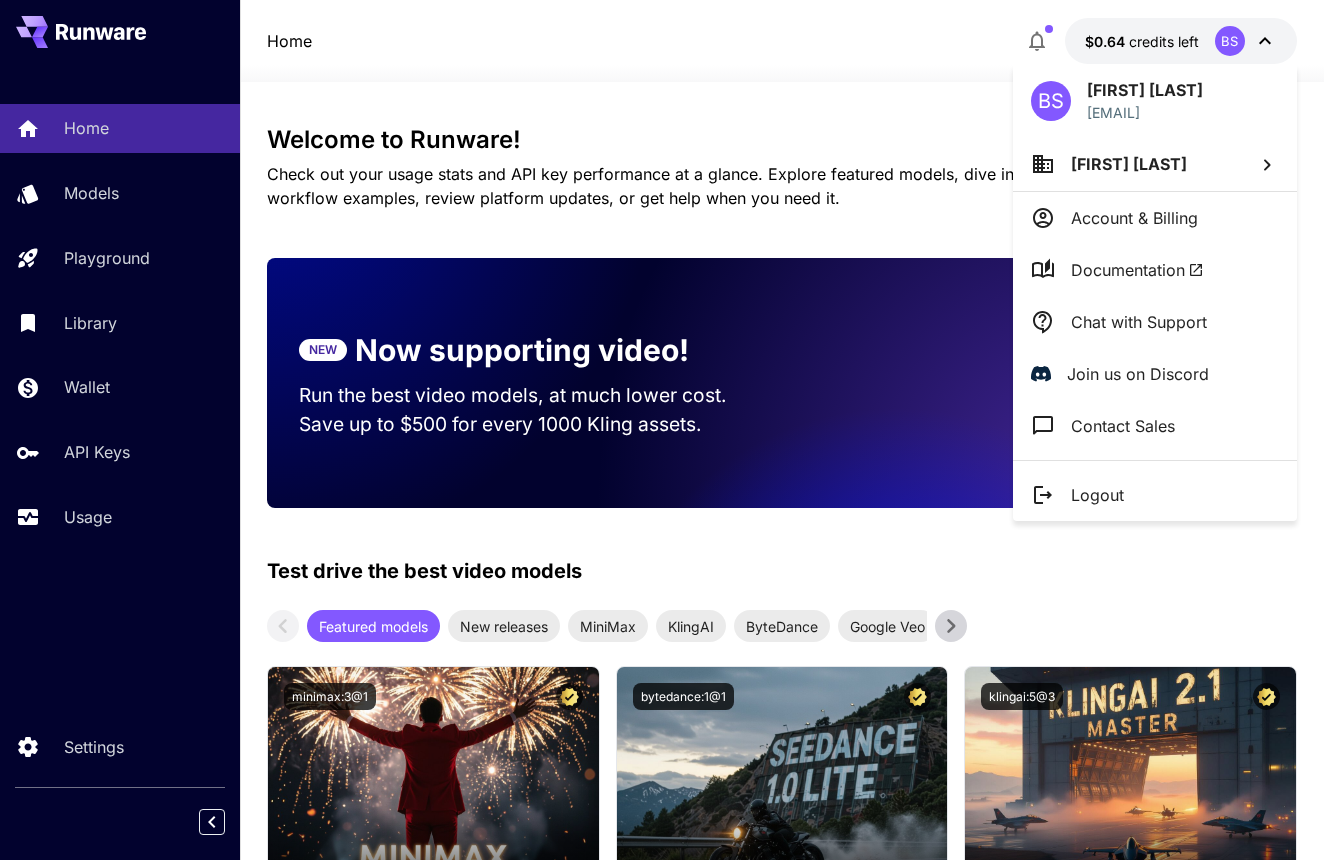 click at bounding box center (662, 430) 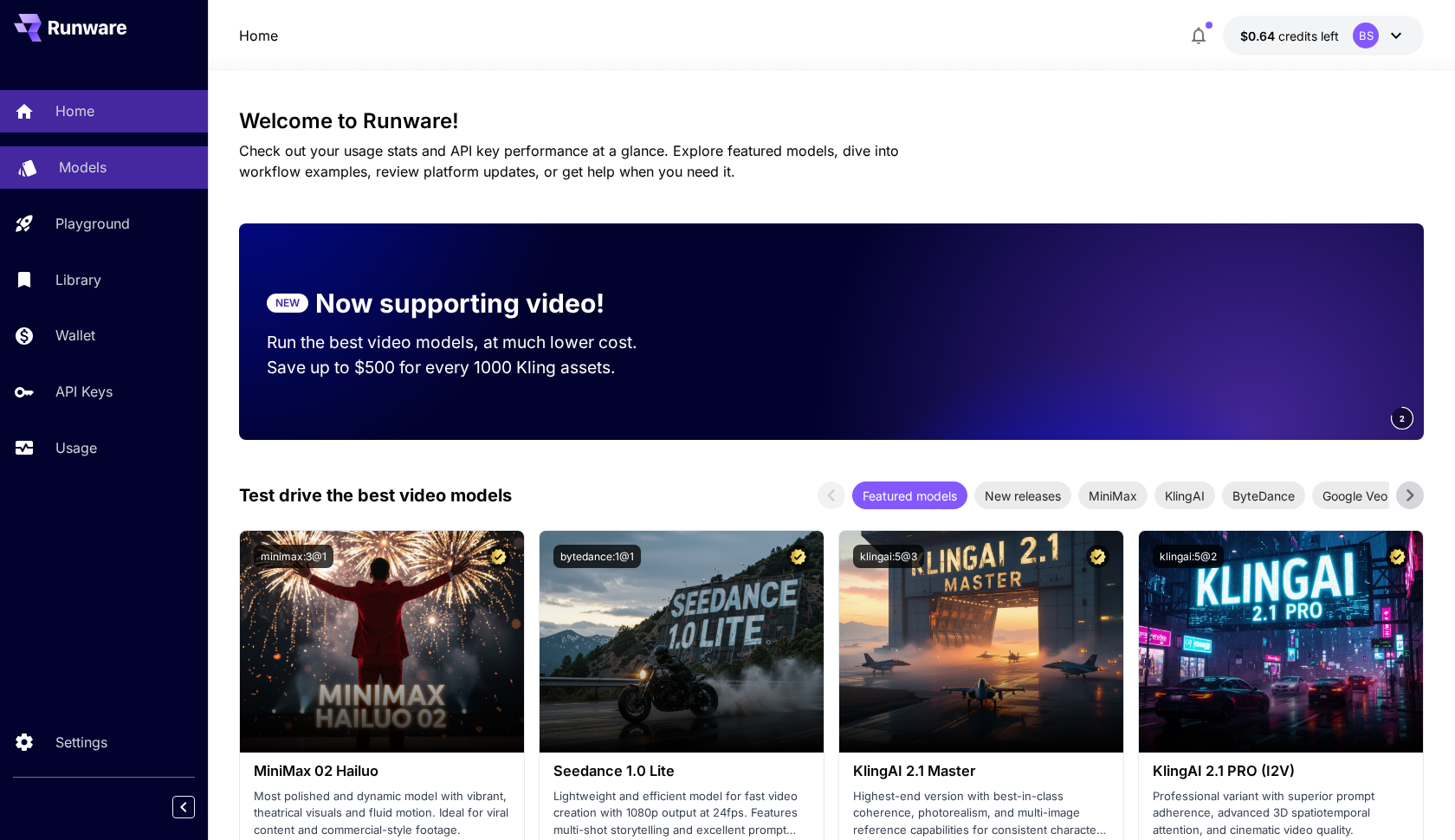 click on "Models" at bounding box center [126, 167] 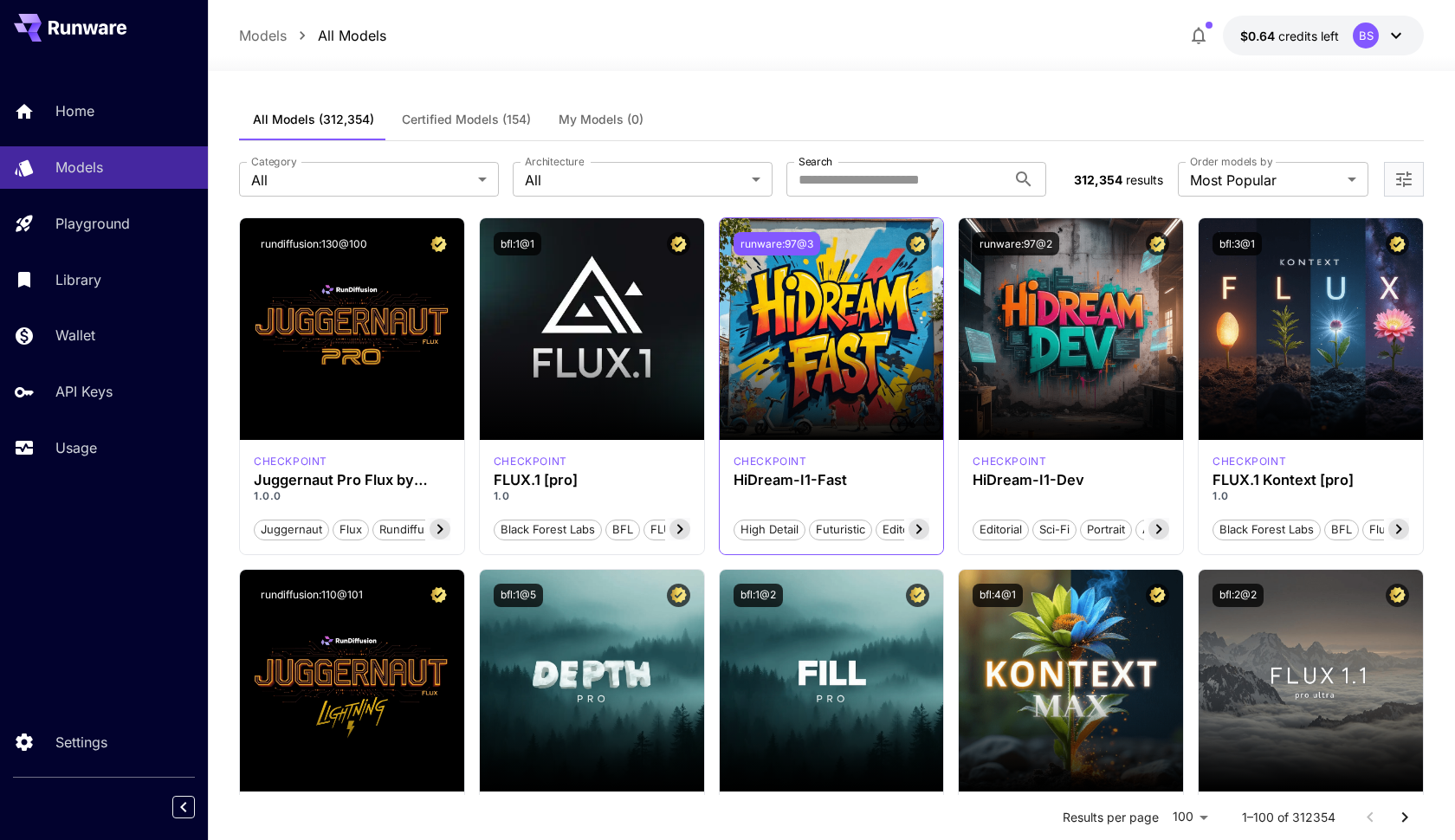 scroll, scrollTop: 0, scrollLeft: 0, axis: both 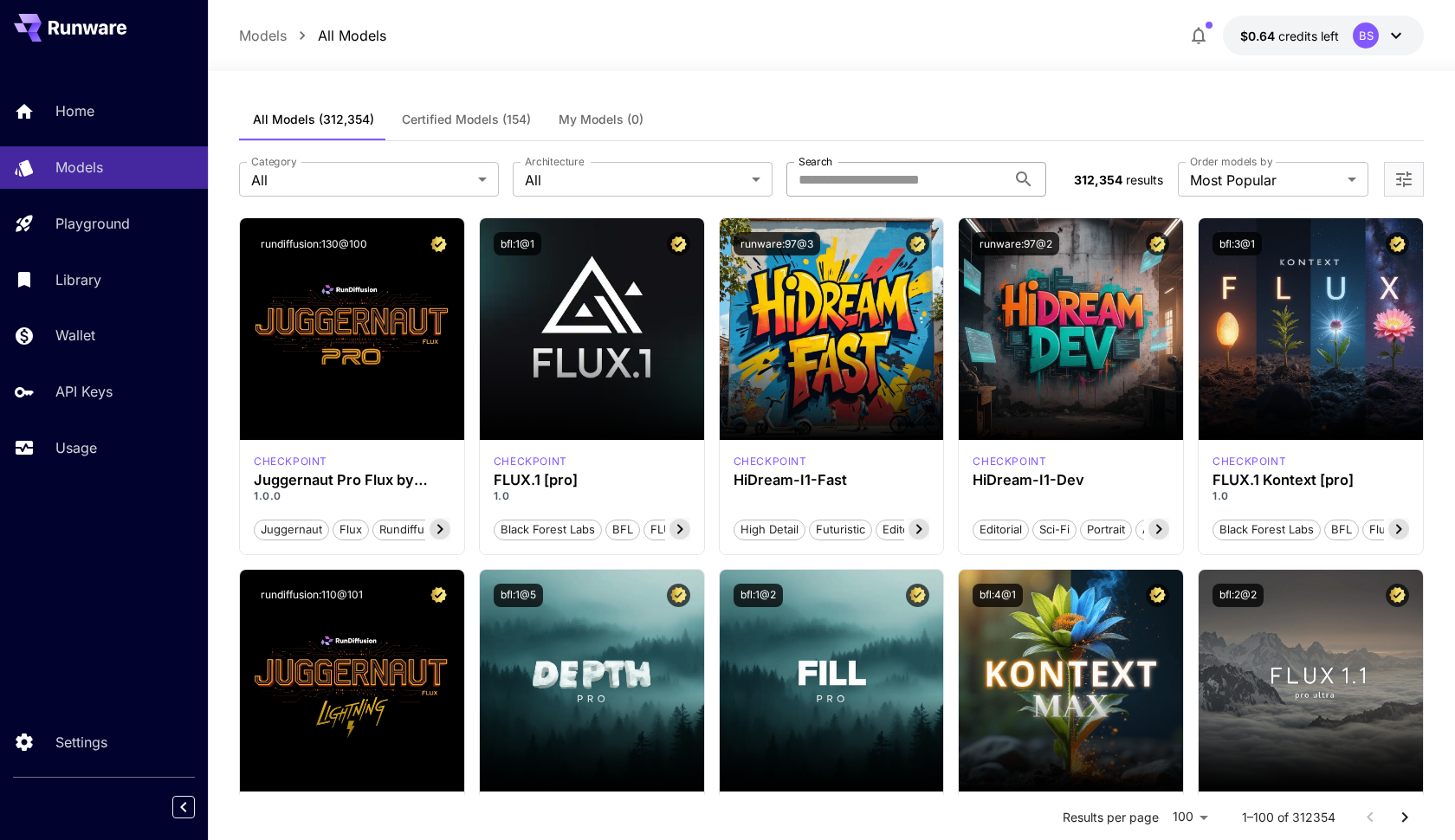 click on "Search" at bounding box center (896, 179) 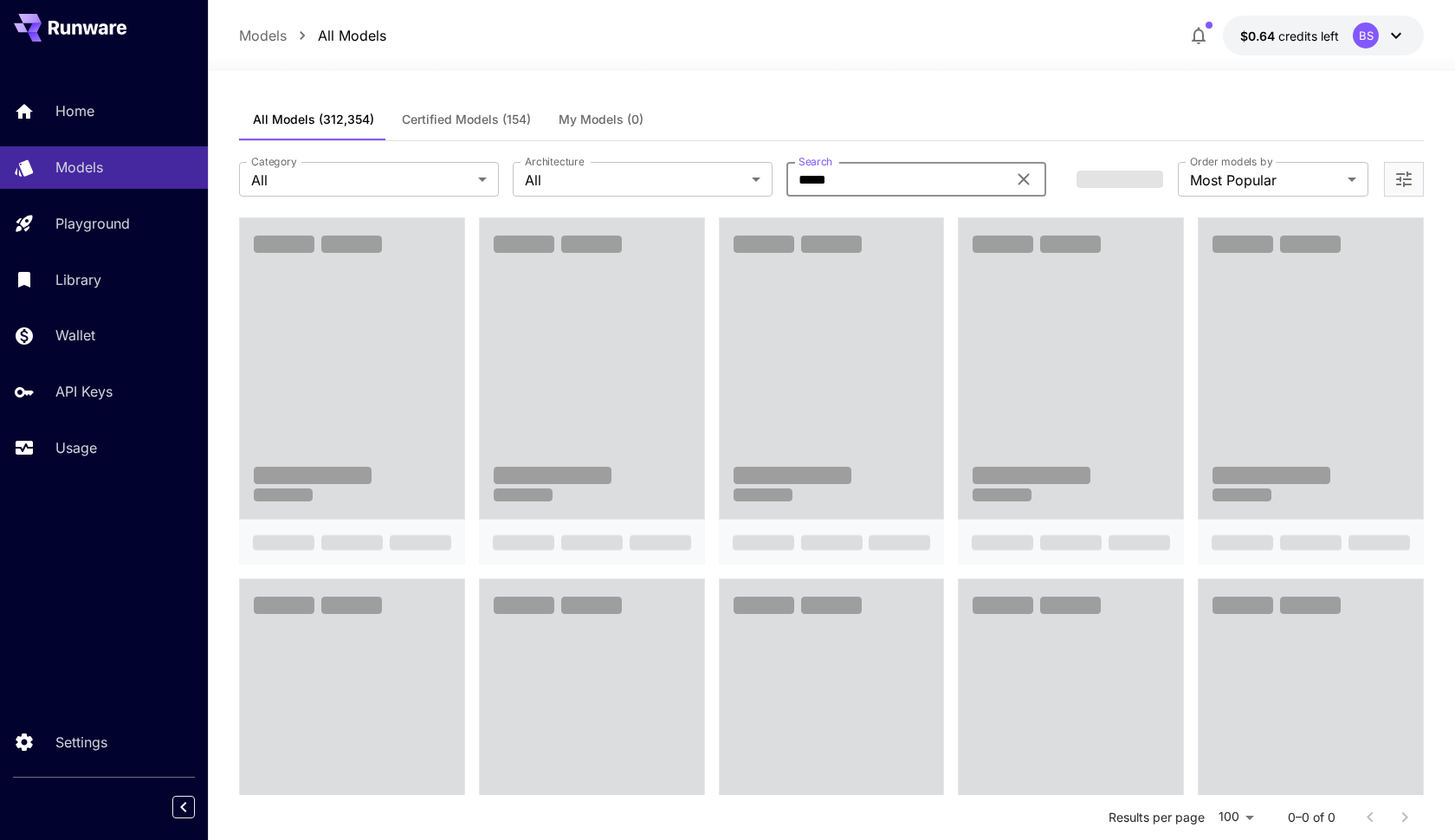 type on "*****" 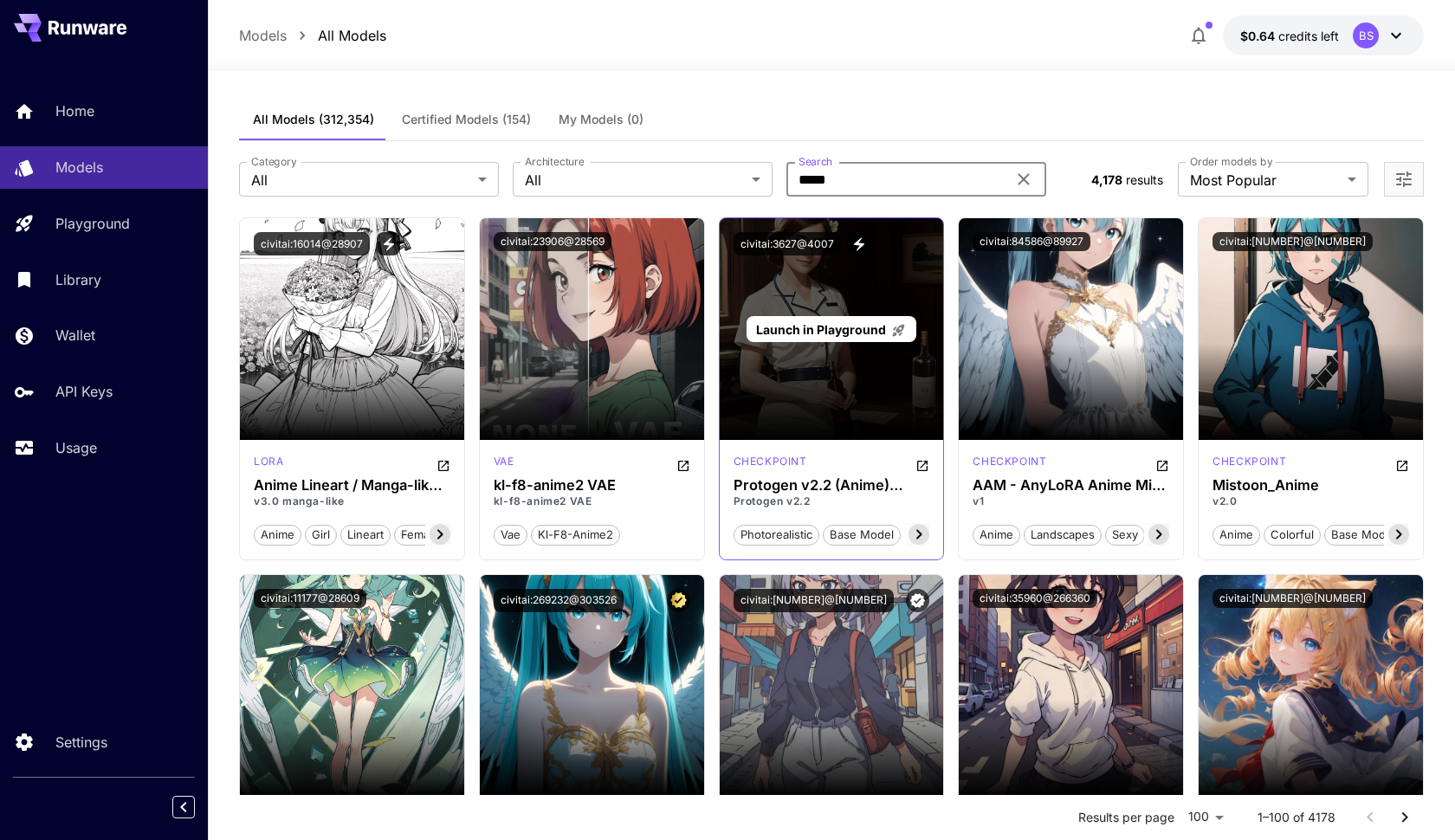 scroll, scrollTop: 0, scrollLeft: 0, axis: both 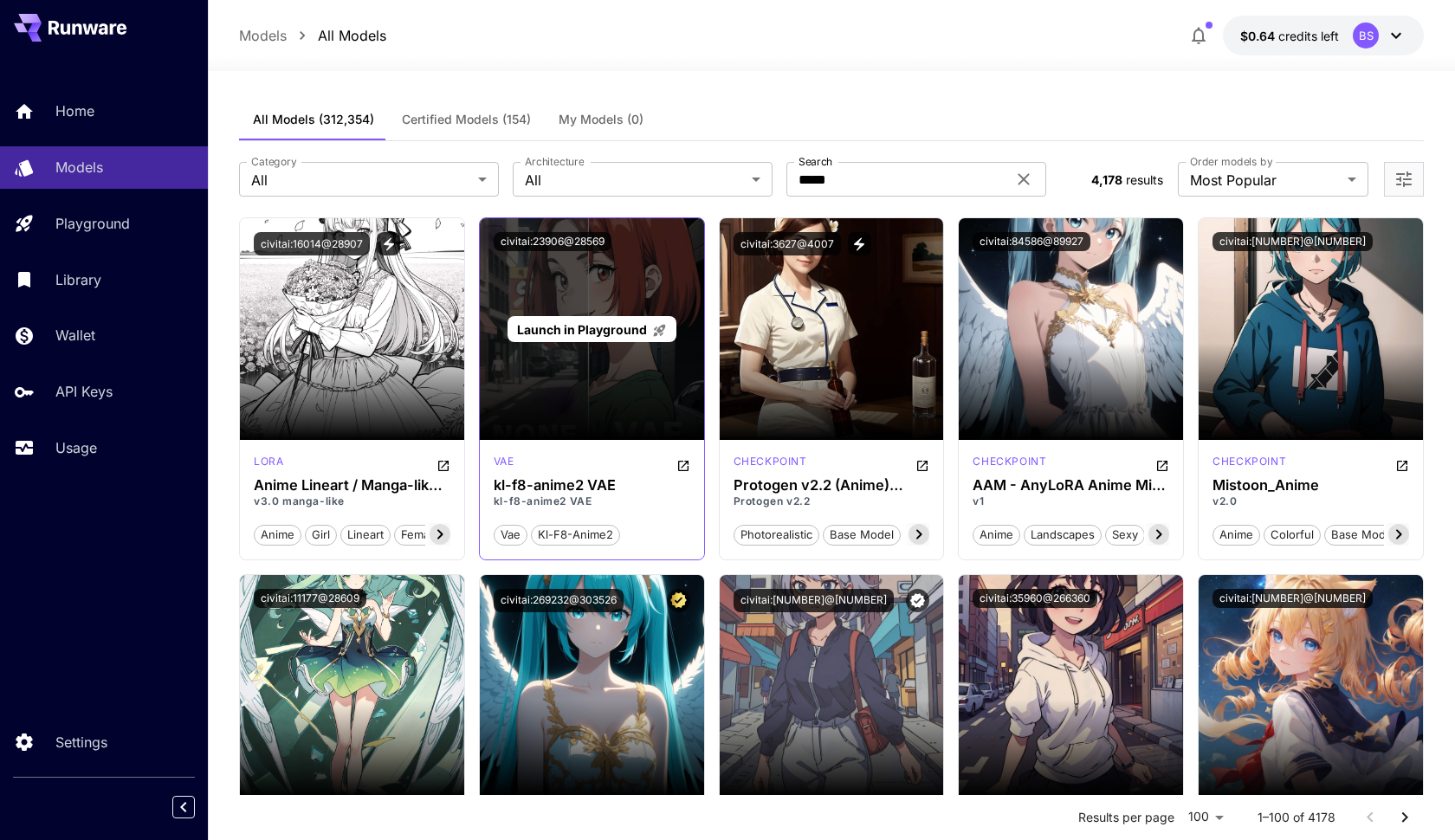 click on "Launch in Playground" at bounding box center (582, 329) 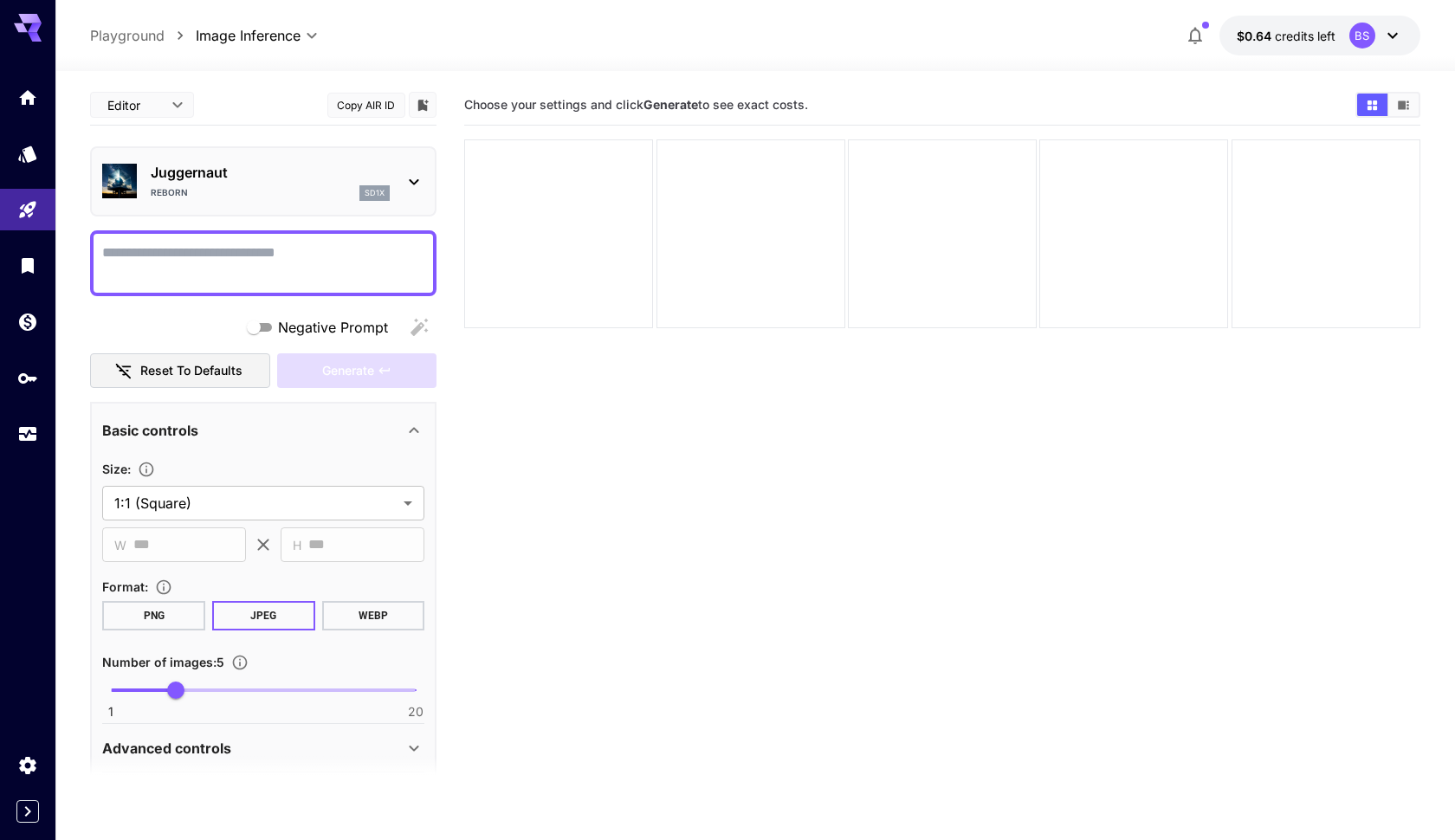 click on "Negative Prompt" at bounding box center (263, 263) 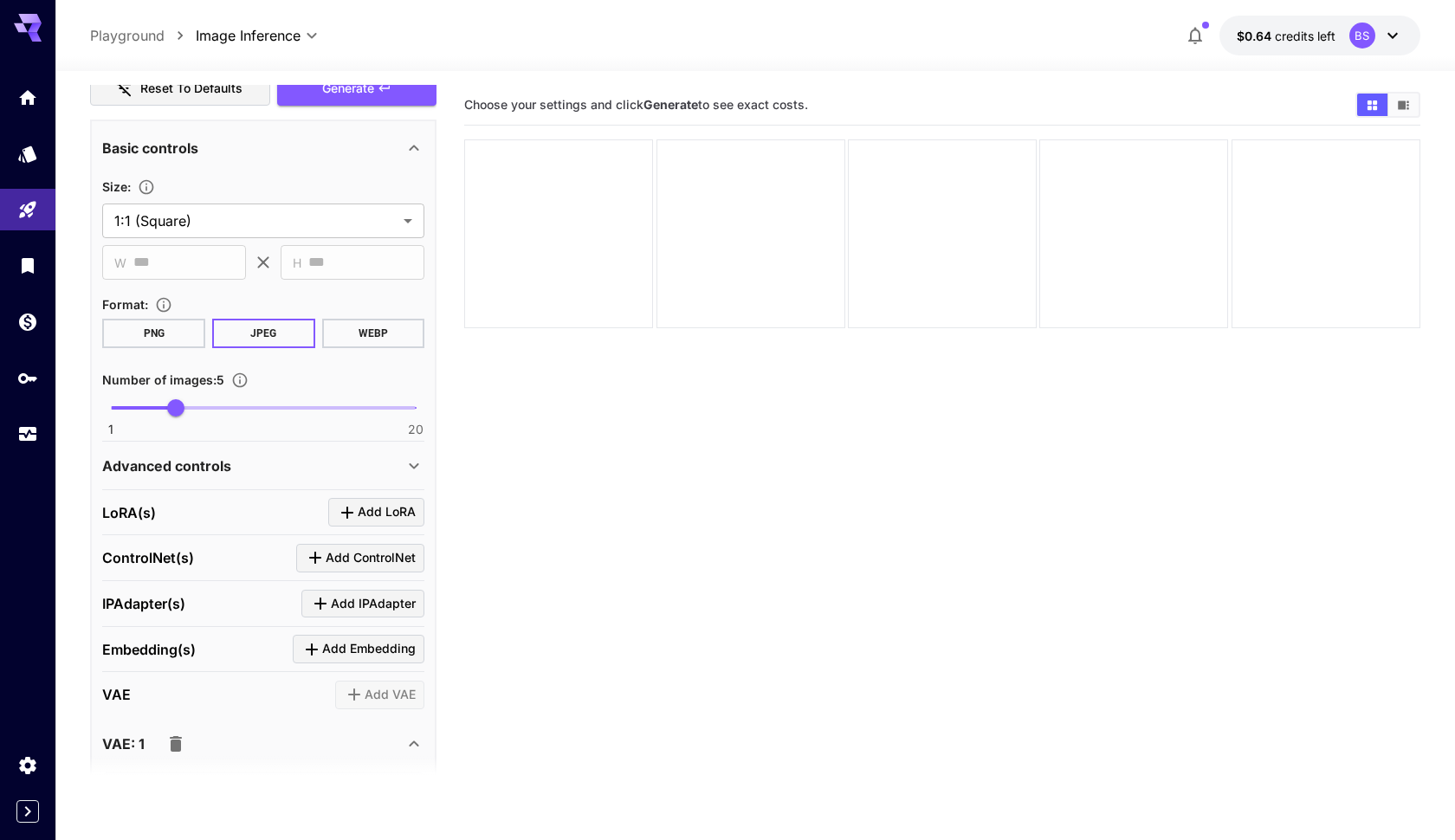 scroll, scrollTop: 319, scrollLeft: 0, axis: vertical 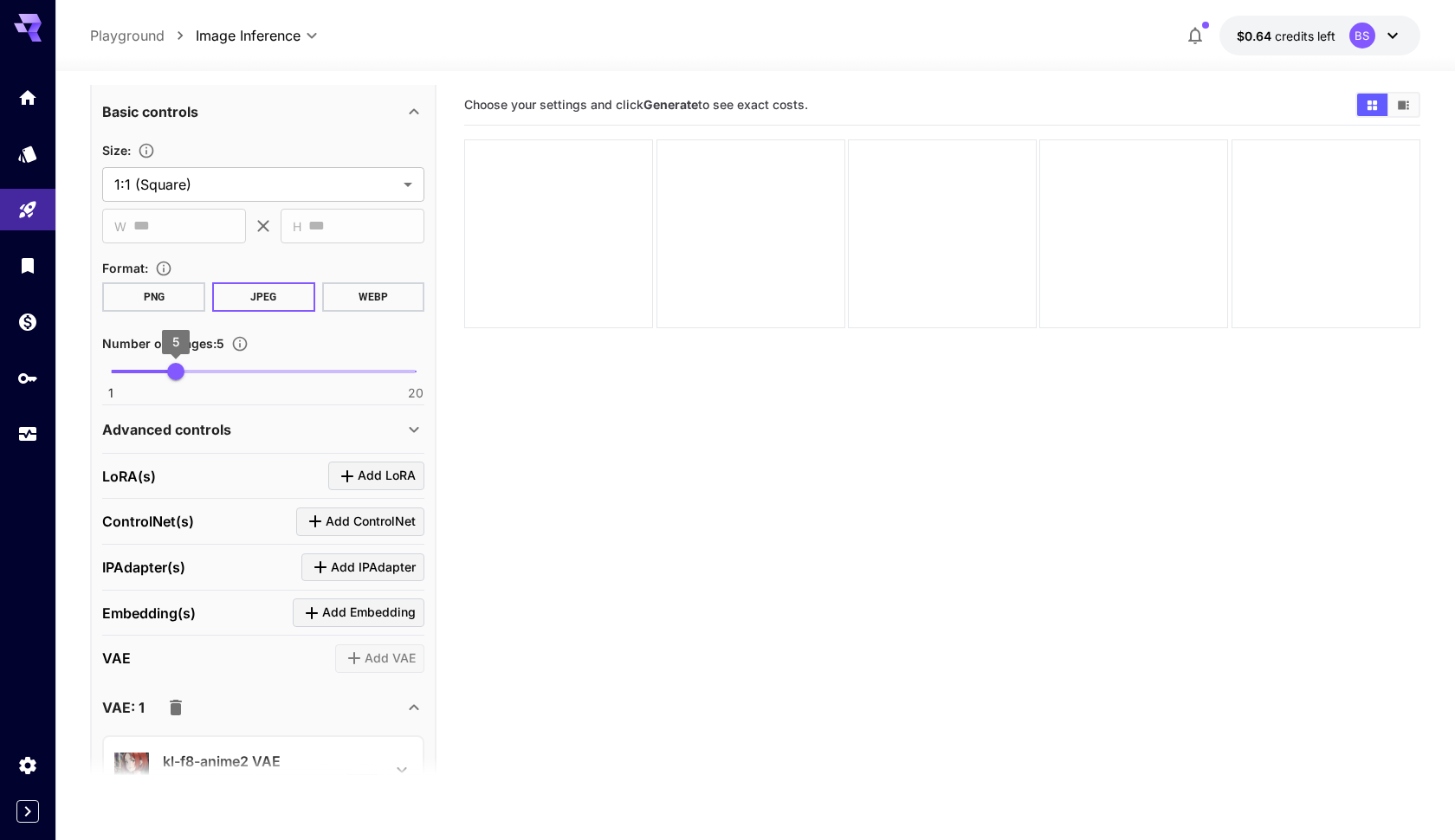 type on "**********" 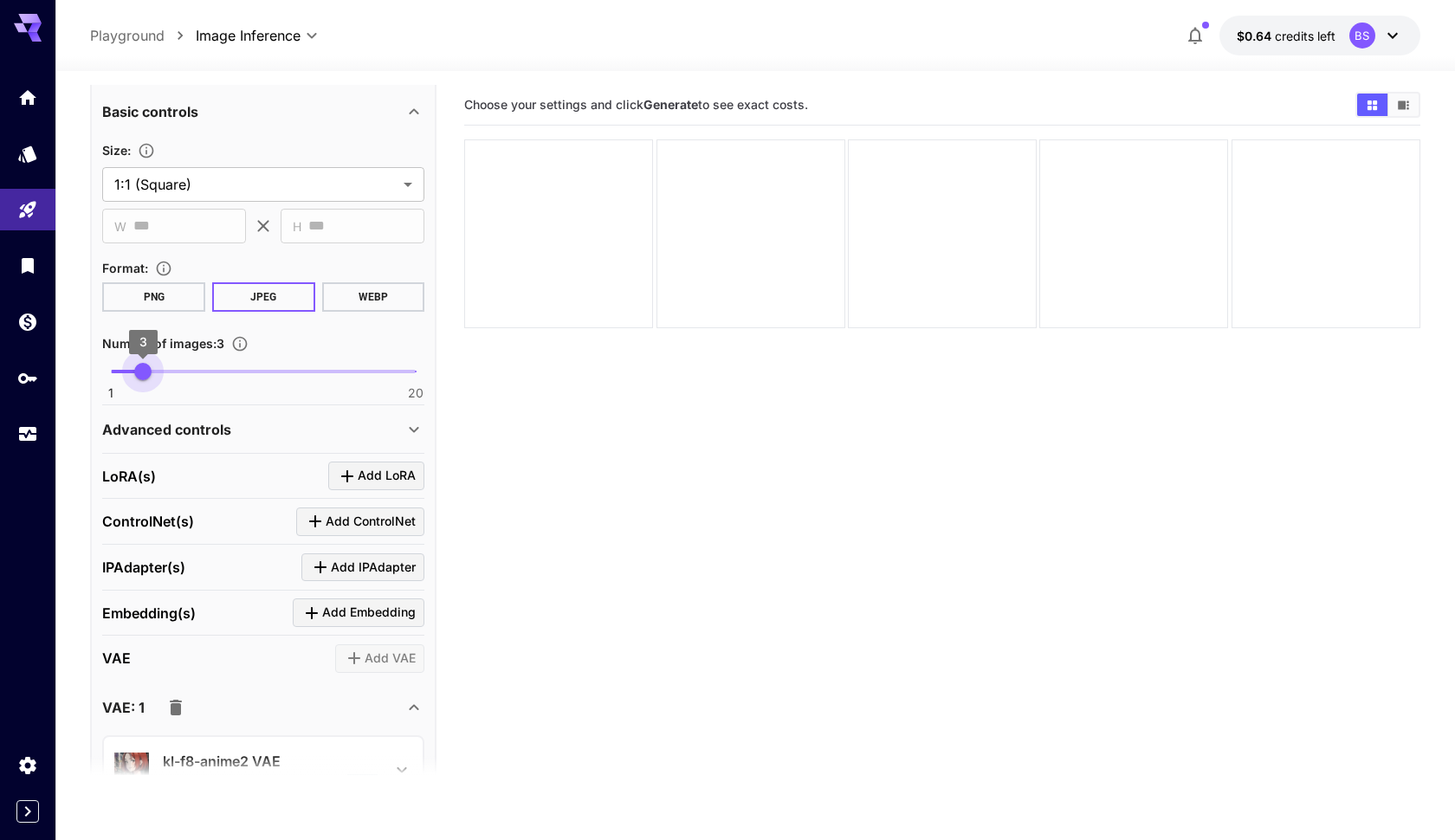 type on "*" 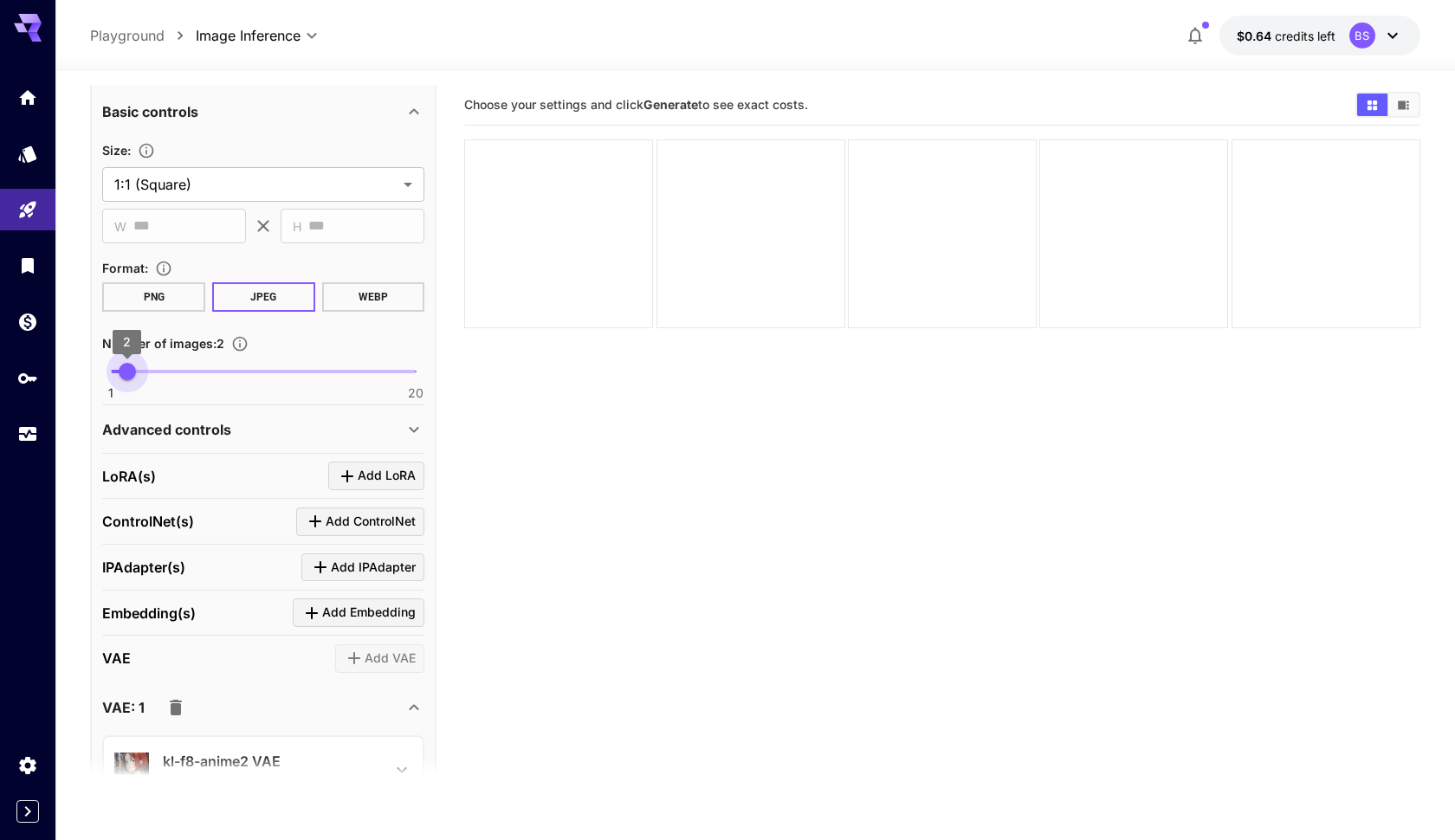 drag, startPoint x: 170, startPoint y: 371, endPoint x: 133, endPoint y: 372, distance: 37.013511 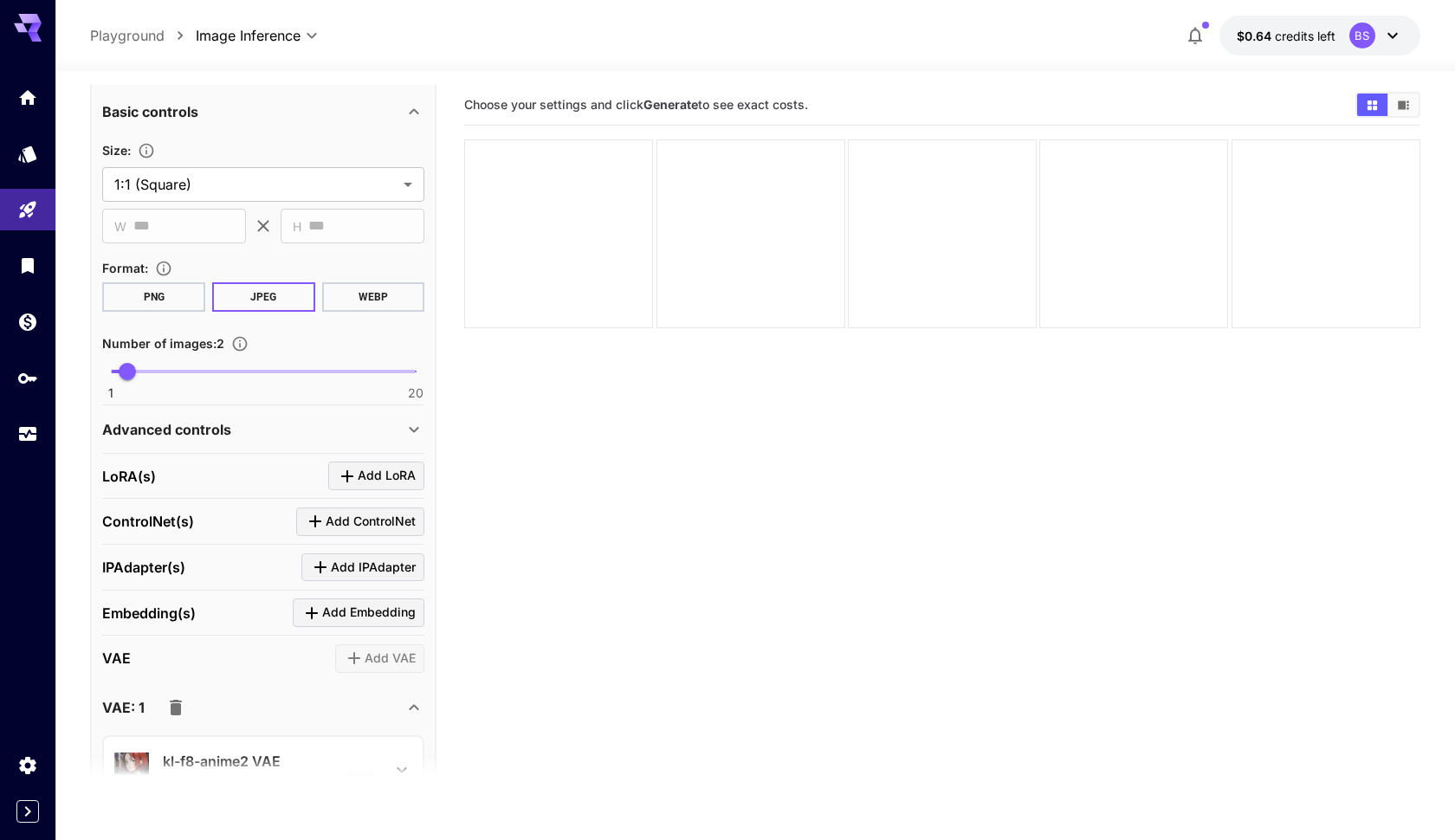click on "Advanced controls" at bounding box center (166, 430) 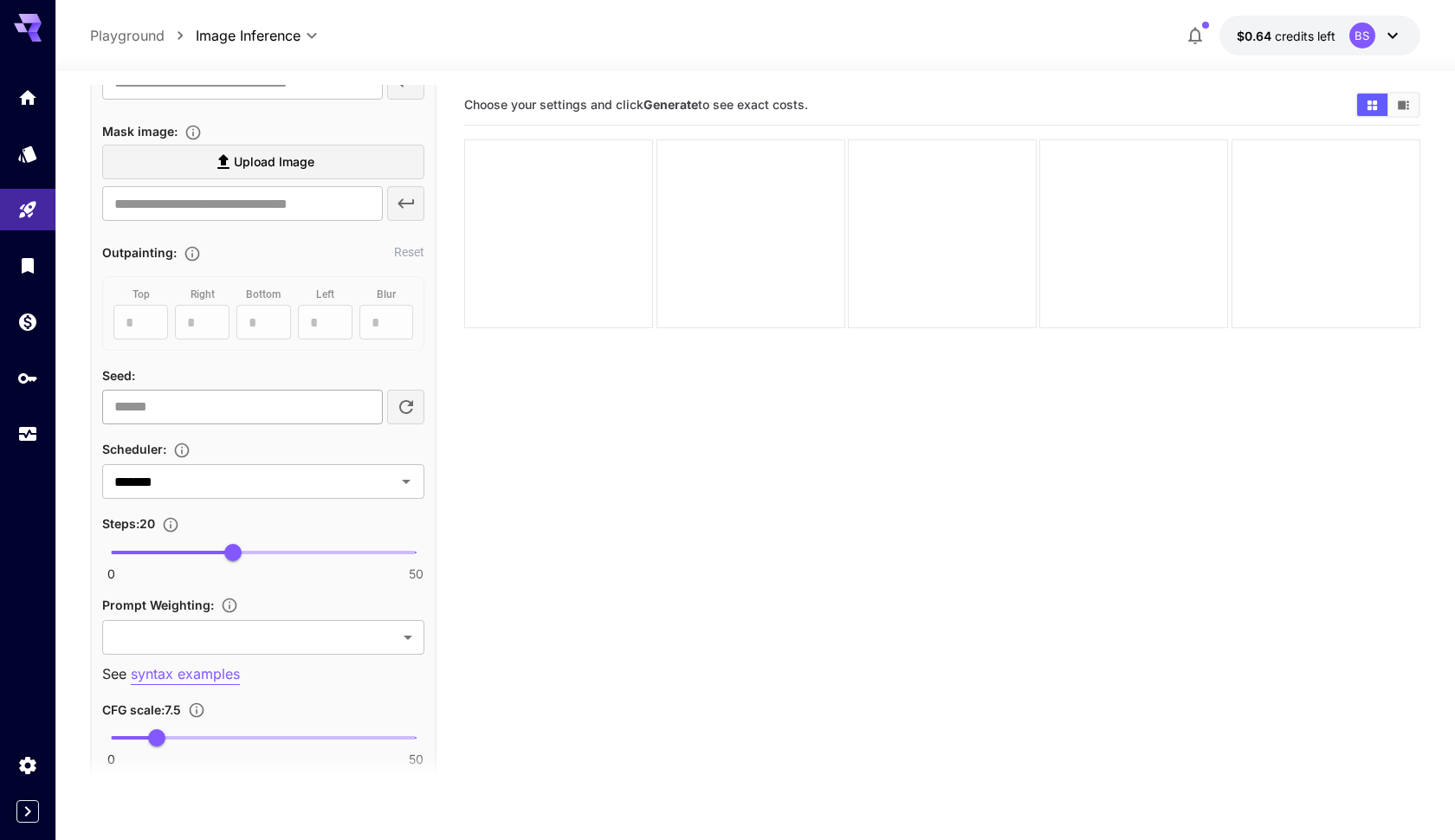 scroll, scrollTop: 810, scrollLeft: 0, axis: vertical 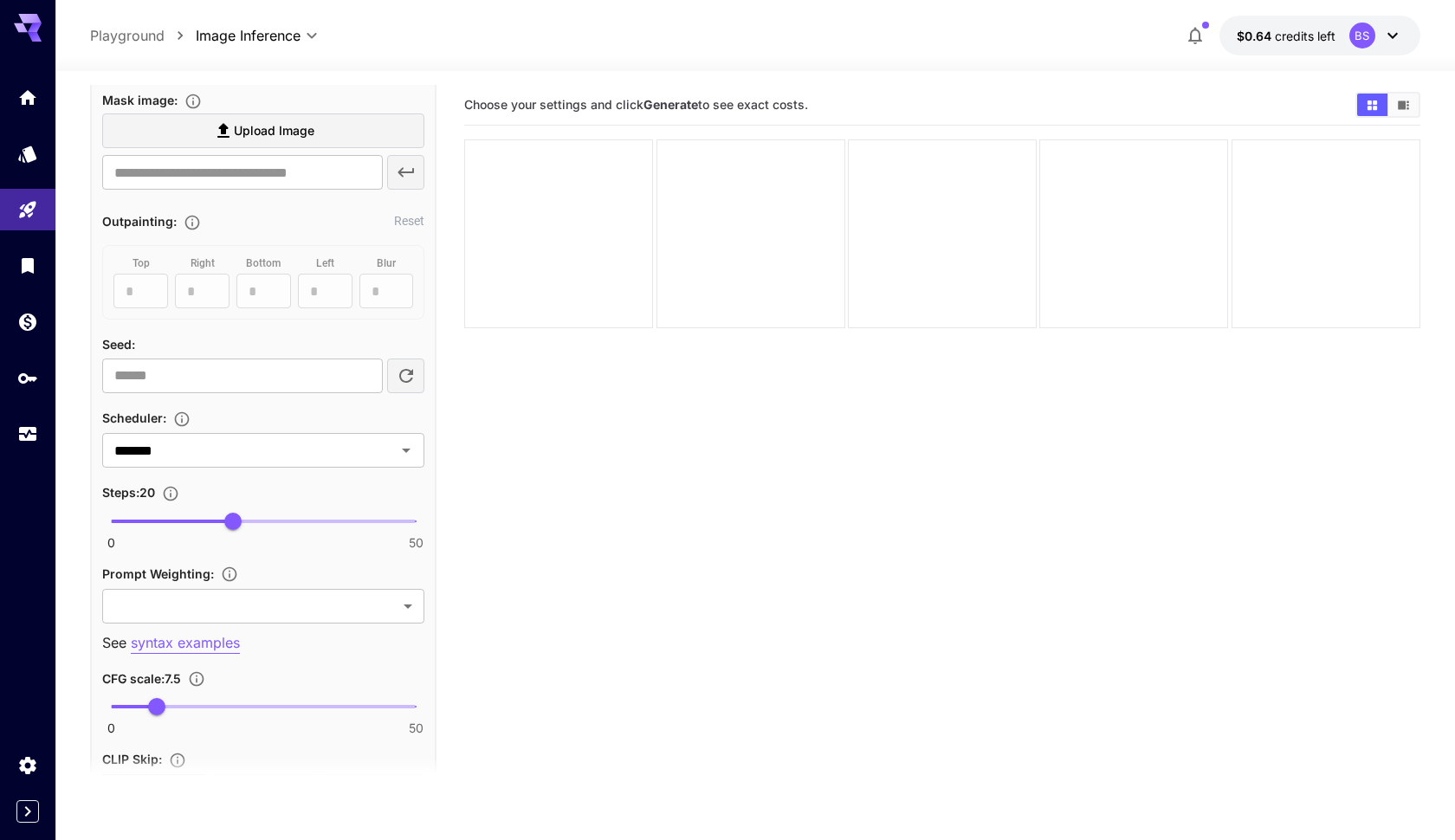 drag, startPoint x: 159, startPoint y: 488, endPoint x: 144, endPoint y: 491, distance: 15.297059 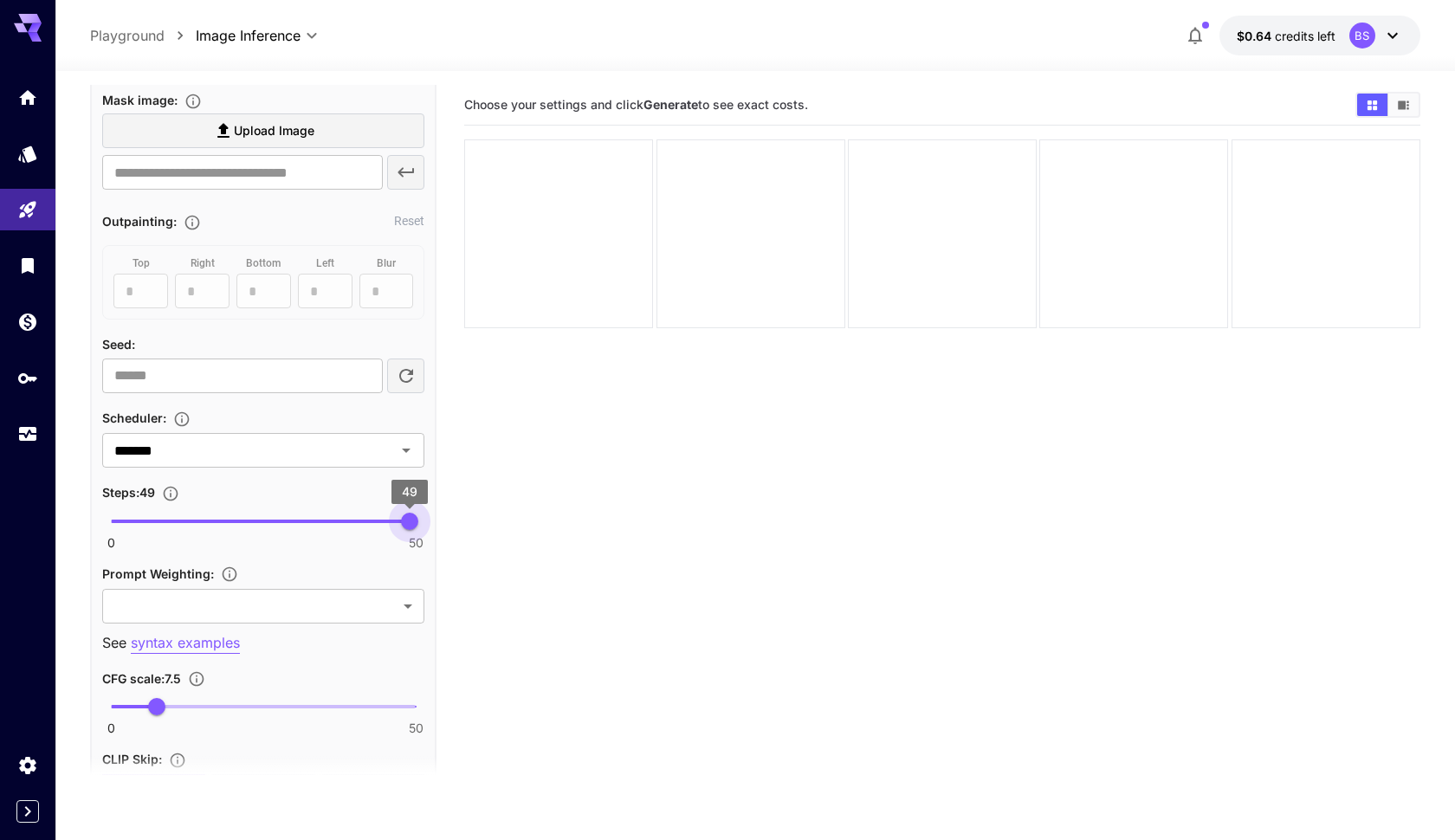 type on "**" 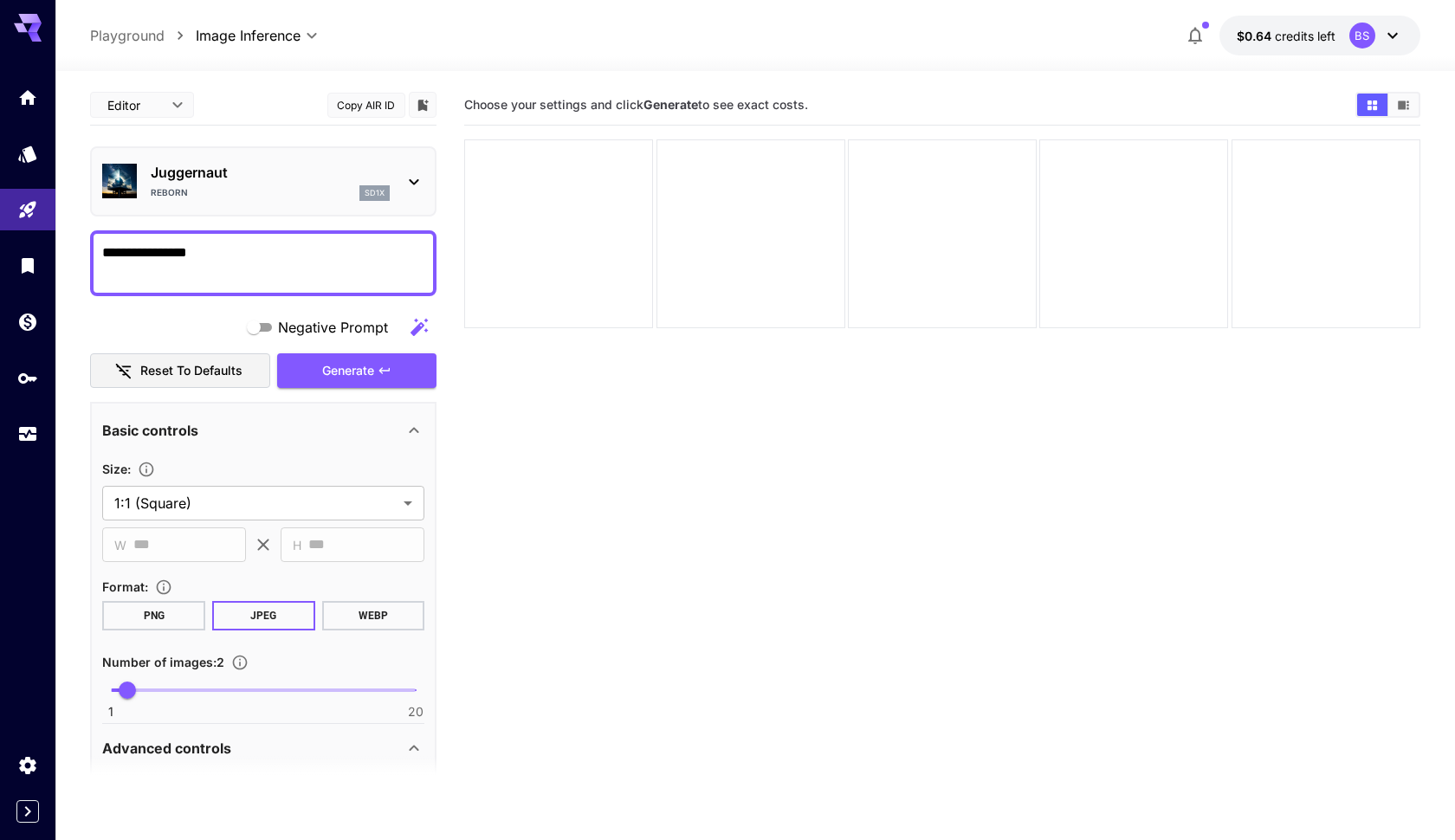 scroll, scrollTop: 0, scrollLeft: 0, axis: both 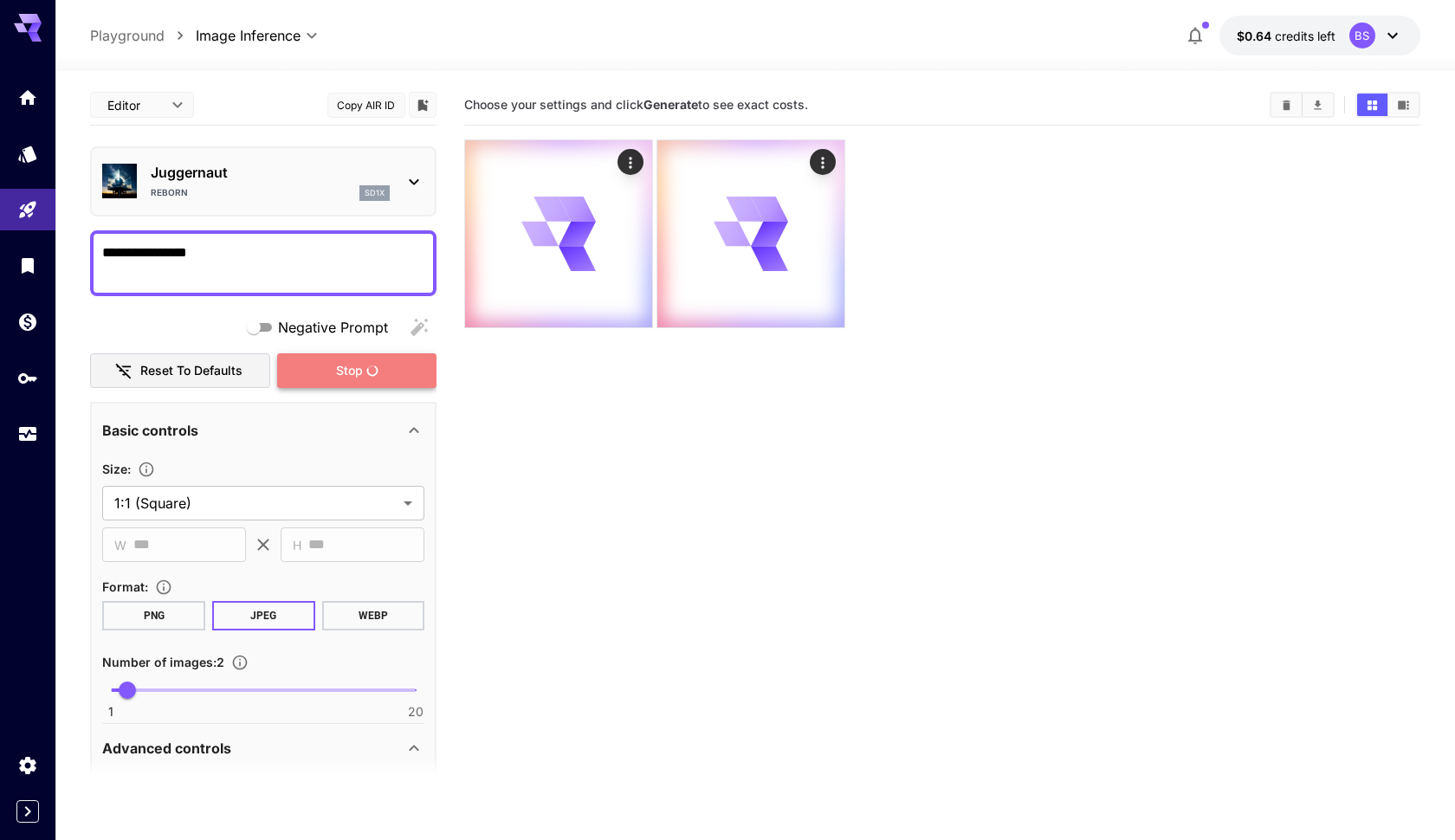 click on "Stop" at bounding box center (357, 371) 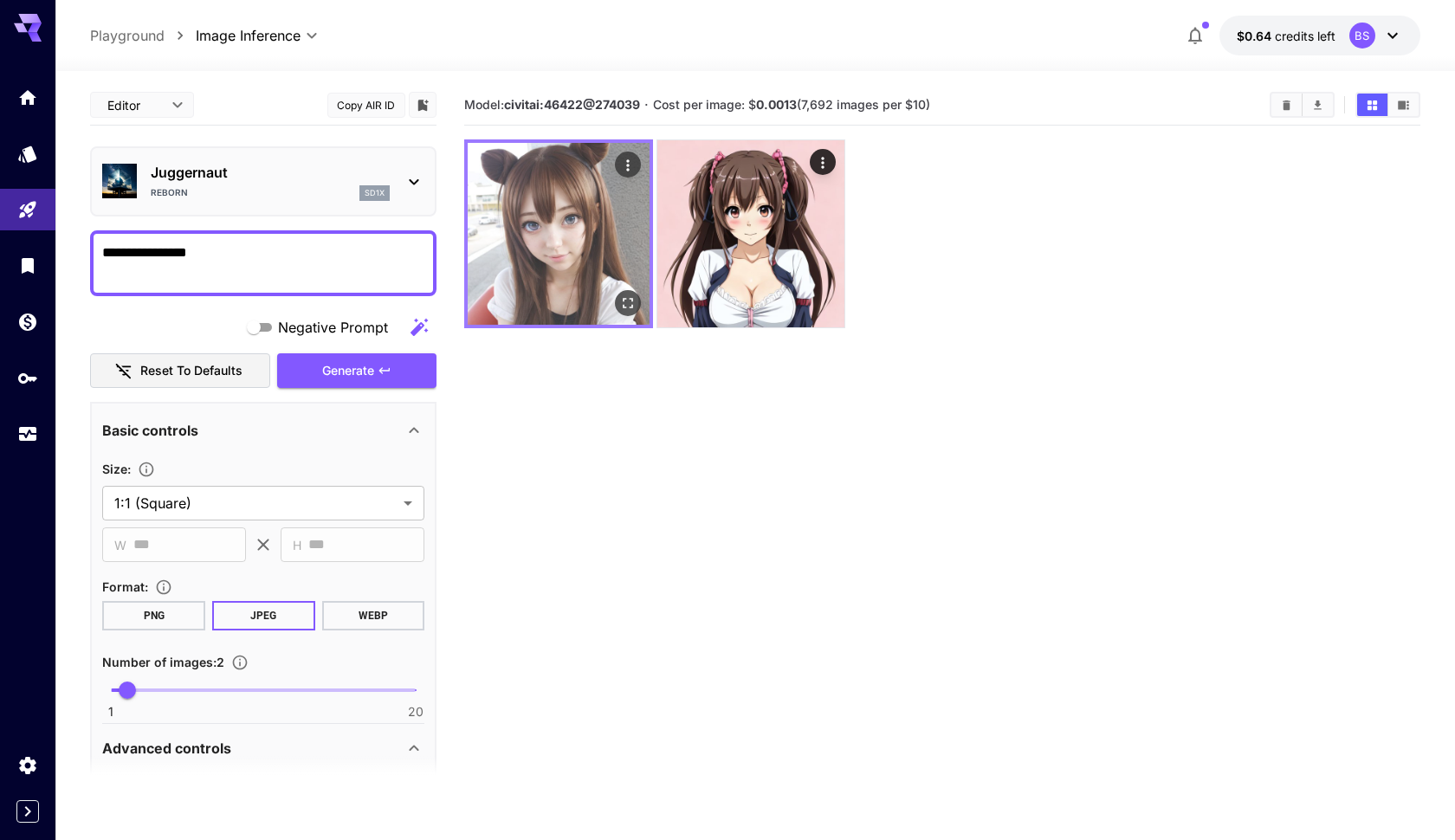 click at bounding box center [559, 234] 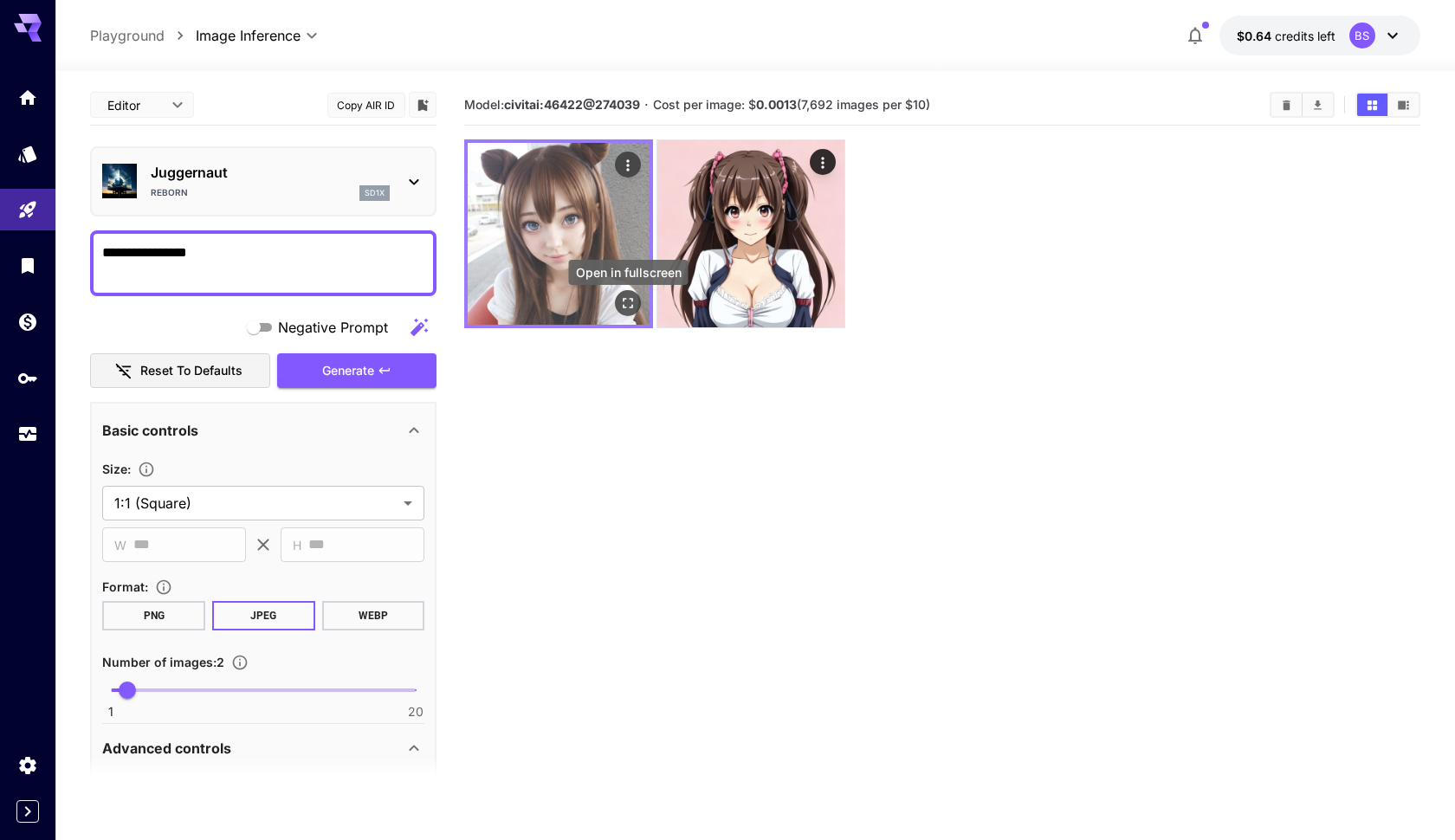 click at bounding box center [628, 303] 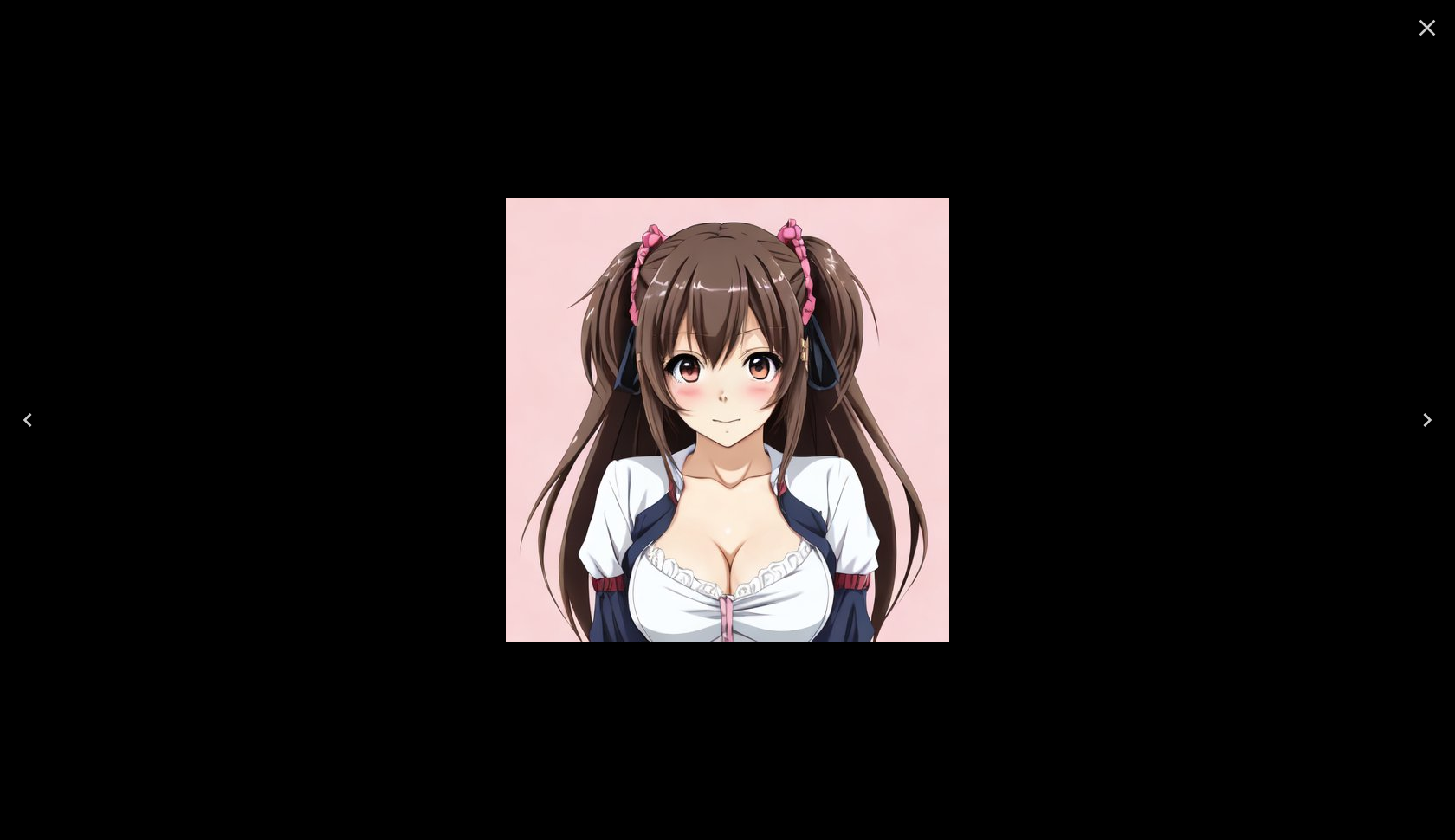 click 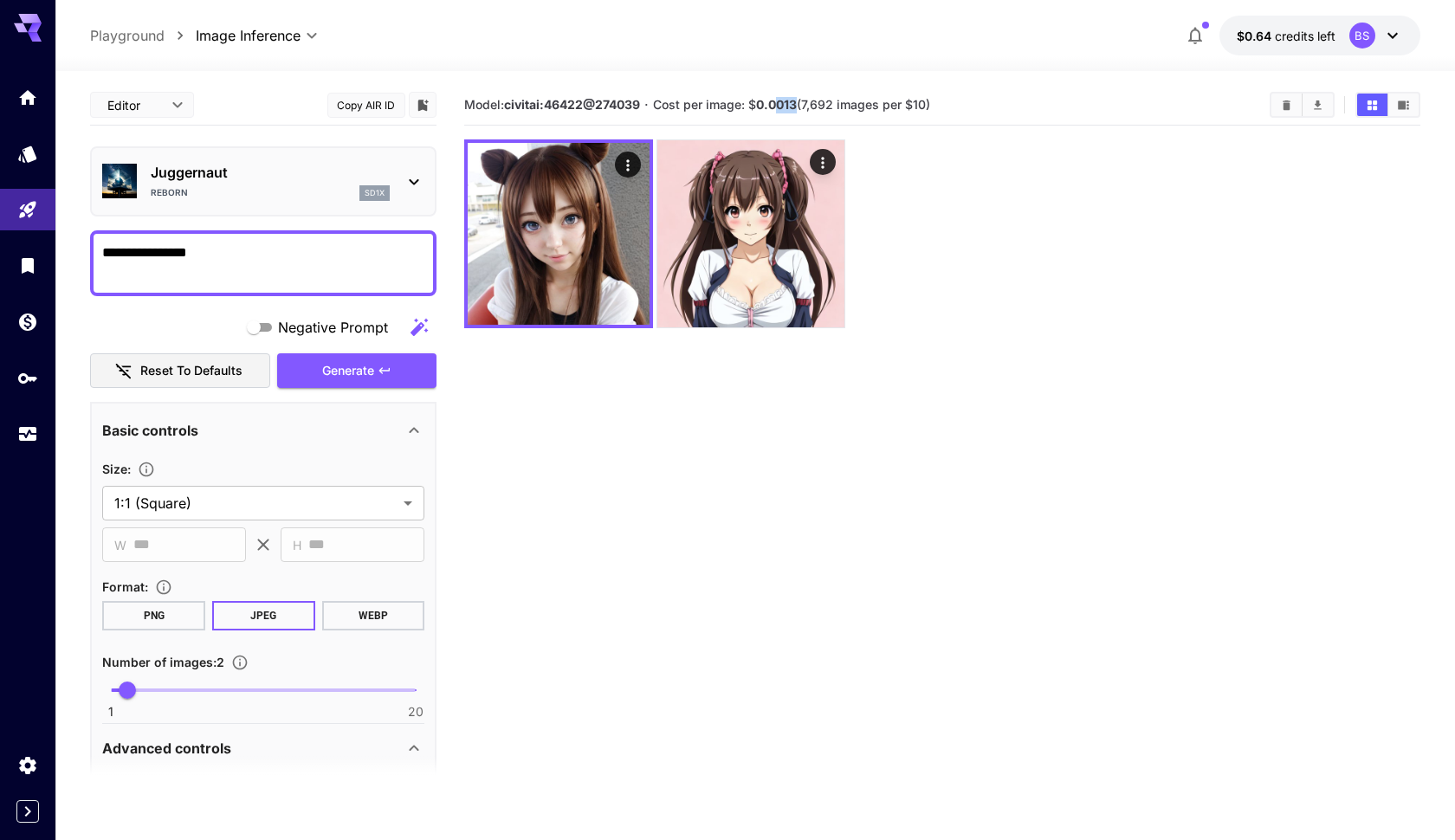 drag, startPoint x: 799, startPoint y: 106, endPoint x: 781, endPoint y: 107, distance: 18.027756 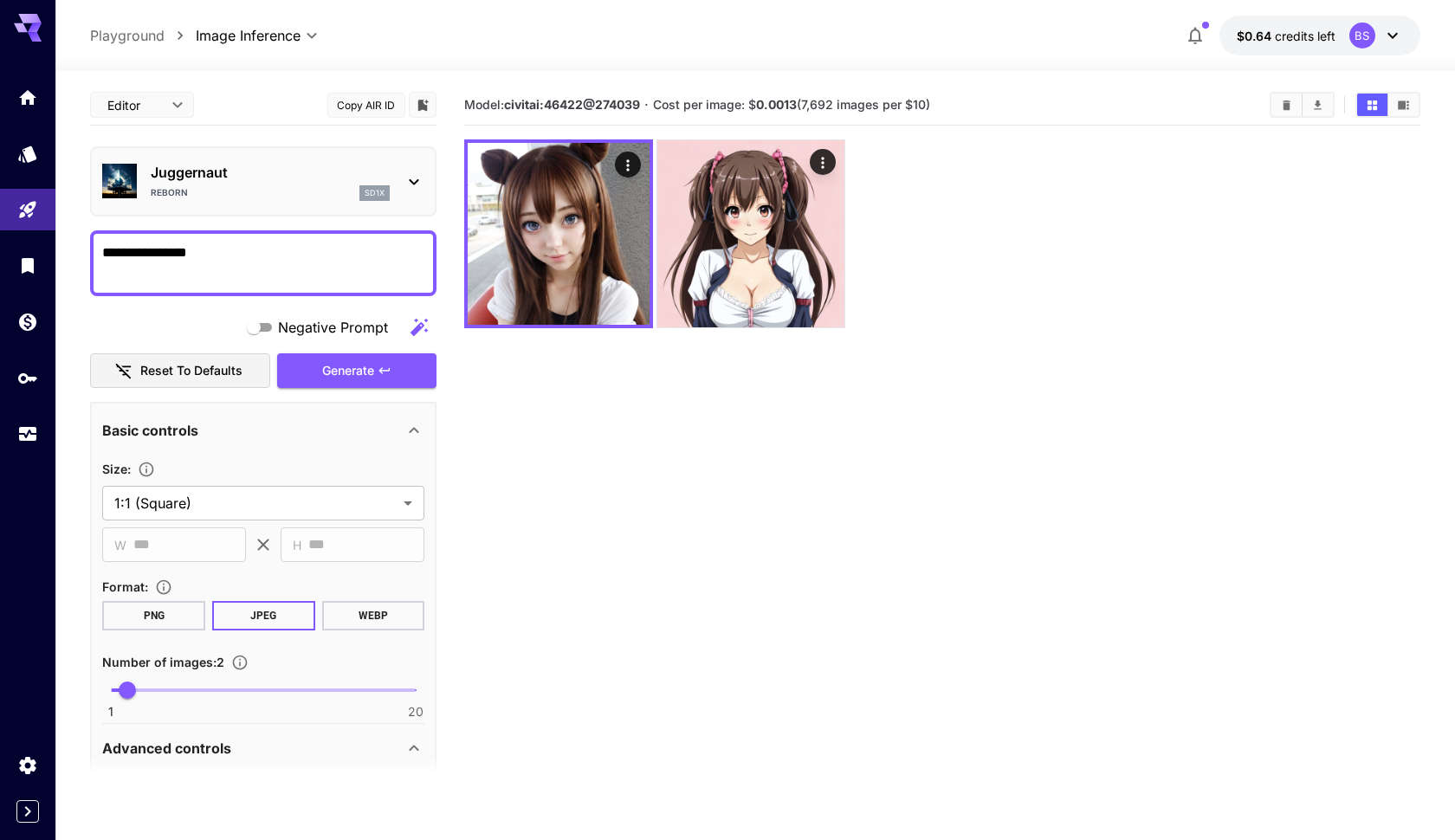 click on "Cost per image: $ 0.0013  (7,692 images per $10)" at bounding box center (792, 104) 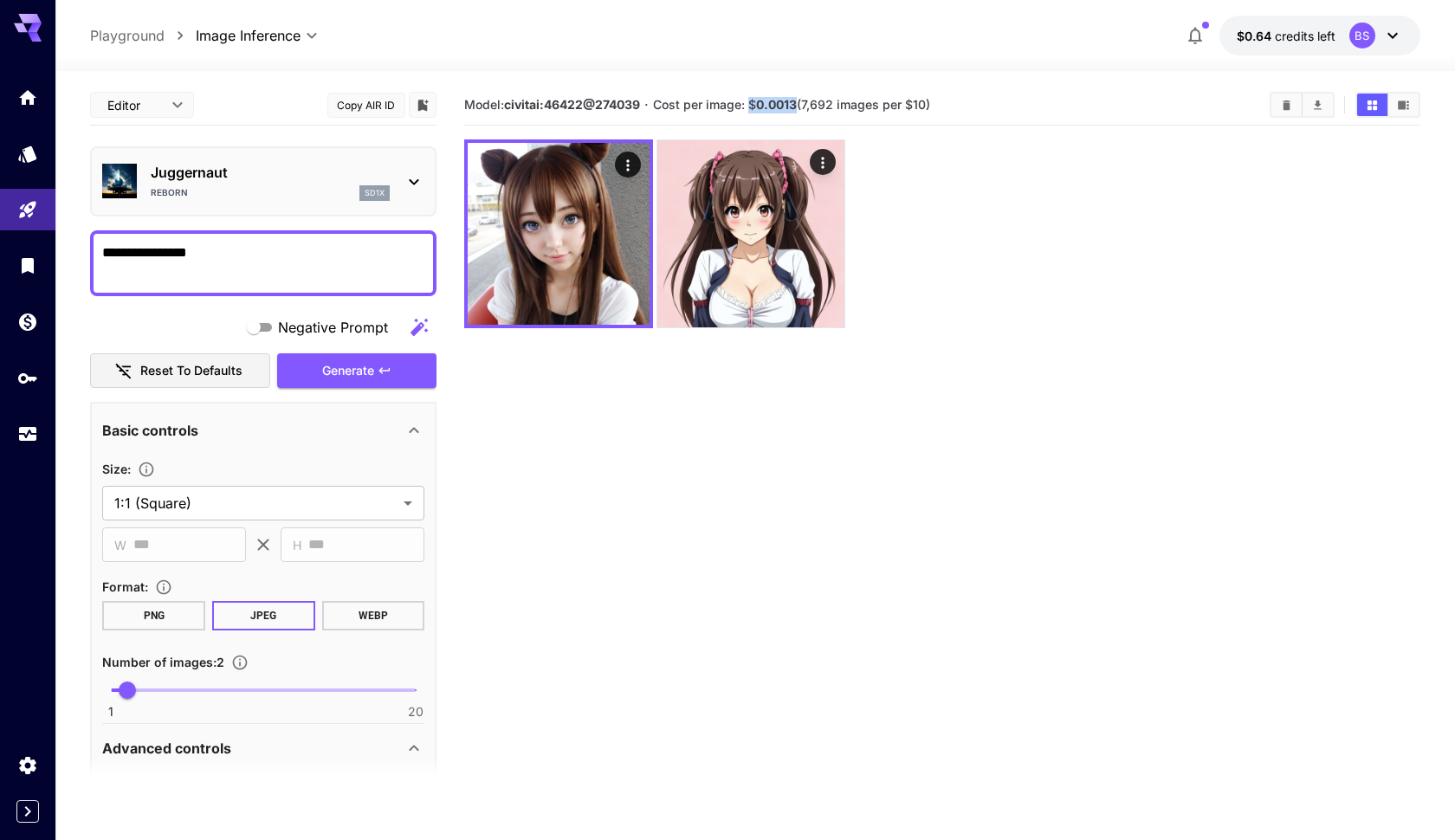 drag, startPoint x: 799, startPoint y: 105, endPoint x: 756, endPoint y: 107, distance: 43.04649 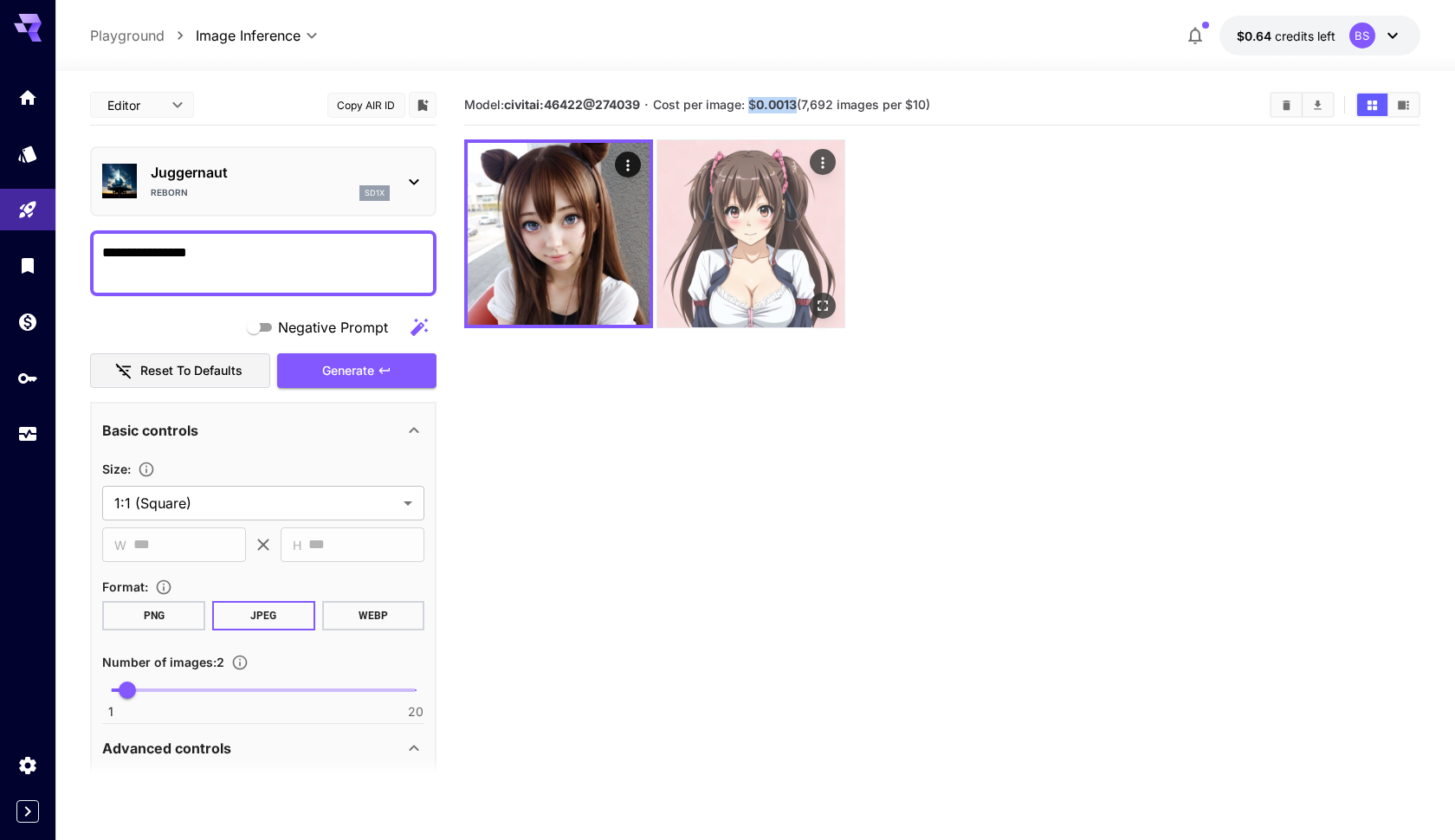 copy on "$ 0.0013" 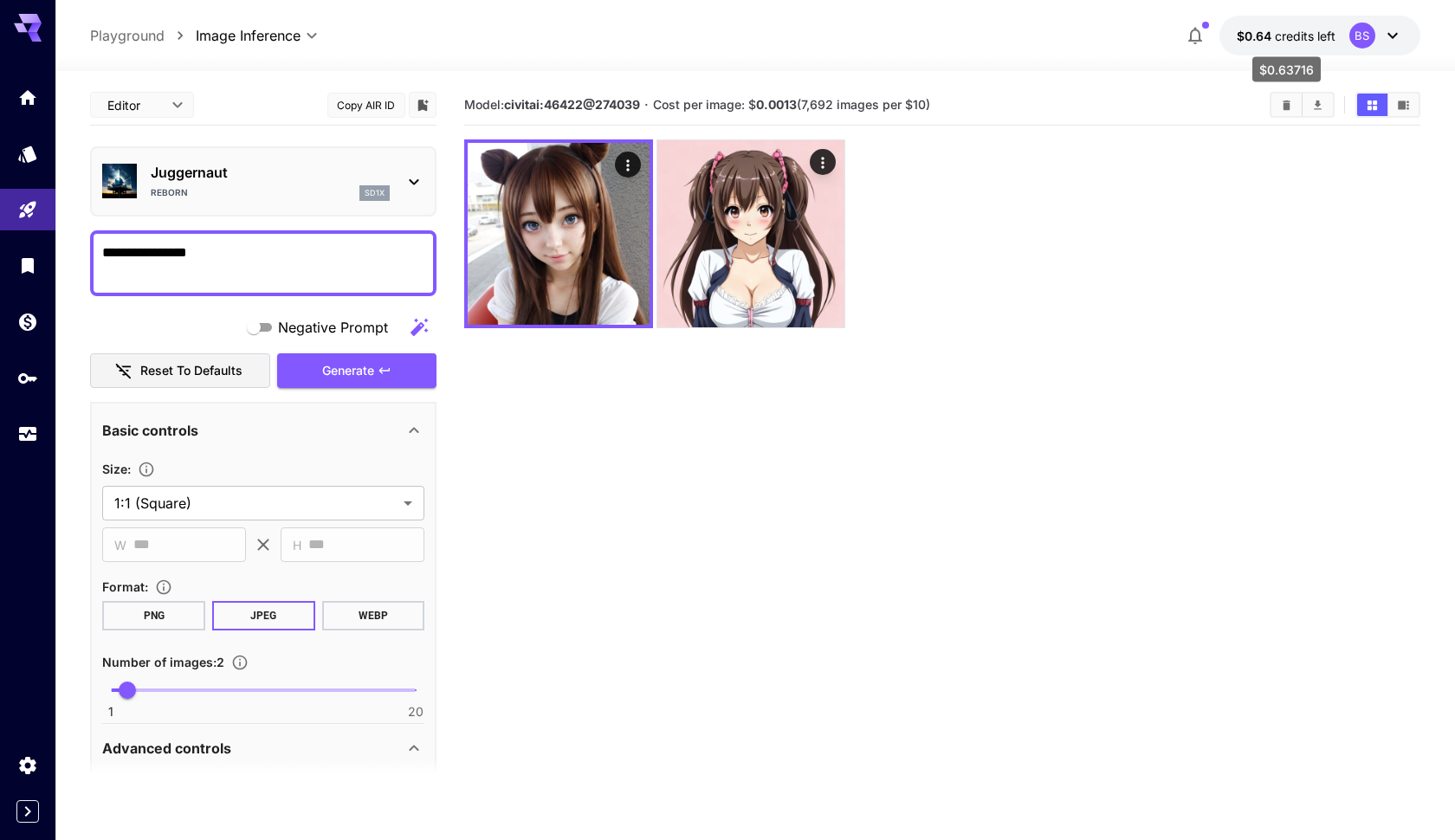 click on "$0.63716" at bounding box center (1286, 64) 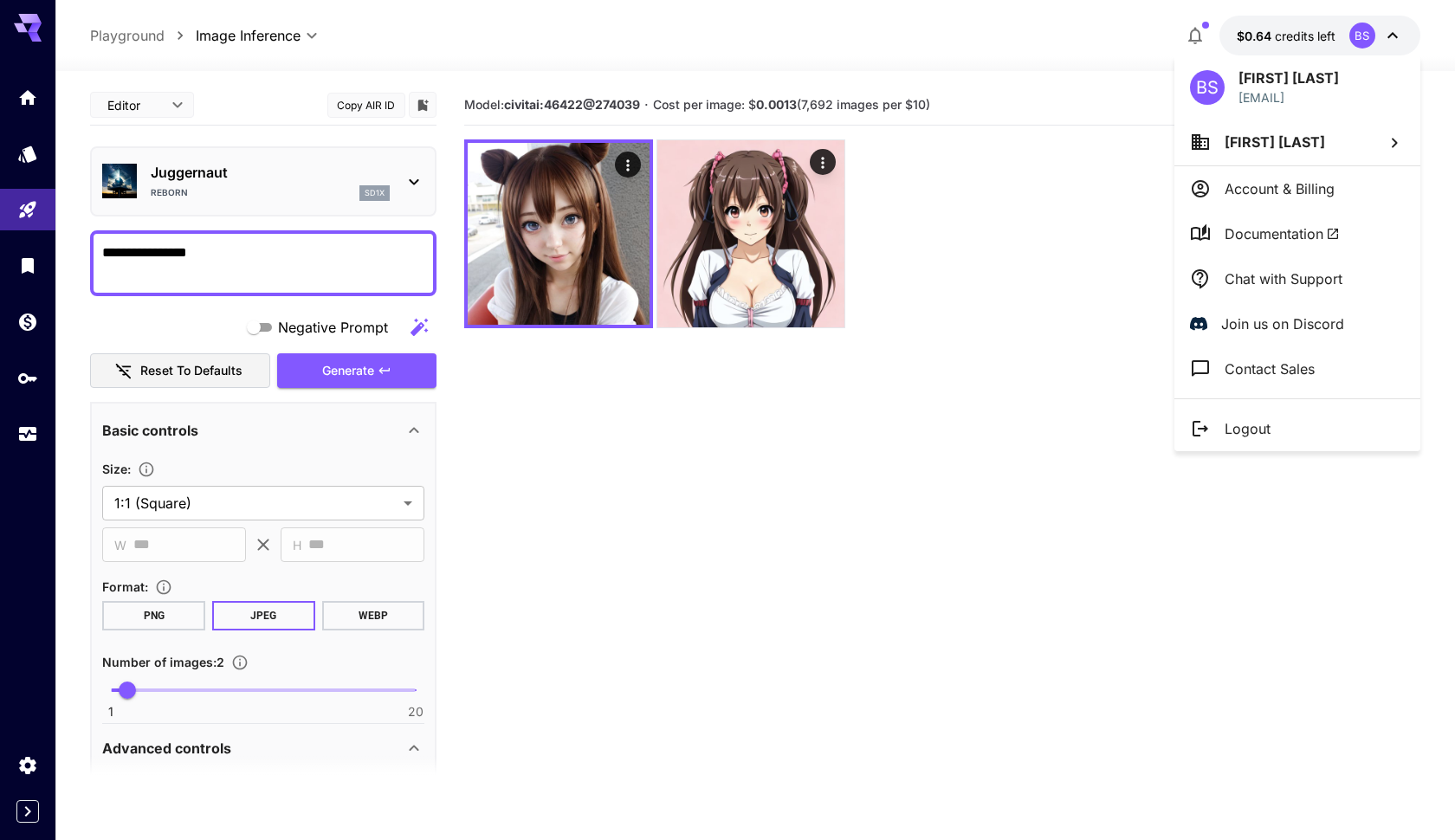 click at bounding box center [728, 420] 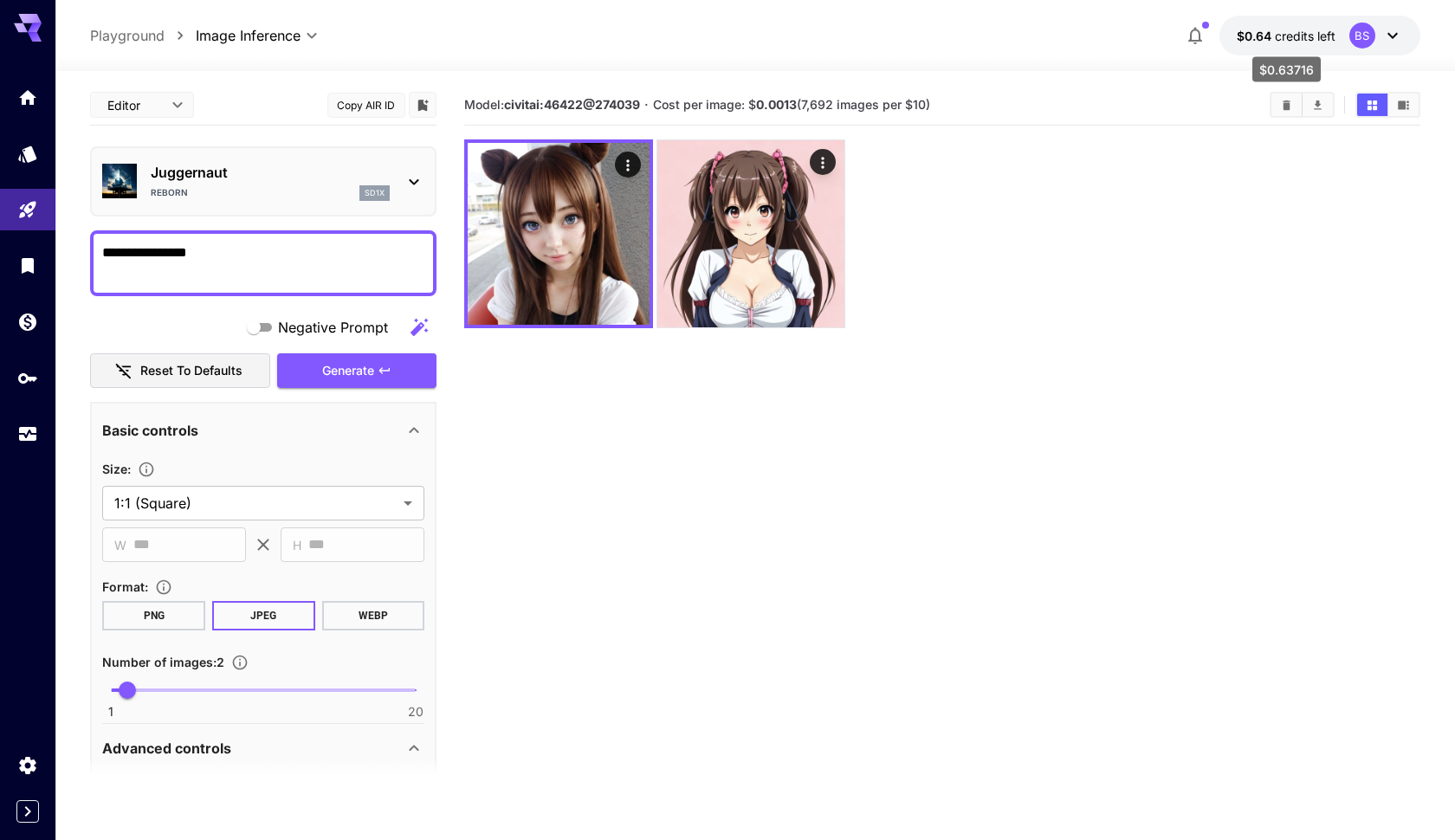 click on "credits left" at bounding box center (1305, 36) 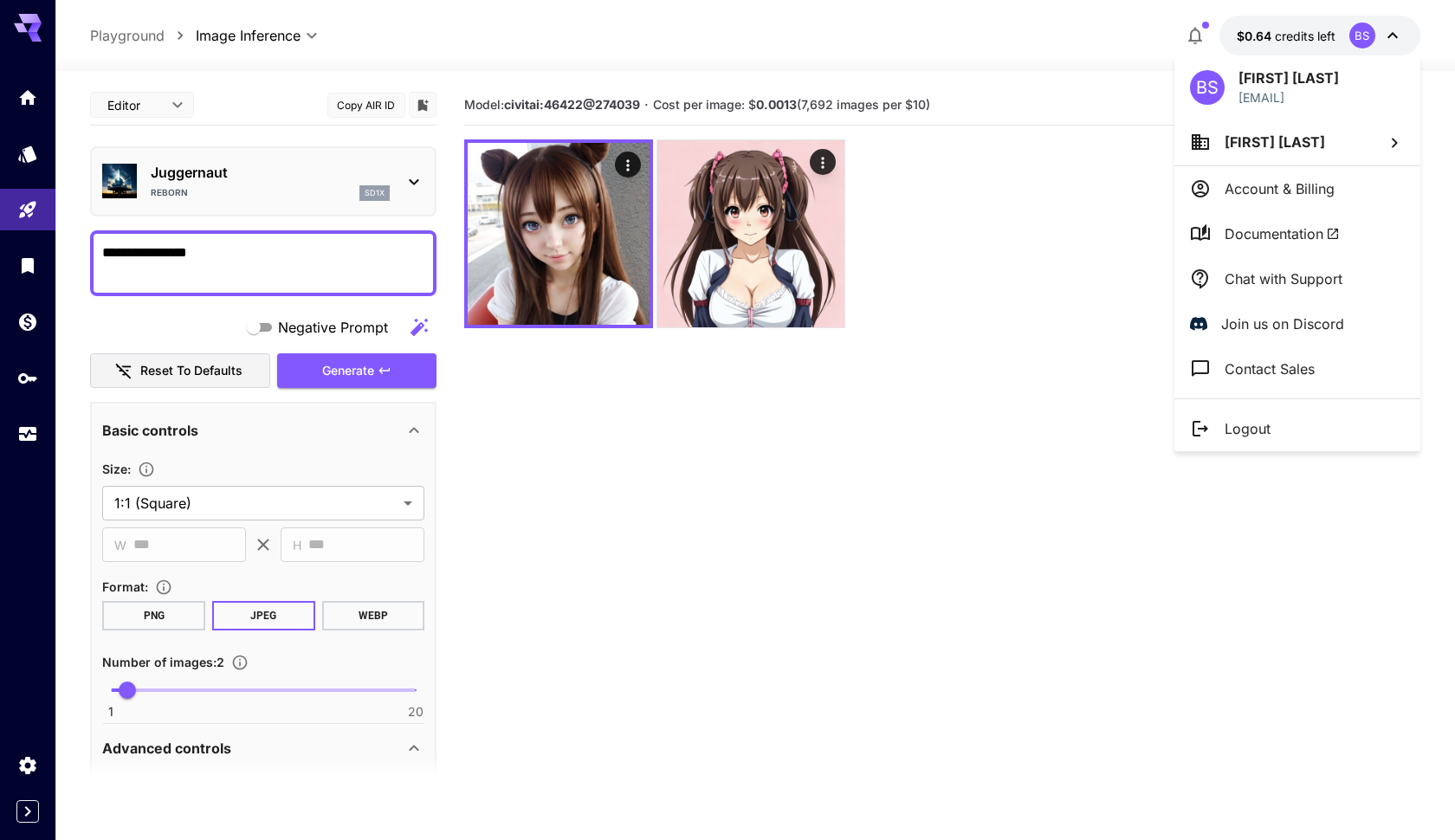 click on "Account & Billing" at bounding box center (1279, 189) 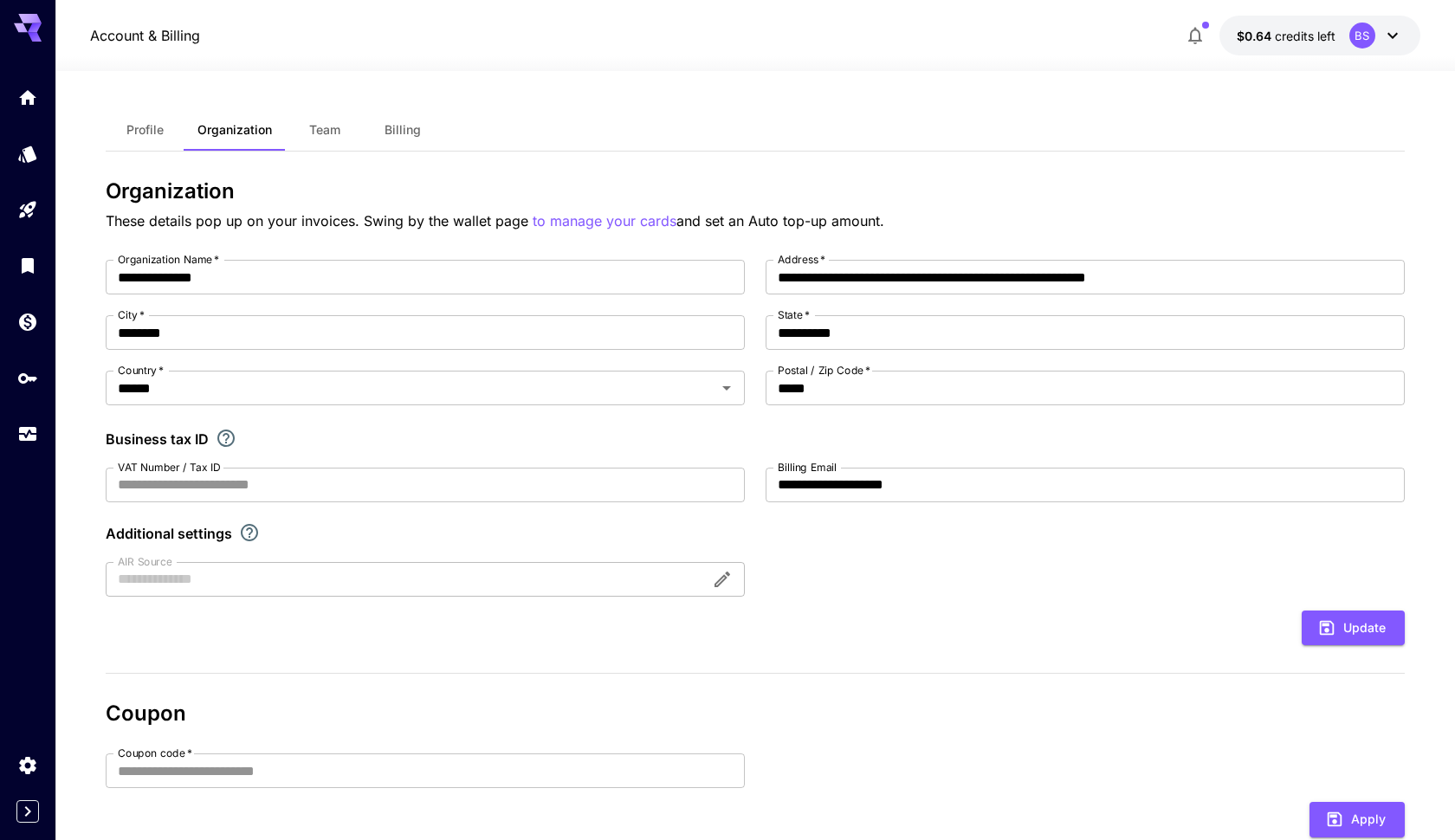 click on "Billing" at bounding box center [403, 130] 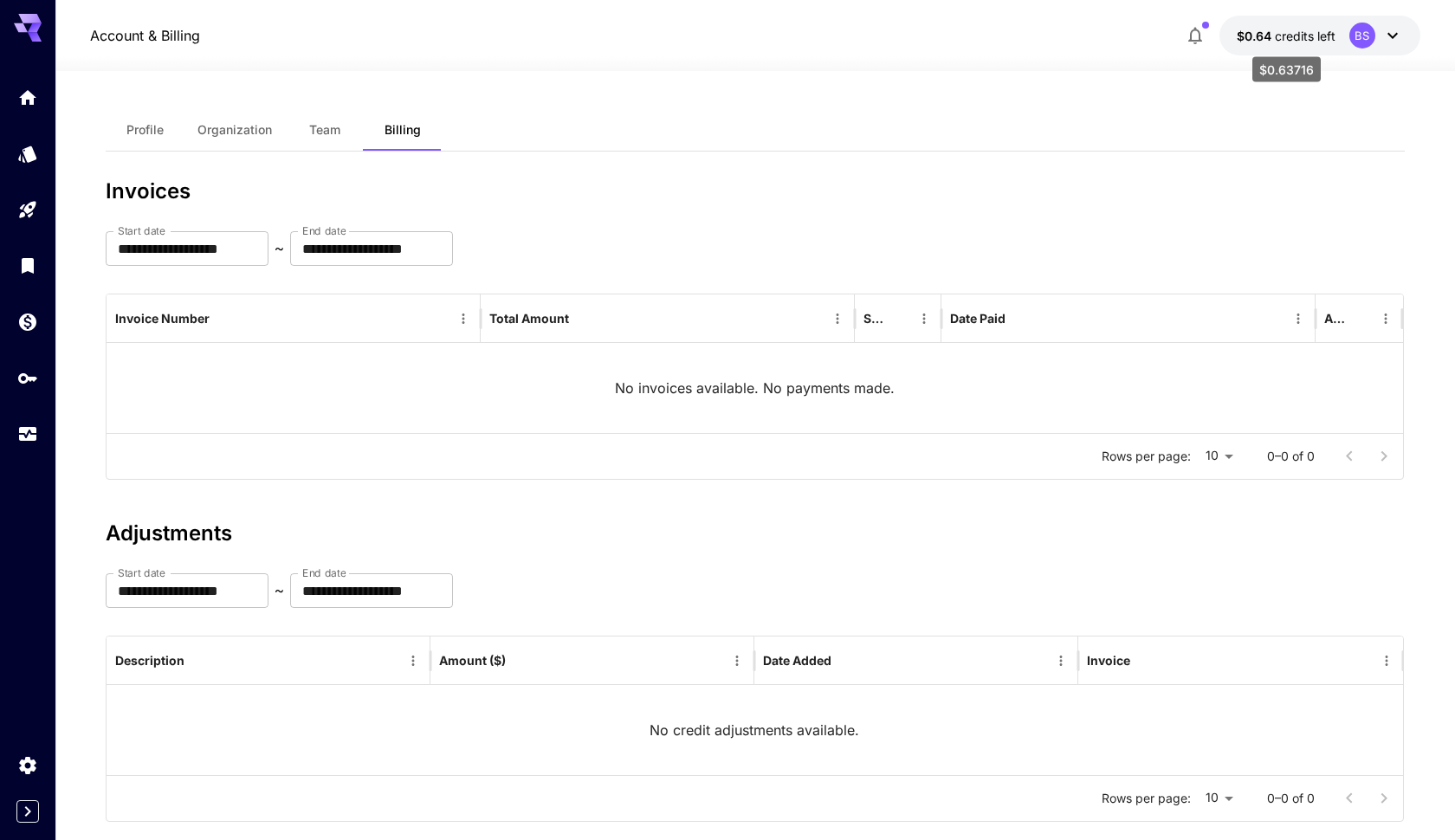 click on "credits left" at bounding box center (1305, 36) 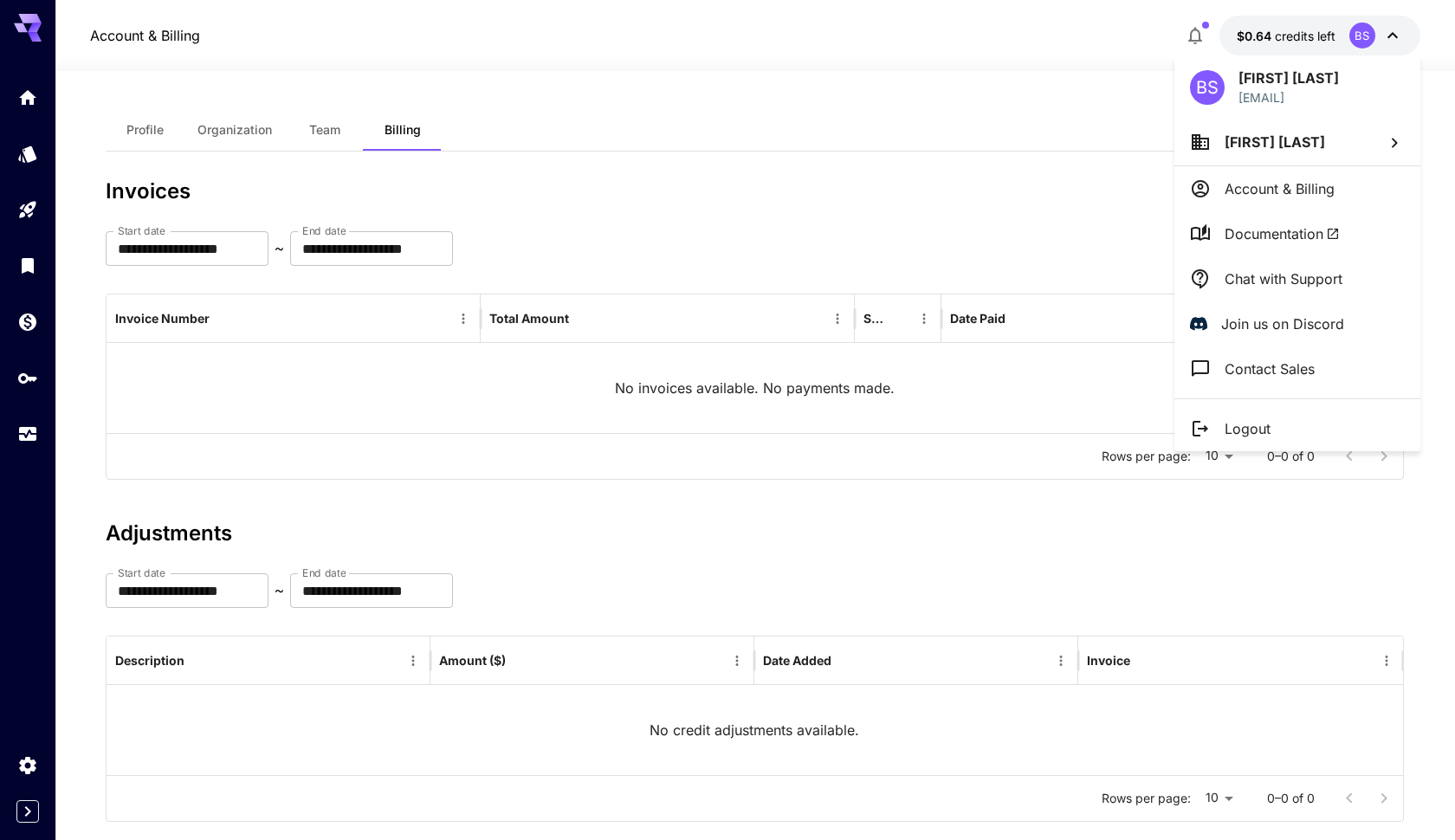 click on "Account & Billing" at bounding box center (1297, 189) 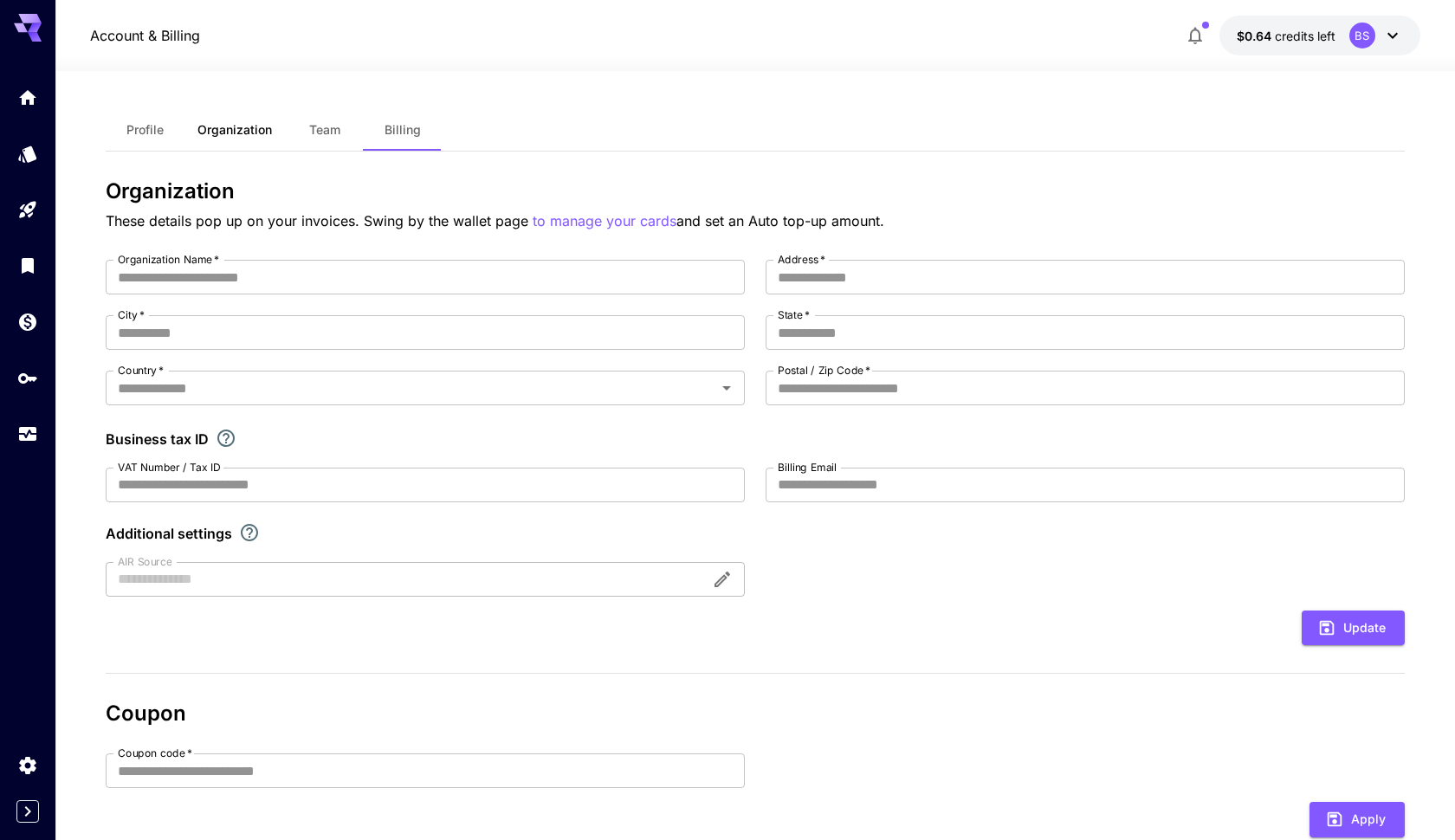 type on "**********" 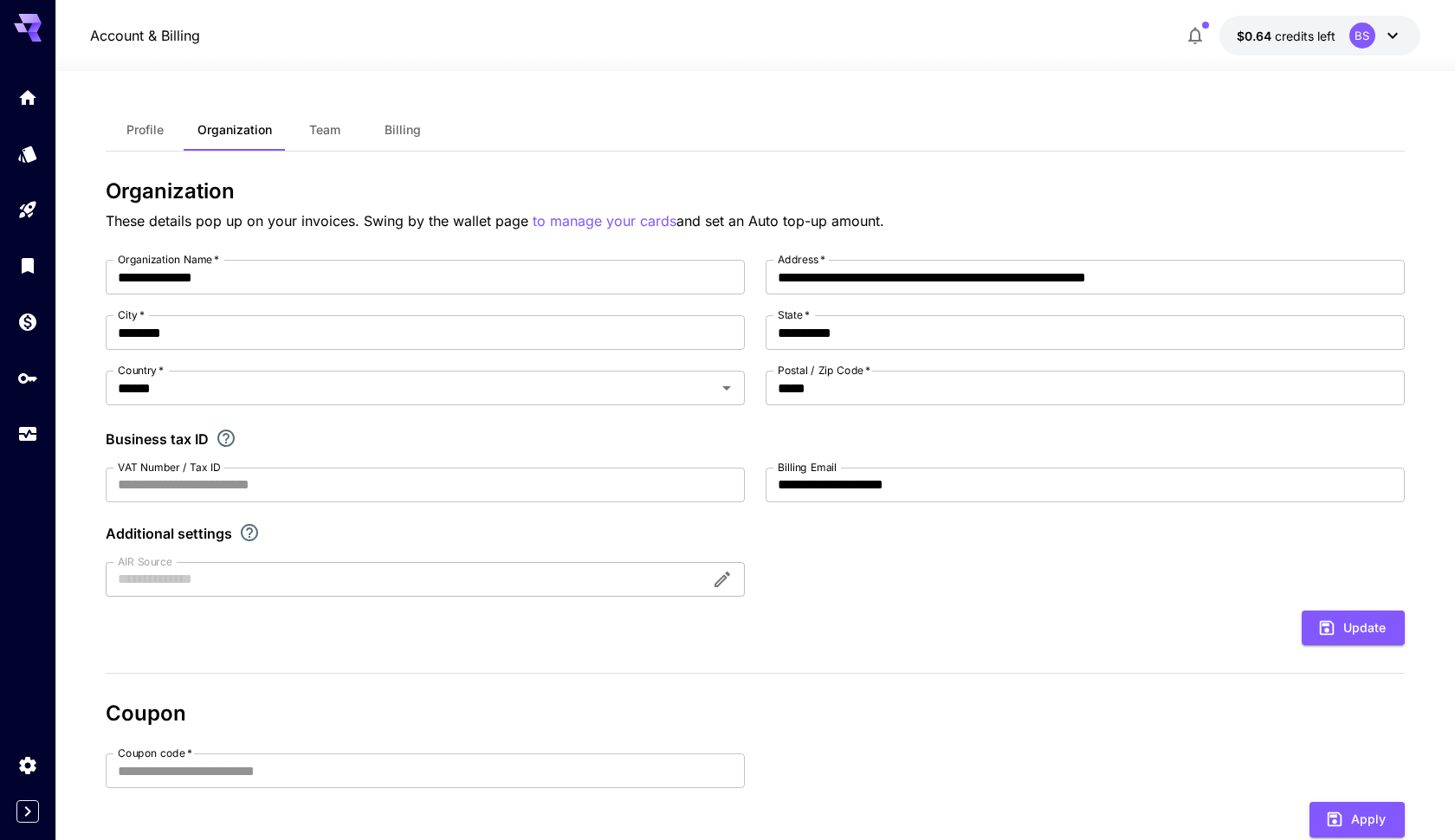 scroll, scrollTop: 0, scrollLeft: 0, axis: both 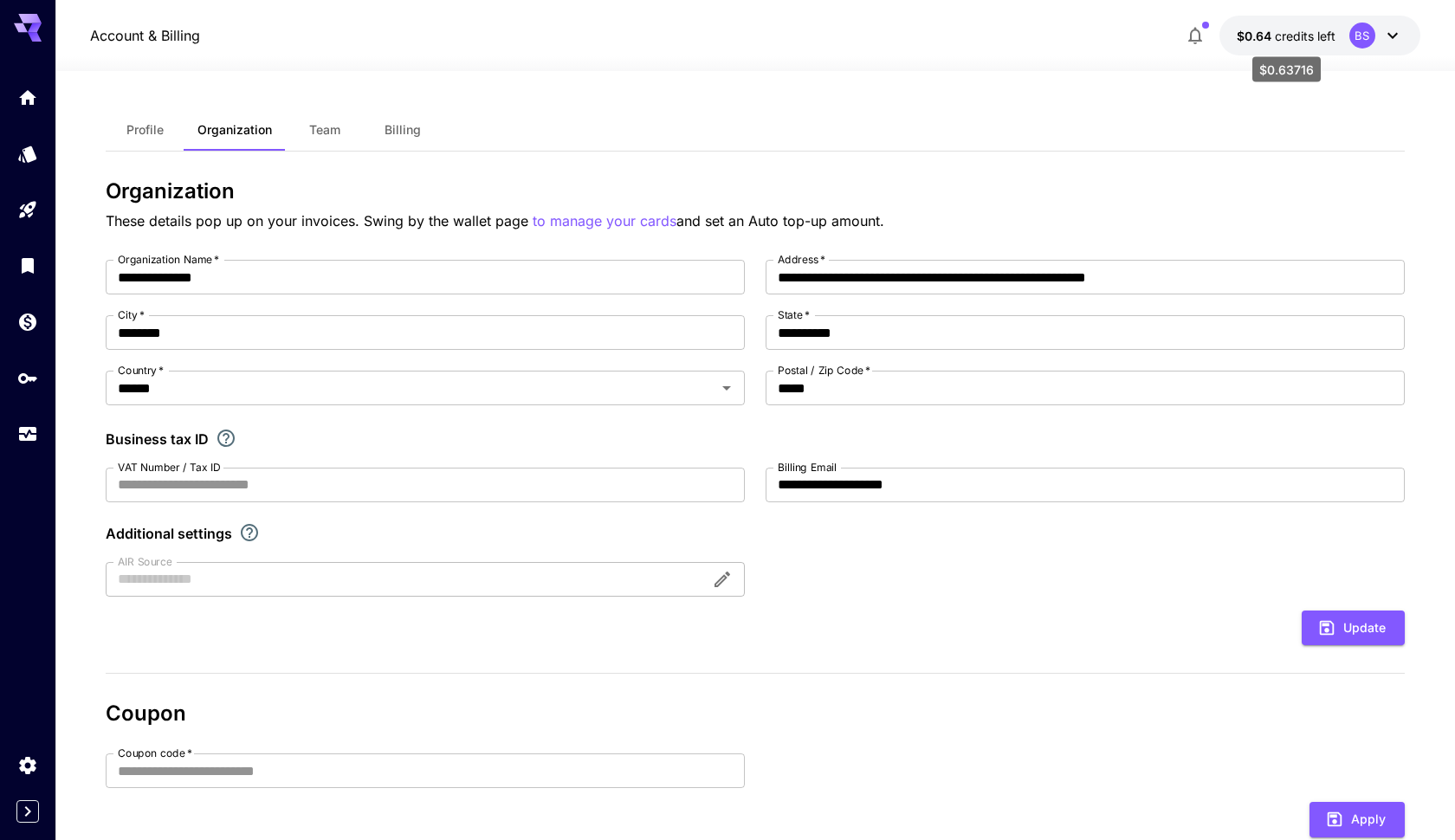 click on "credits left" at bounding box center [1305, 36] 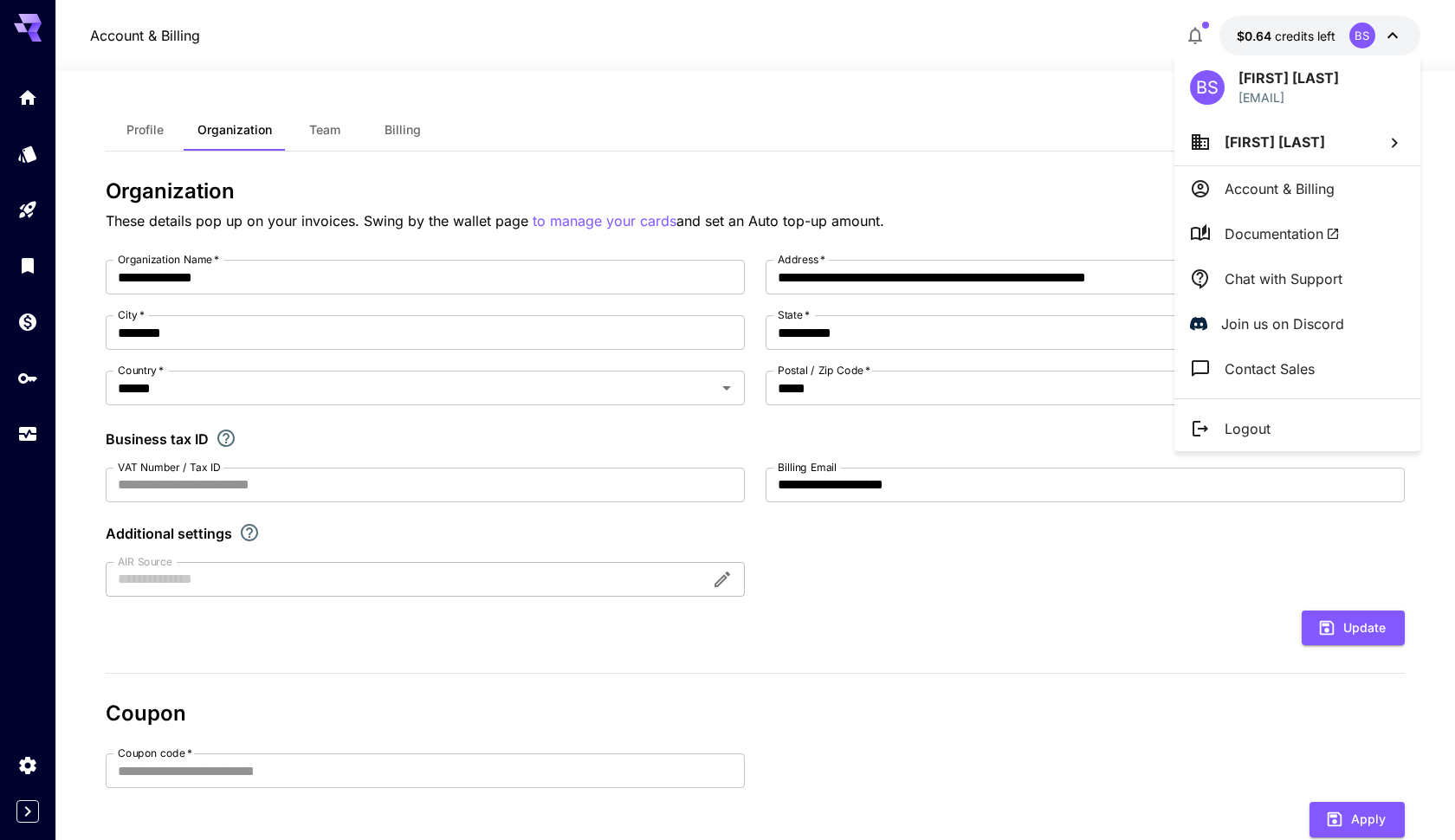 click at bounding box center [728, 420] 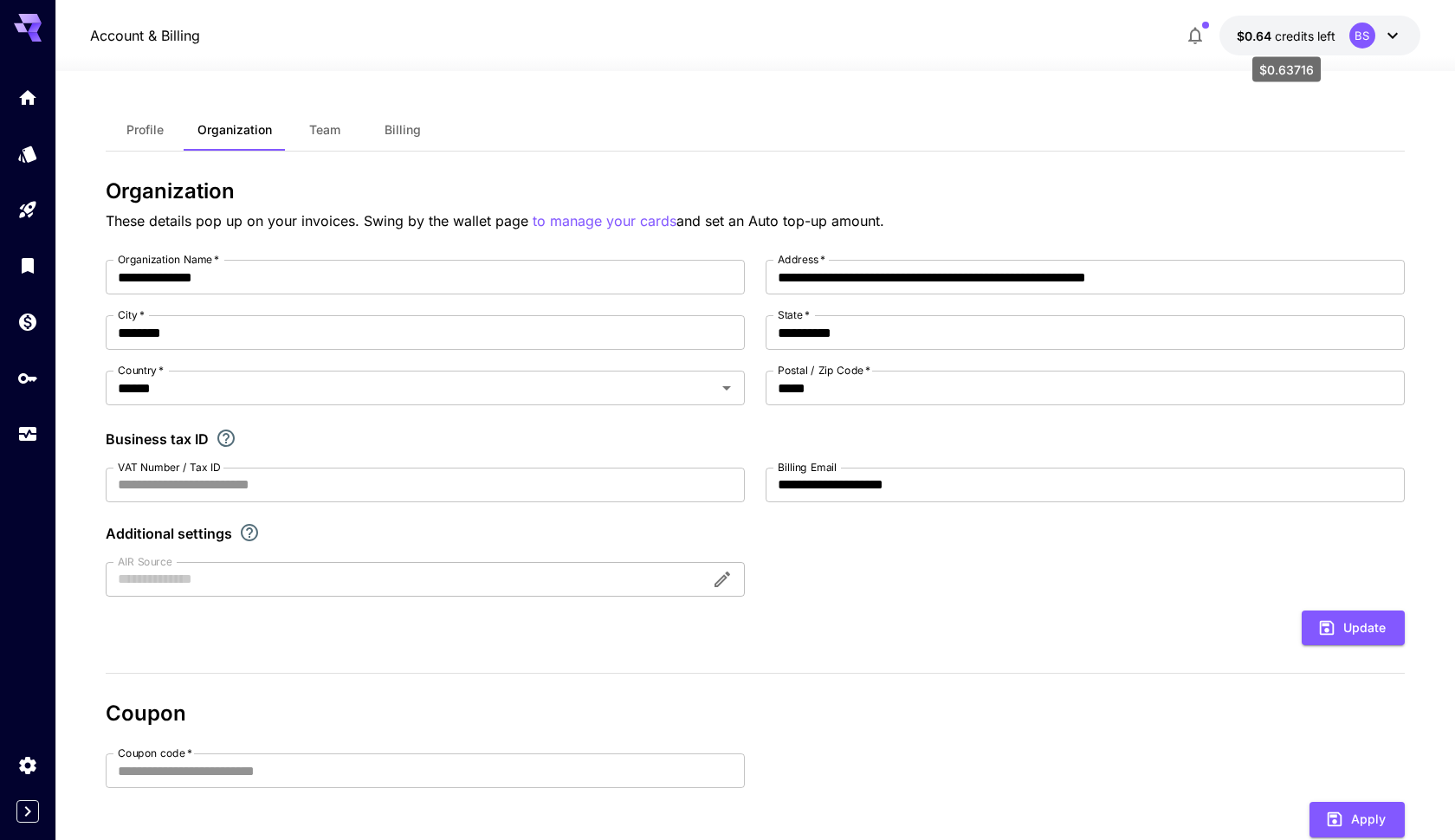 click on "credits left" at bounding box center [1305, 36] 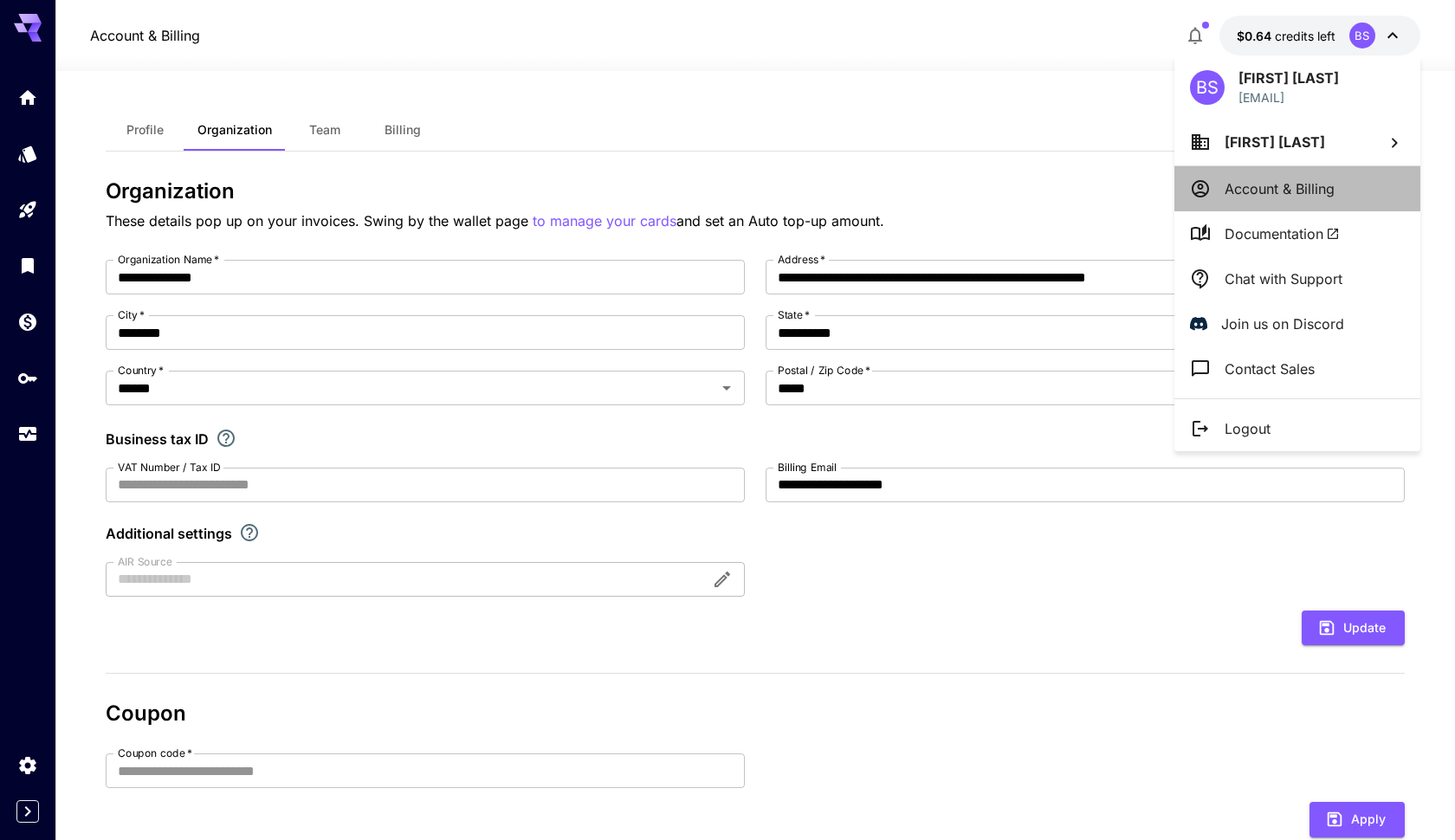 click on "Account & Billing" at bounding box center (1279, 189) 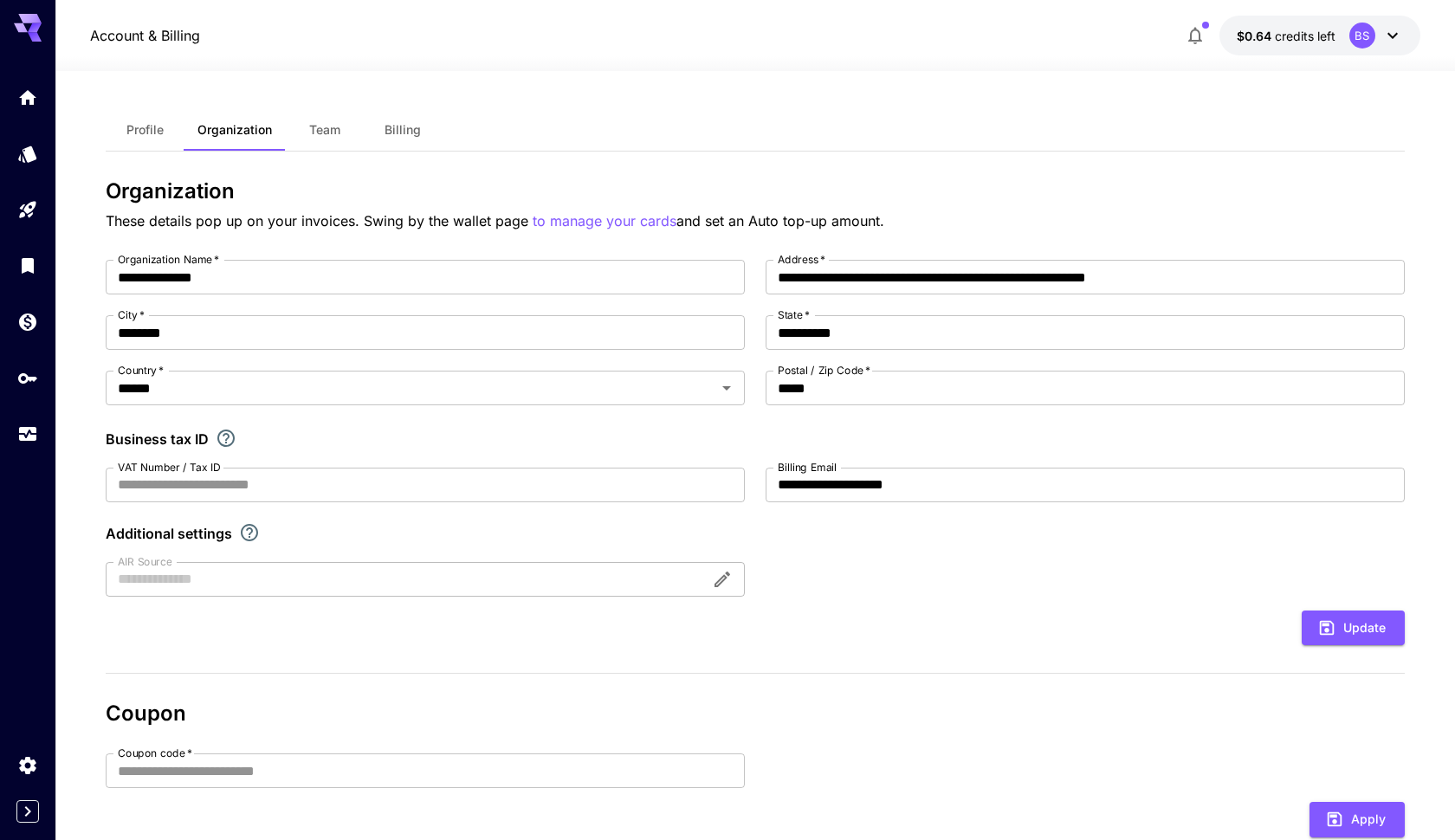 click on "Billing" at bounding box center [403, 130] 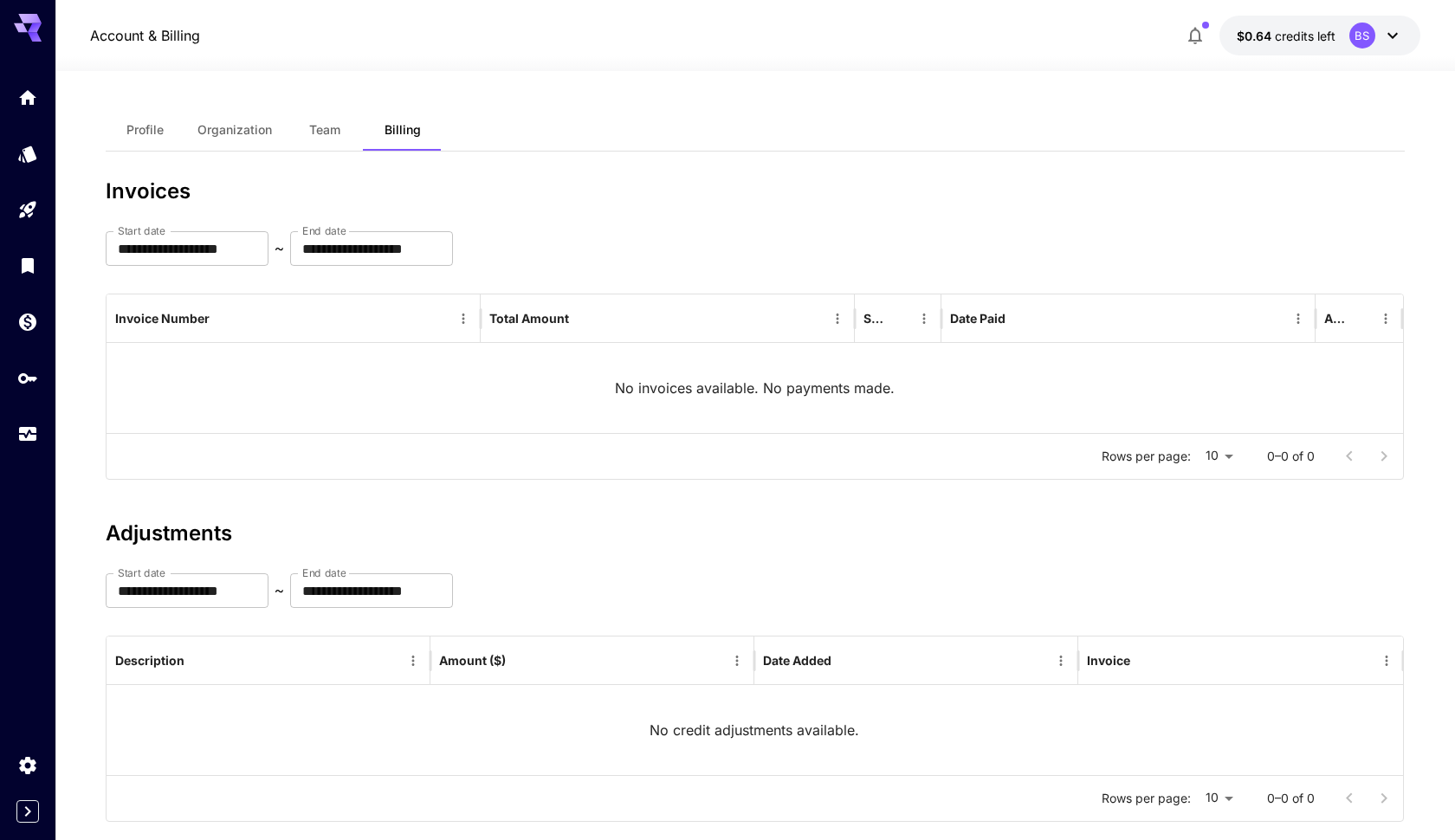scroll, scrollTop: 0, scrollLeft: 0, axis: both 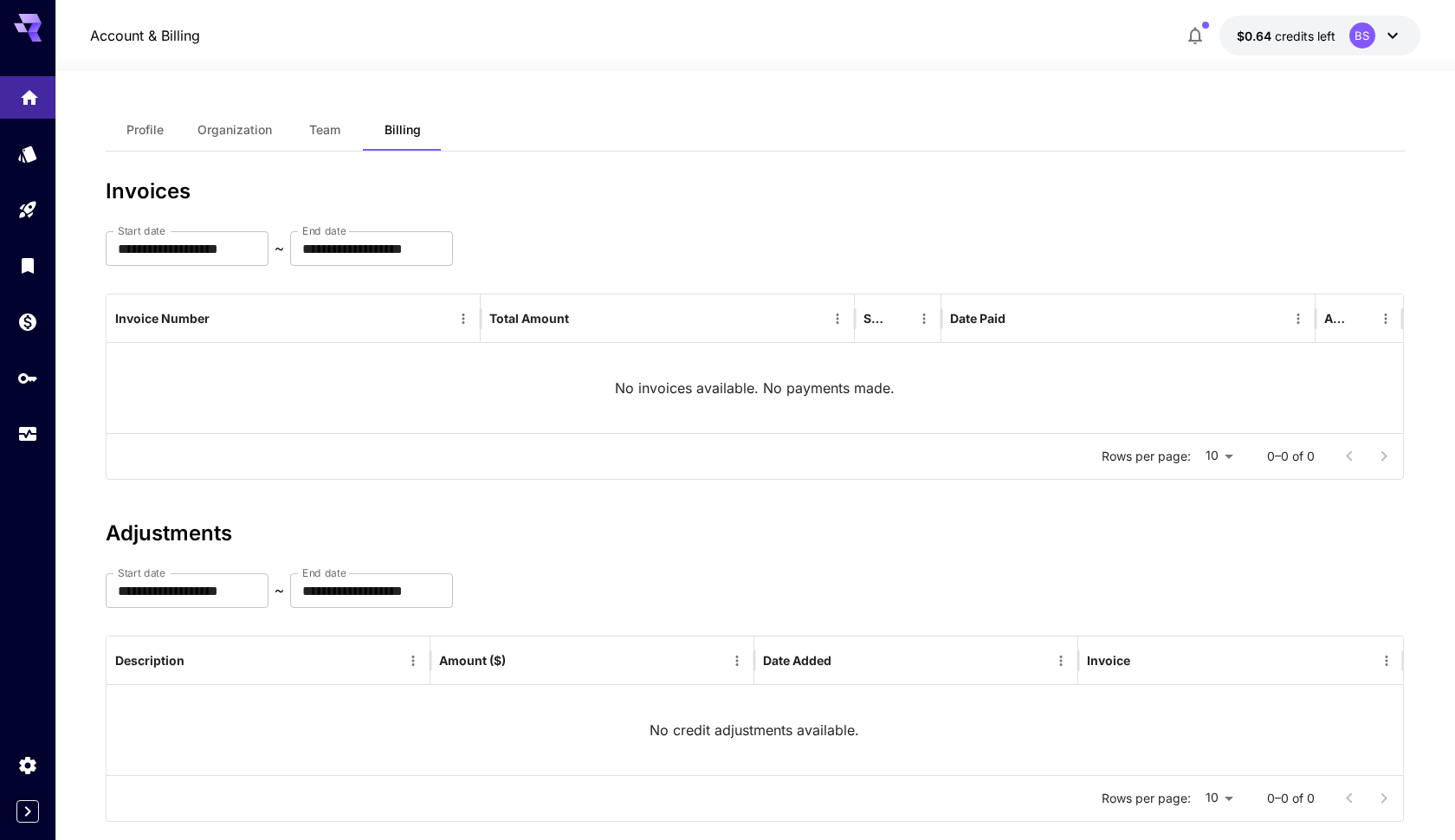 click at bounding box center [28, 97] 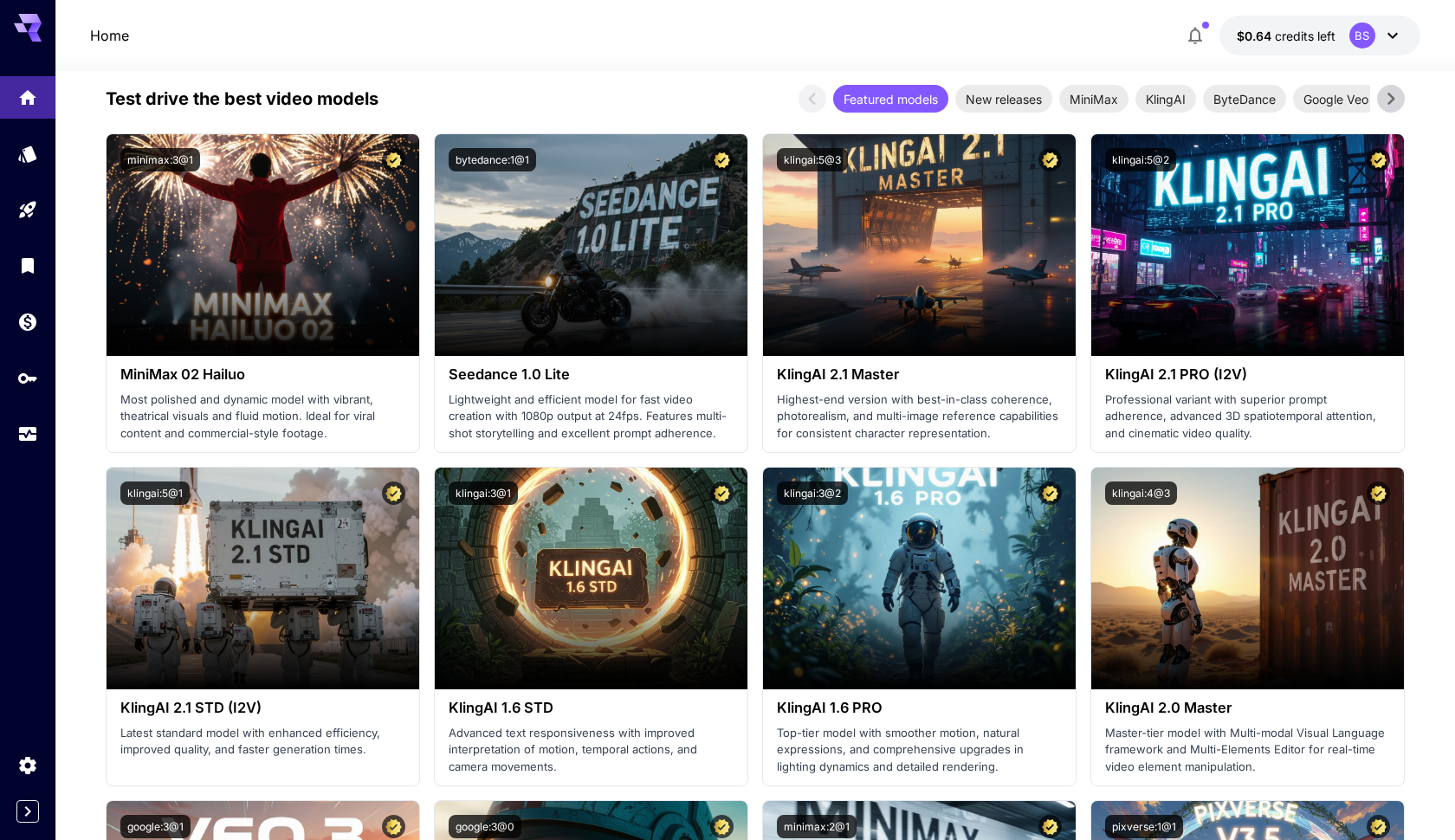 scroll, scrollTop: 397, scrollLeft: 0, axis: vertical 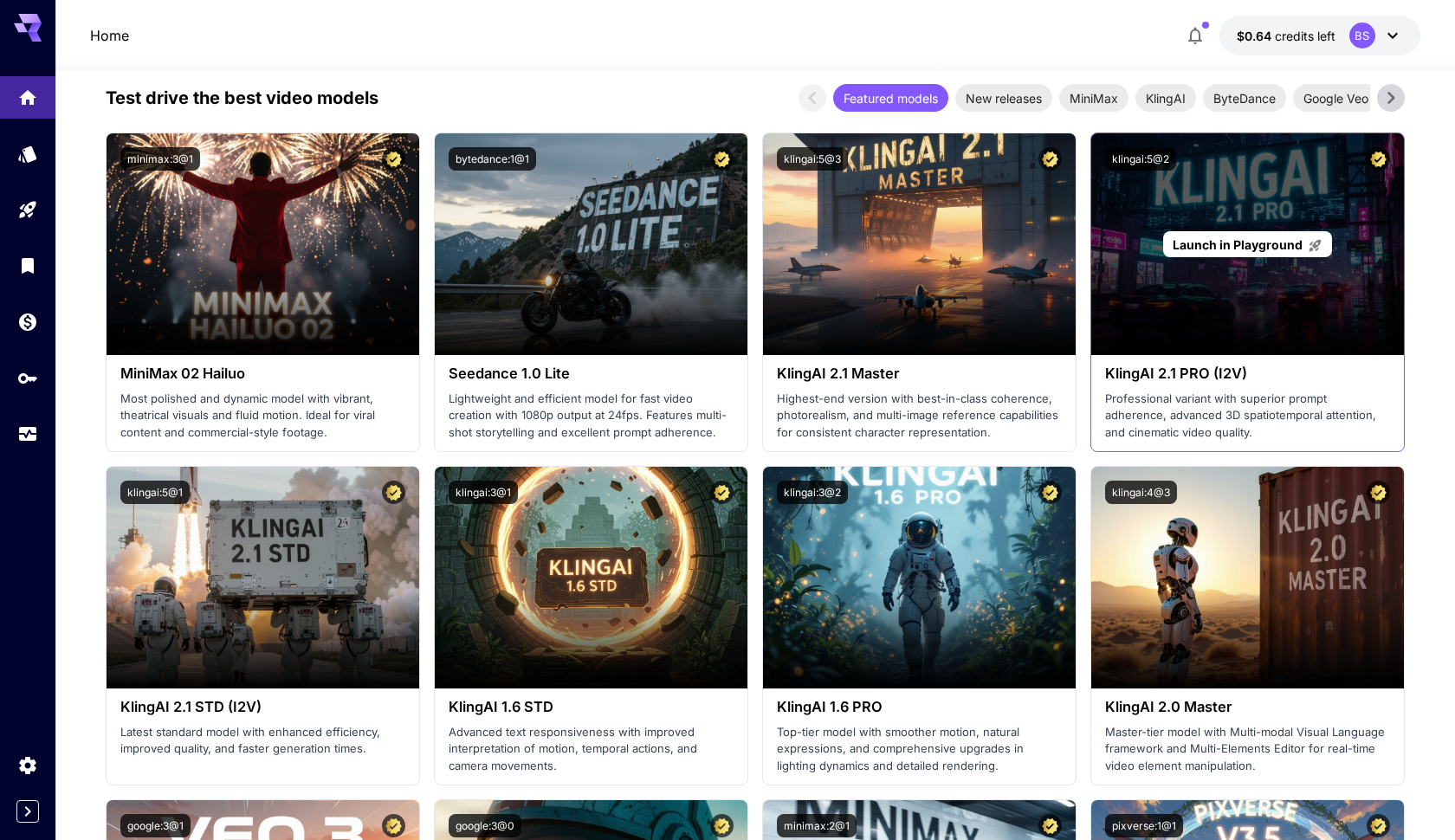 click on "Launch in Playground" at bounding box center [1238, 244] 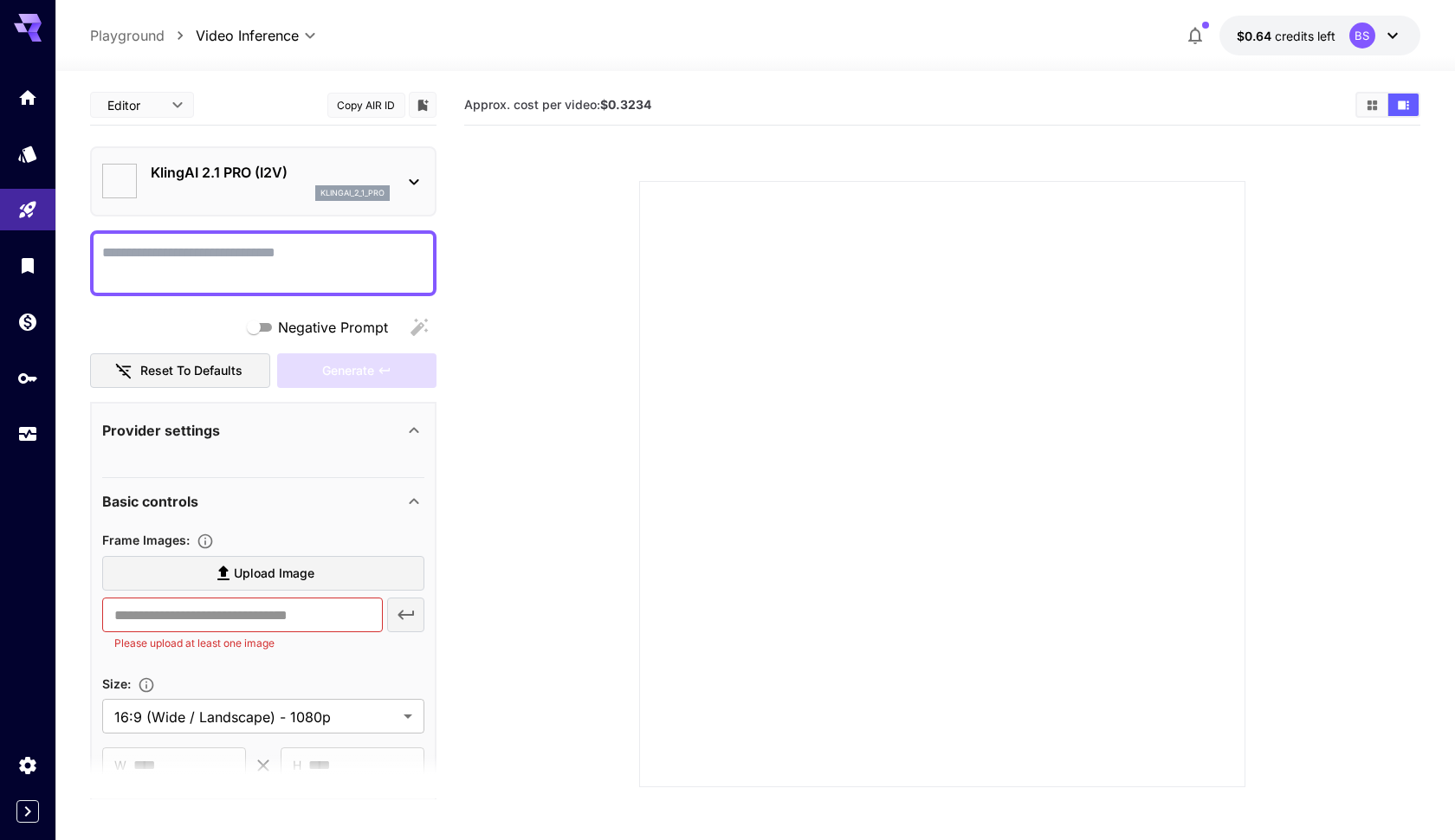 type on "**" 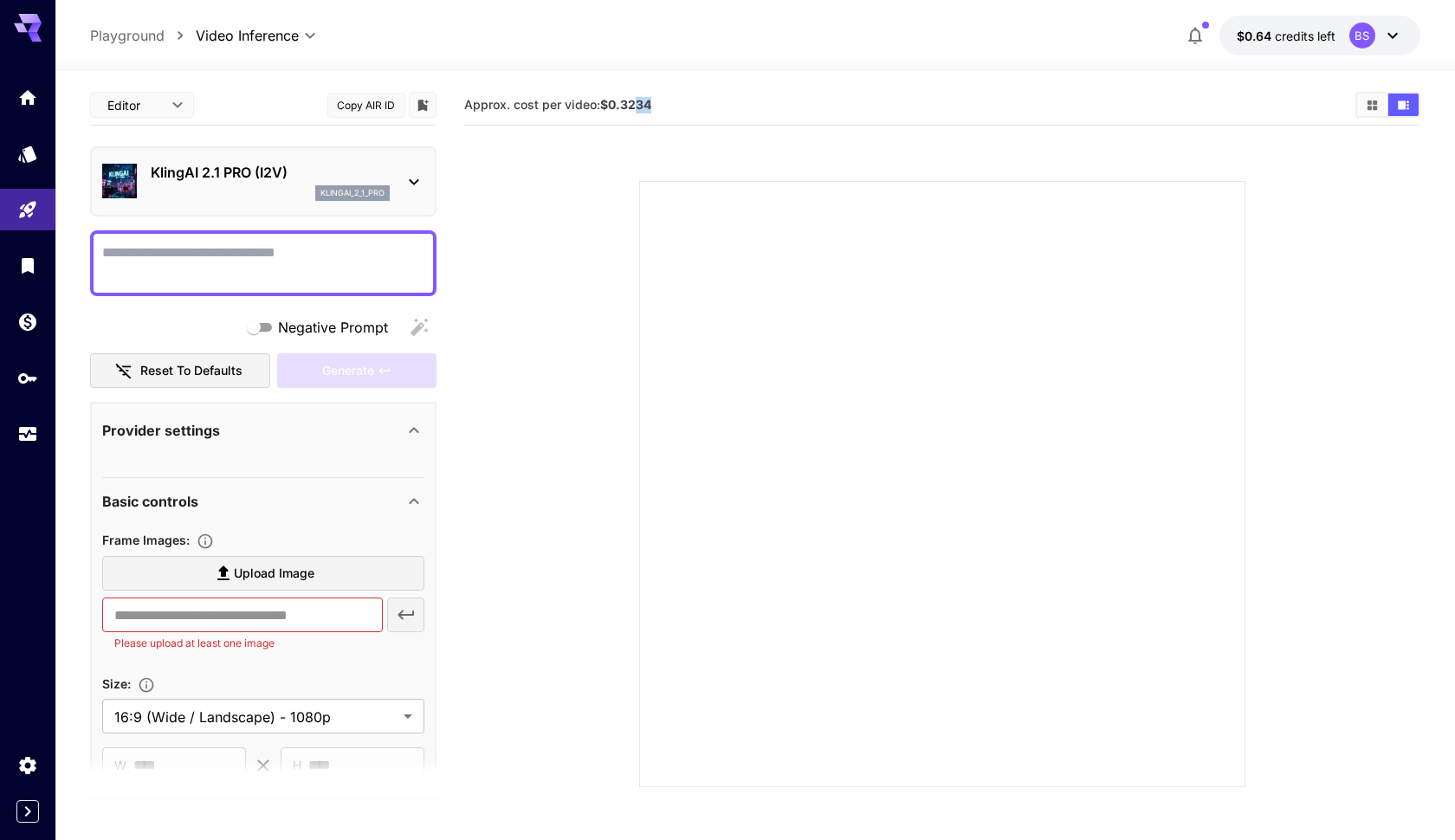 drag, startPoint x: 658, startPoint y: 101, endPoint x: 633, endPoint y: 101, distance: 25 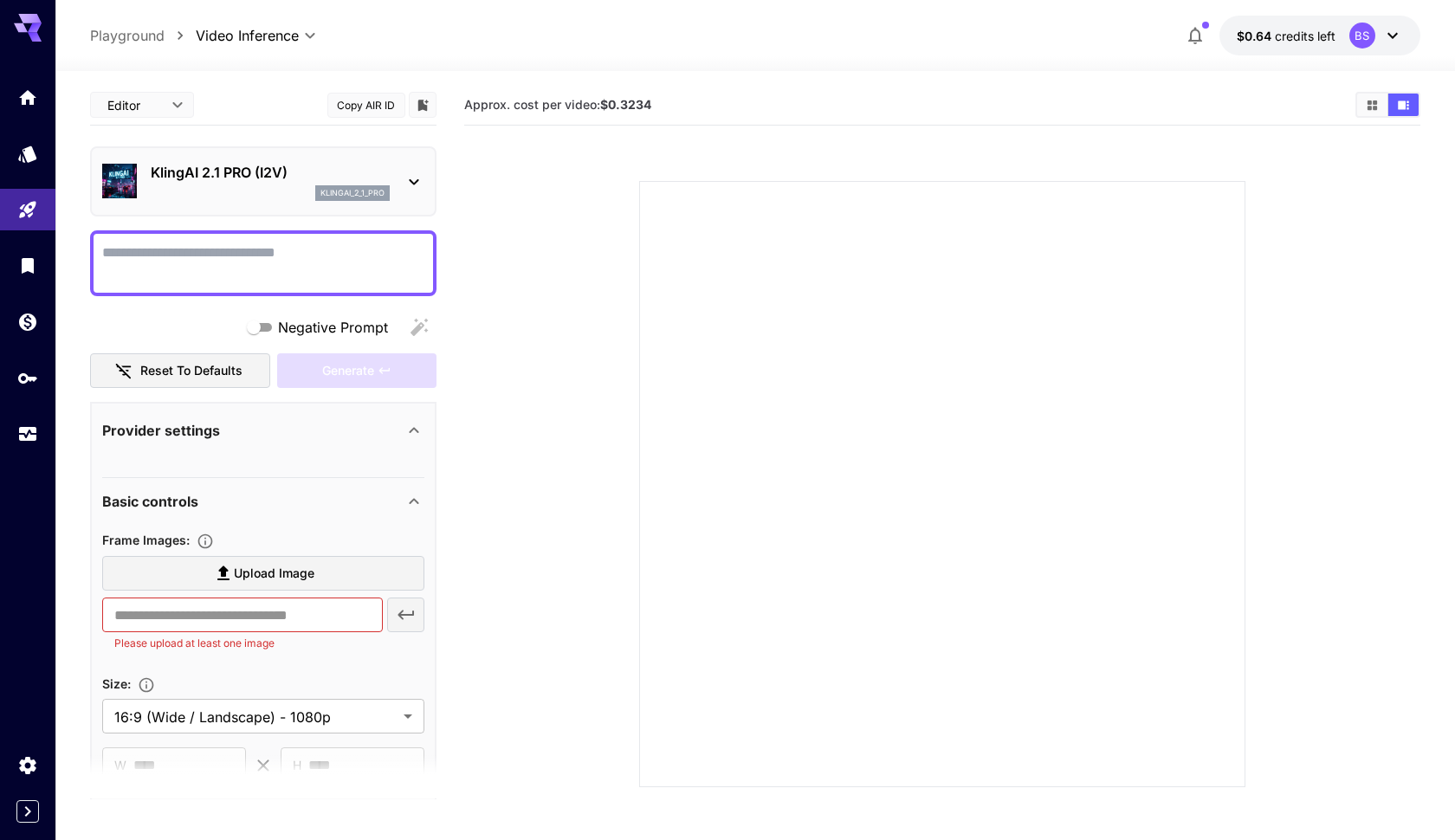 click on "Negative Prompt" at bounding box center (263, 263) 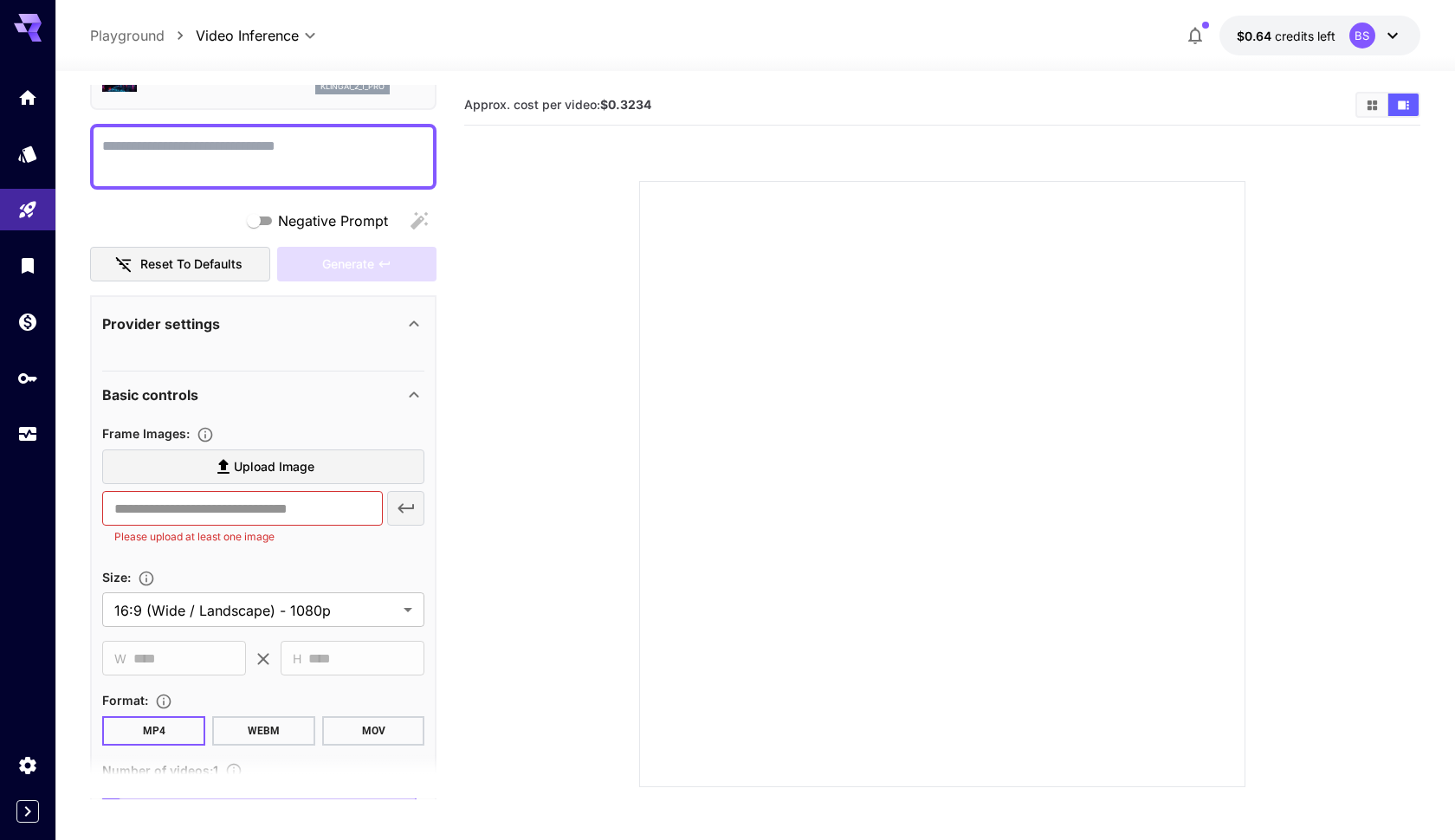 scroll, scrollTop: 109, scrollLeft: 0, axis: vertical 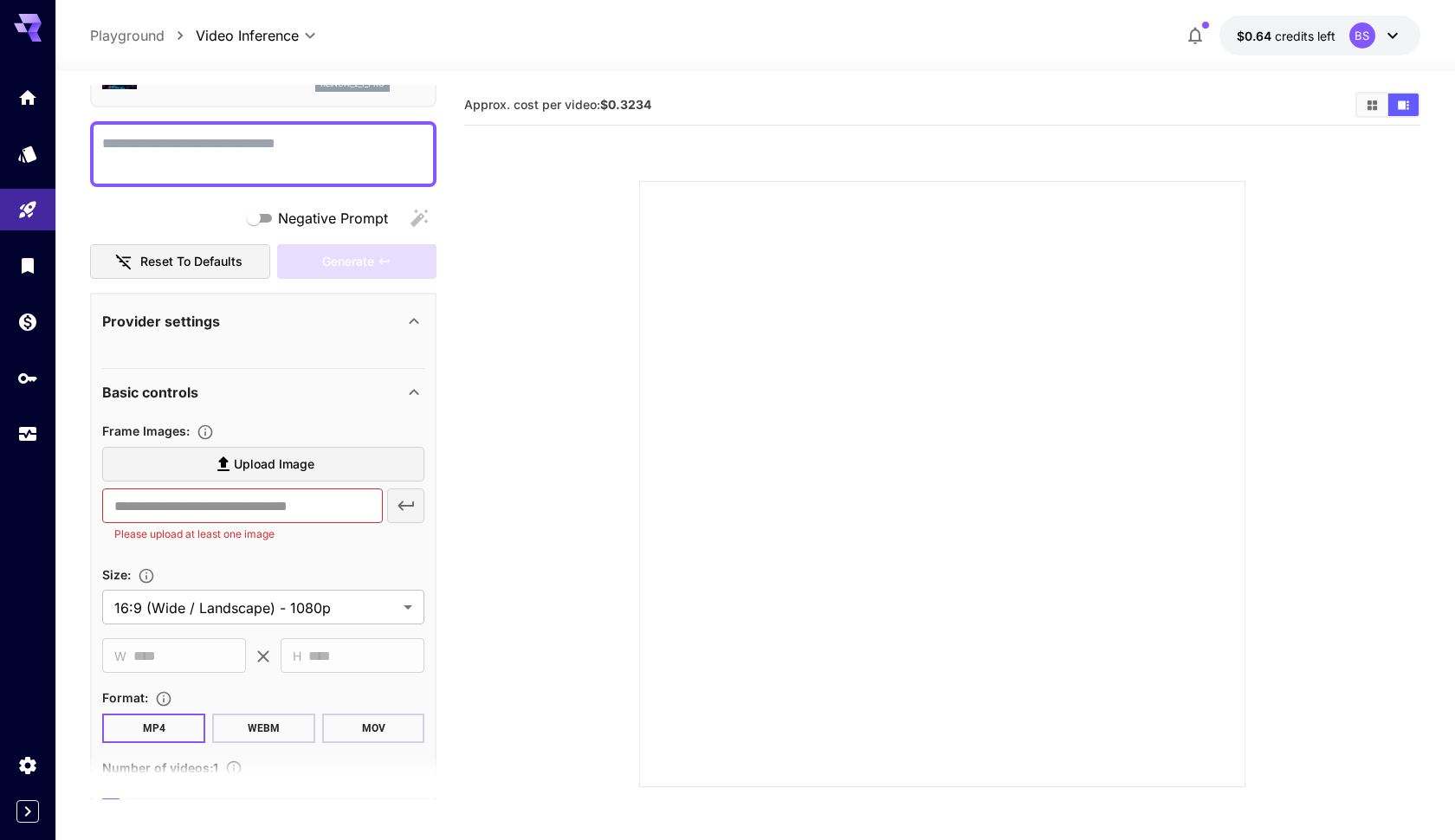 click on "Provider settings" at bounding box center (253, 321) 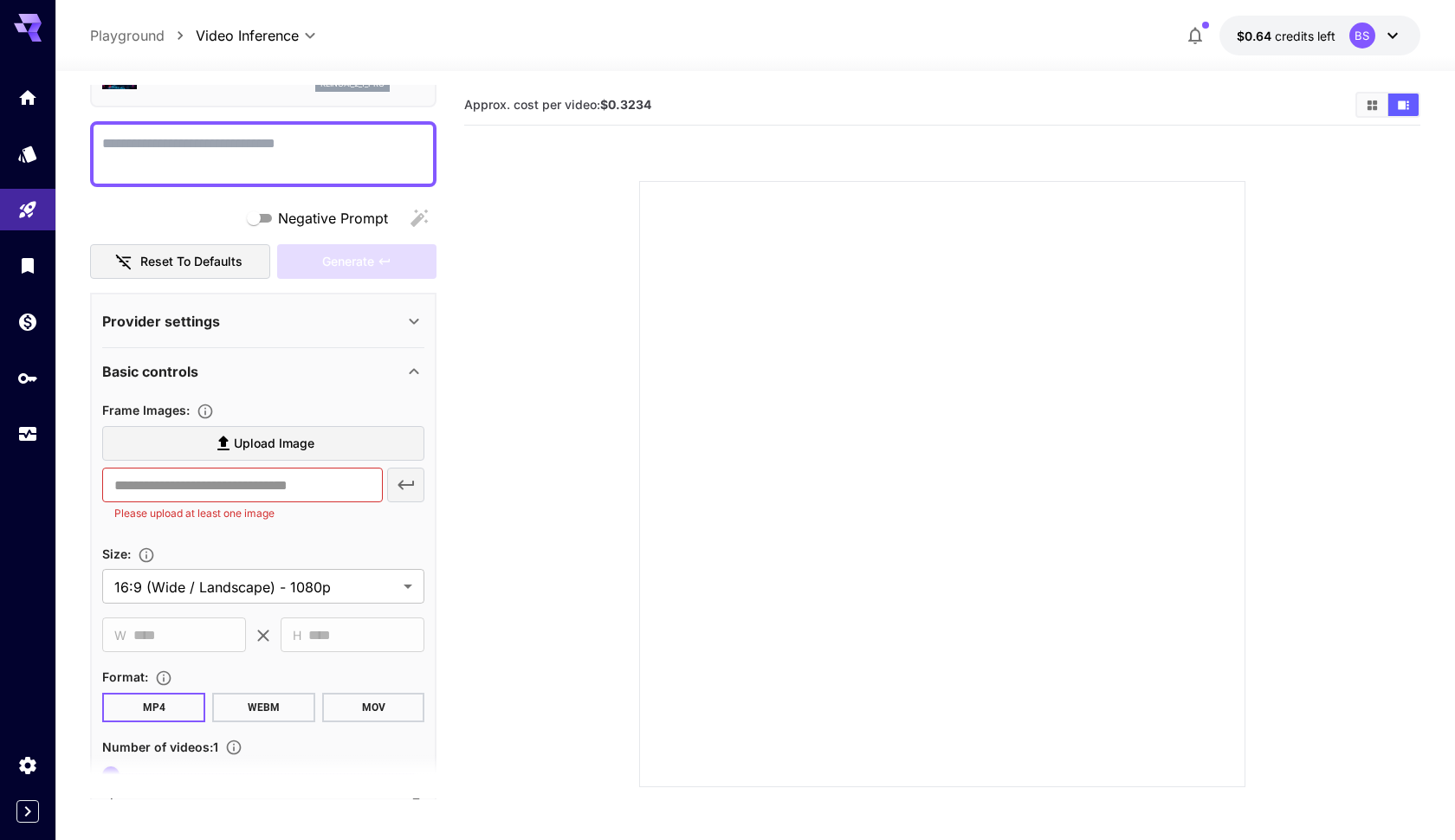 click on "Provider settings" at bounding box center (253, 321) 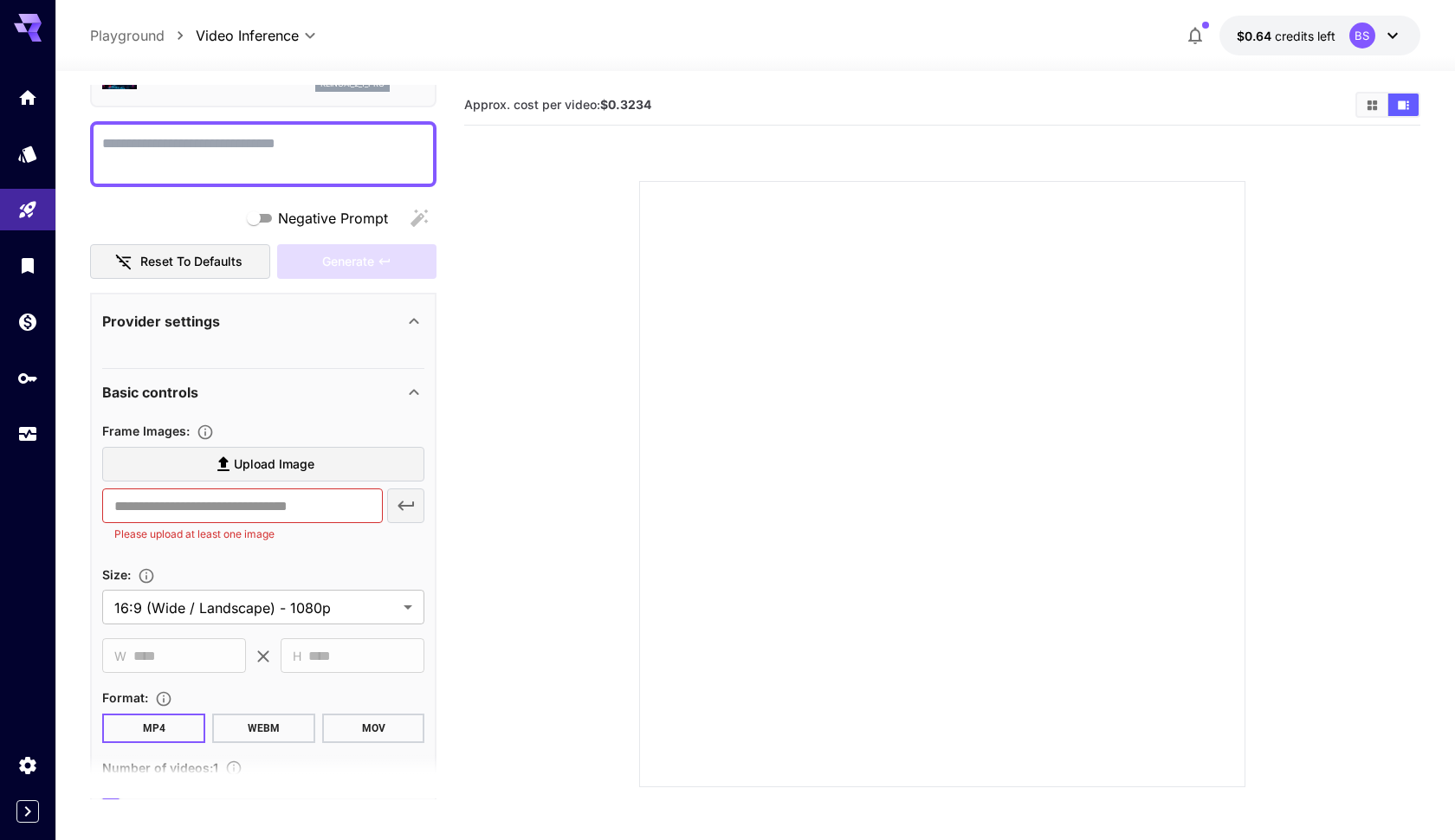 click on "Provider settings" at bounding box center [253, 321] 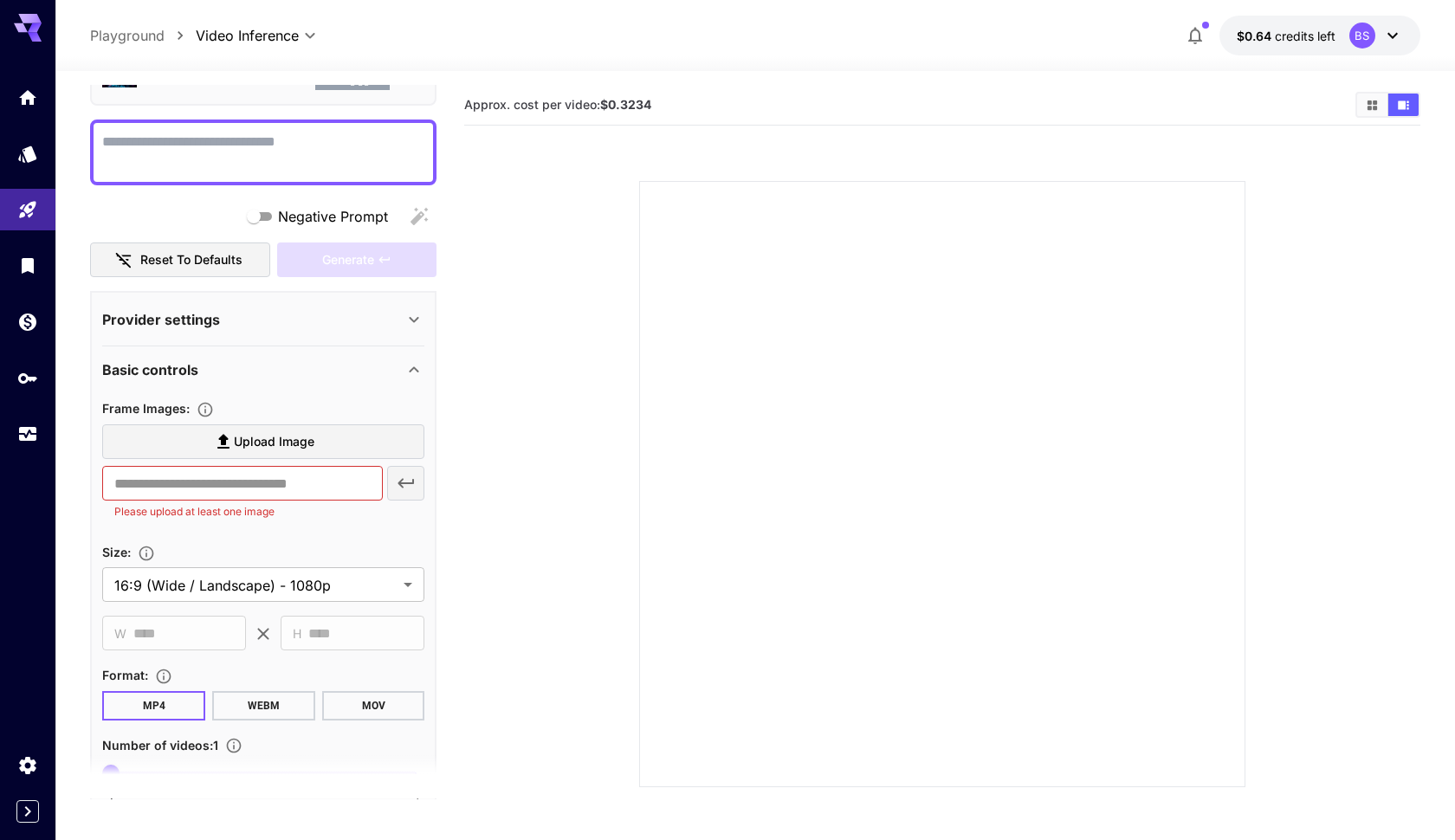 scroll, scrollTop: 95, scrollLeft: 0, axis: vertical 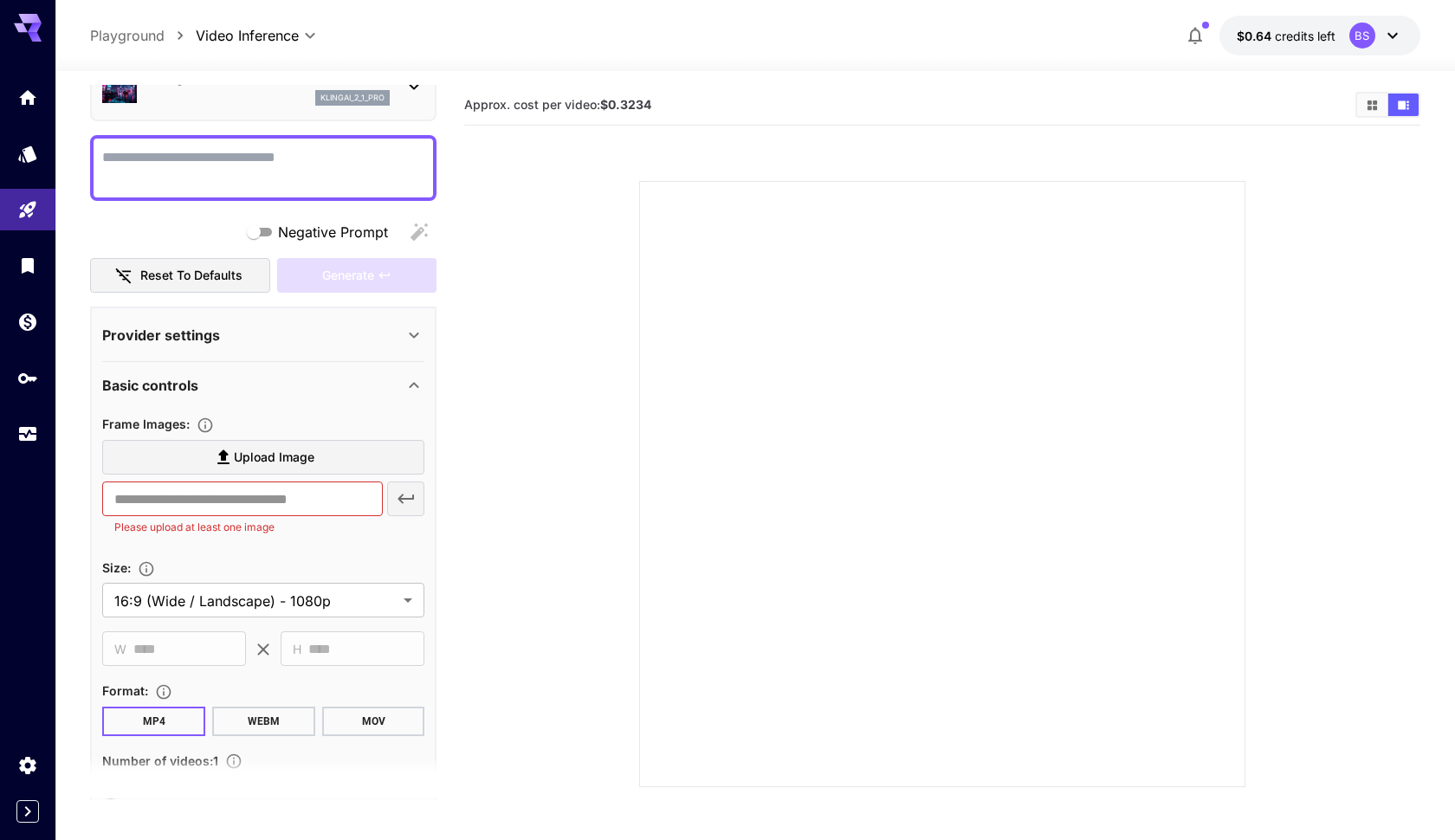 click on "Upload Image" at bounding box center (263, 457) 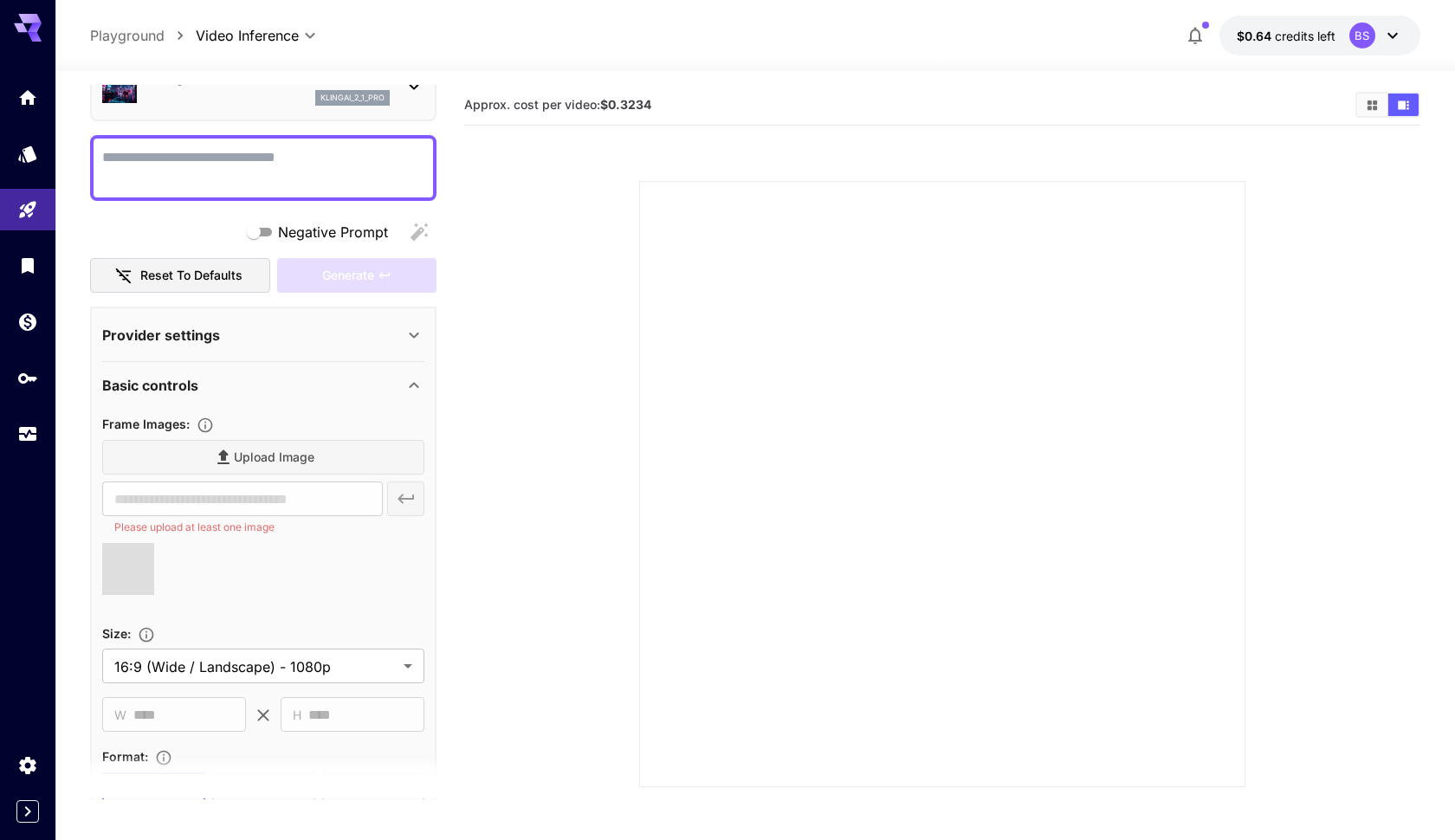 type on "**********" 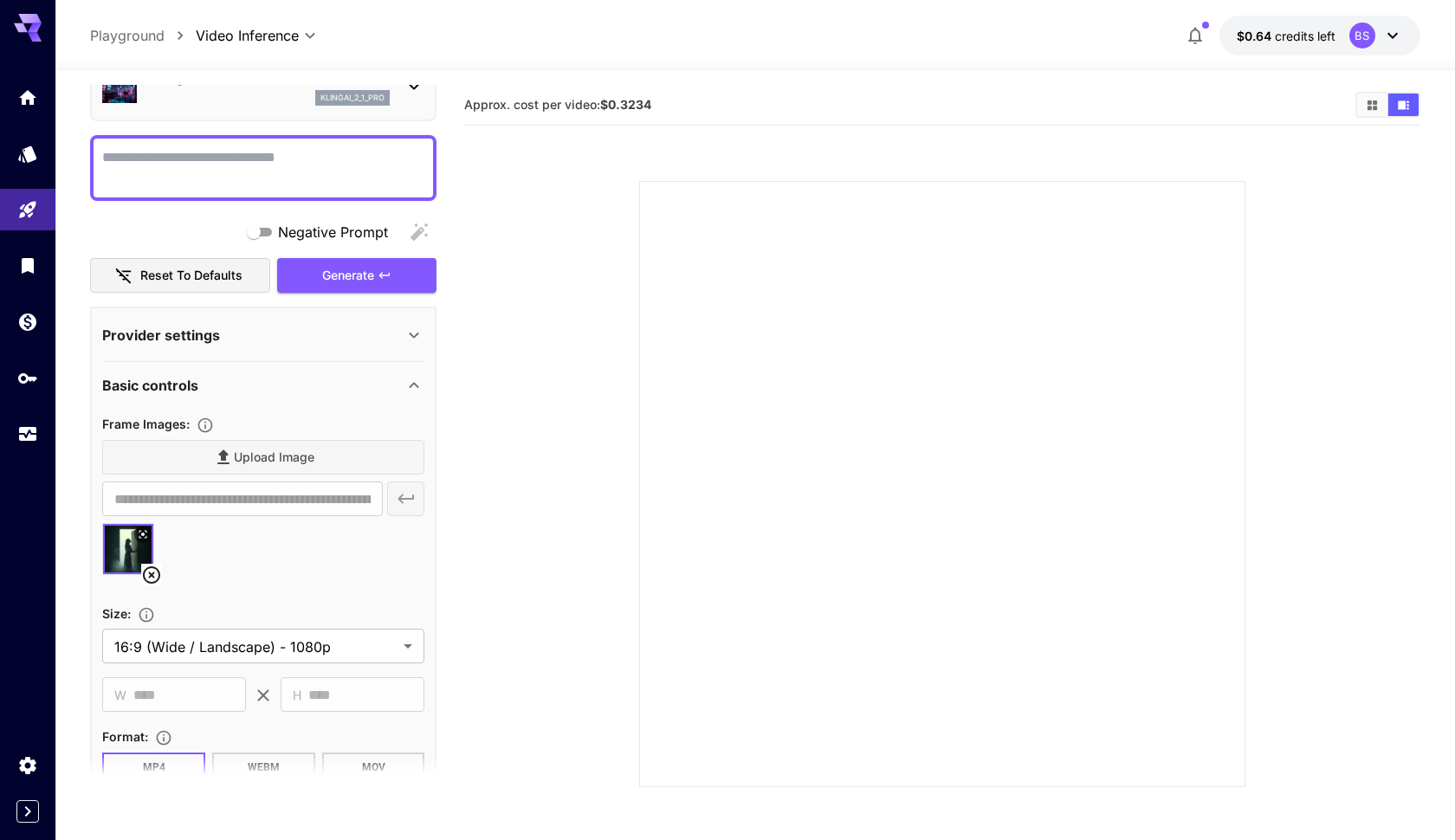 click on "Negative Prompt" at bounding box center (263, 168) 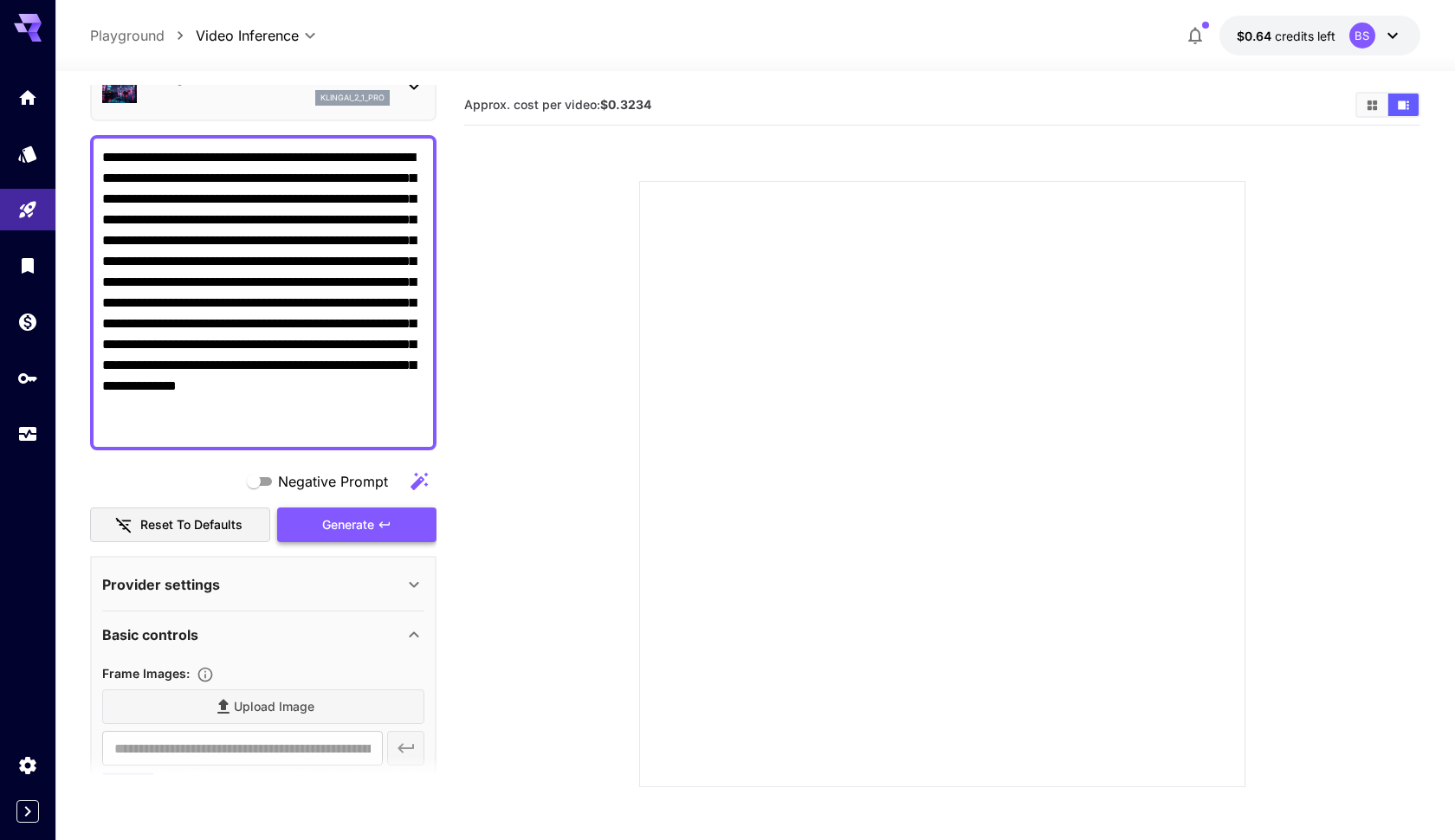 type on "**********" 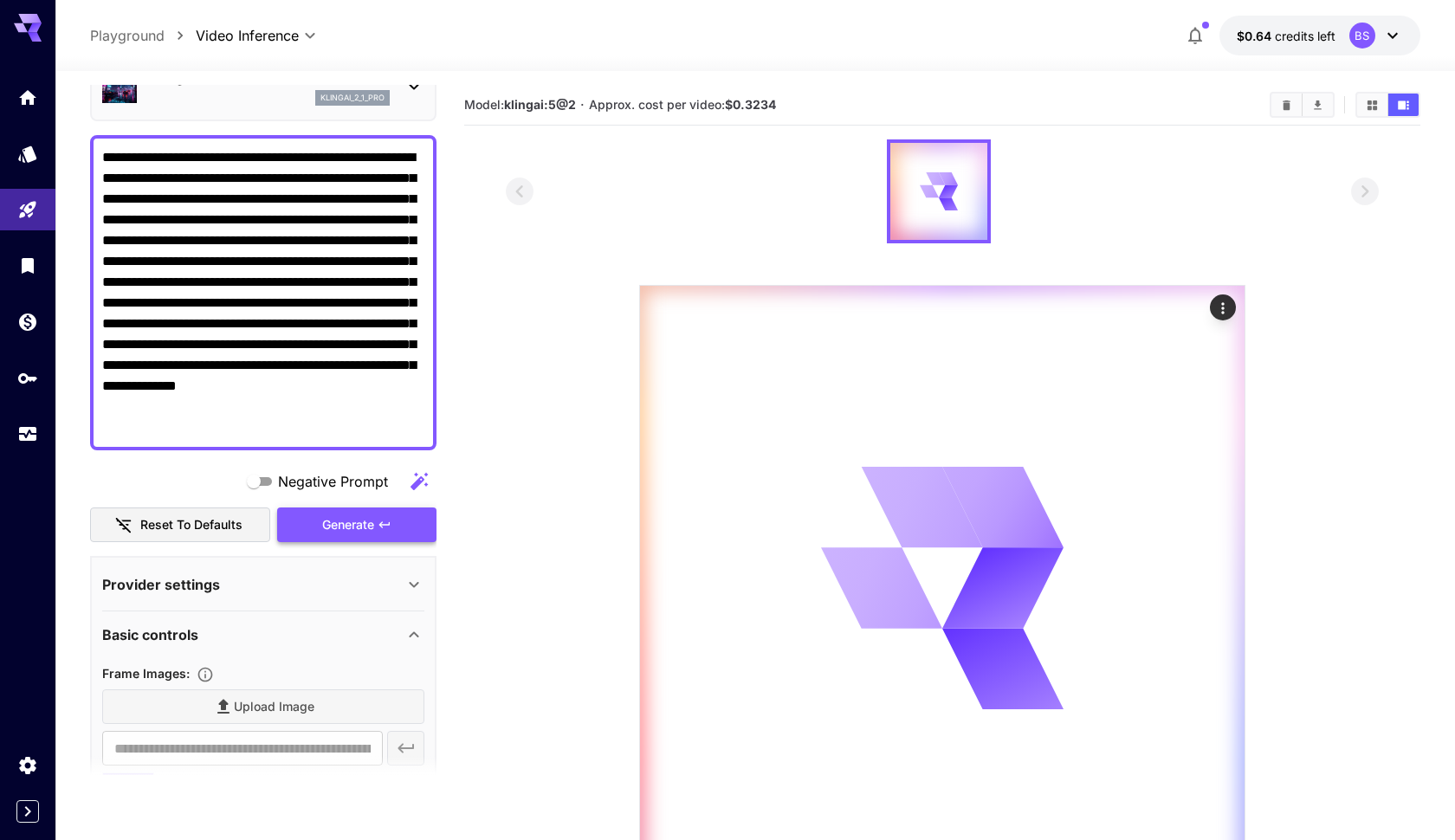 scroll, scrollTop: 303, scrollLeft: 0, axis: vertical 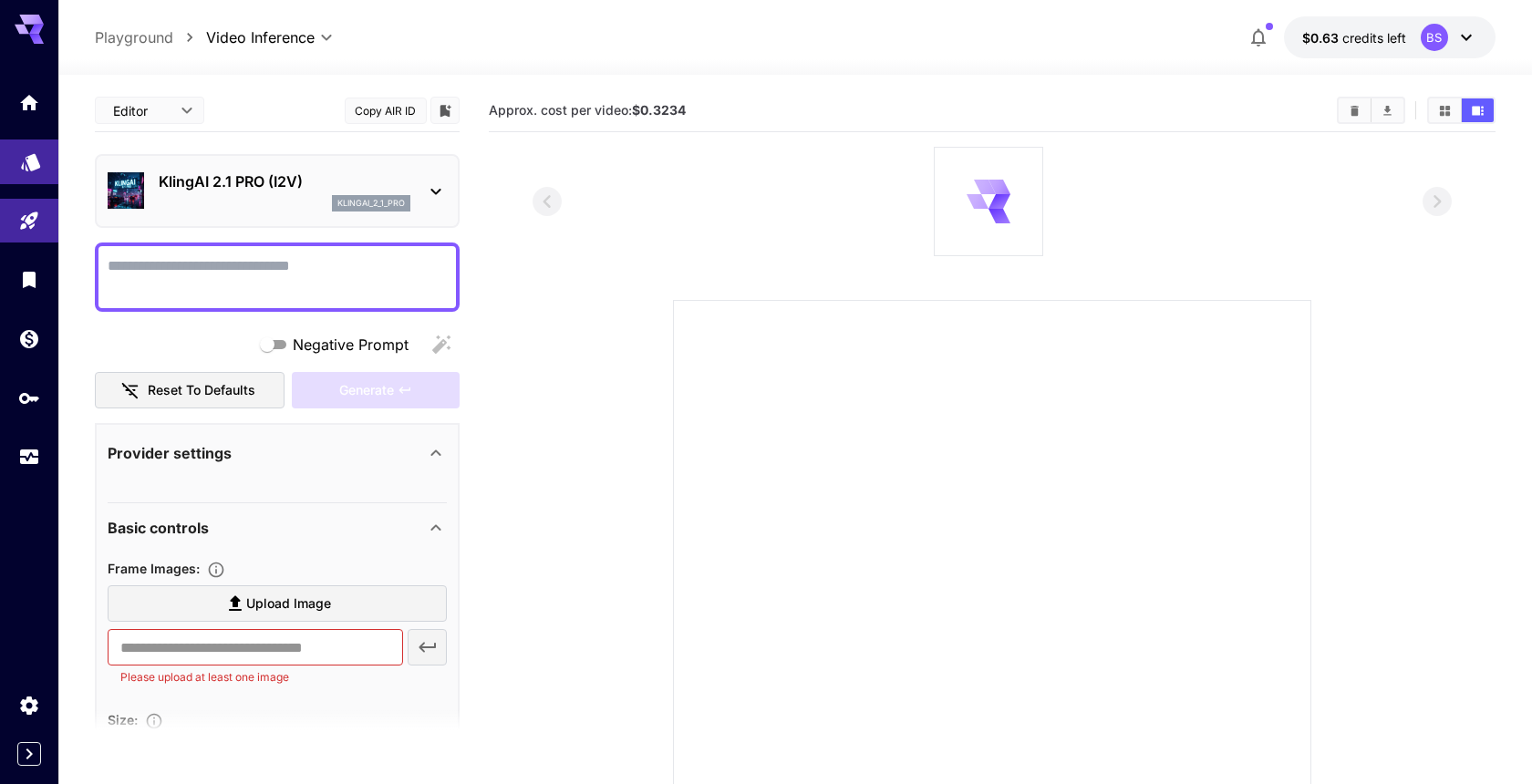 click at bounding box center (29, 161) 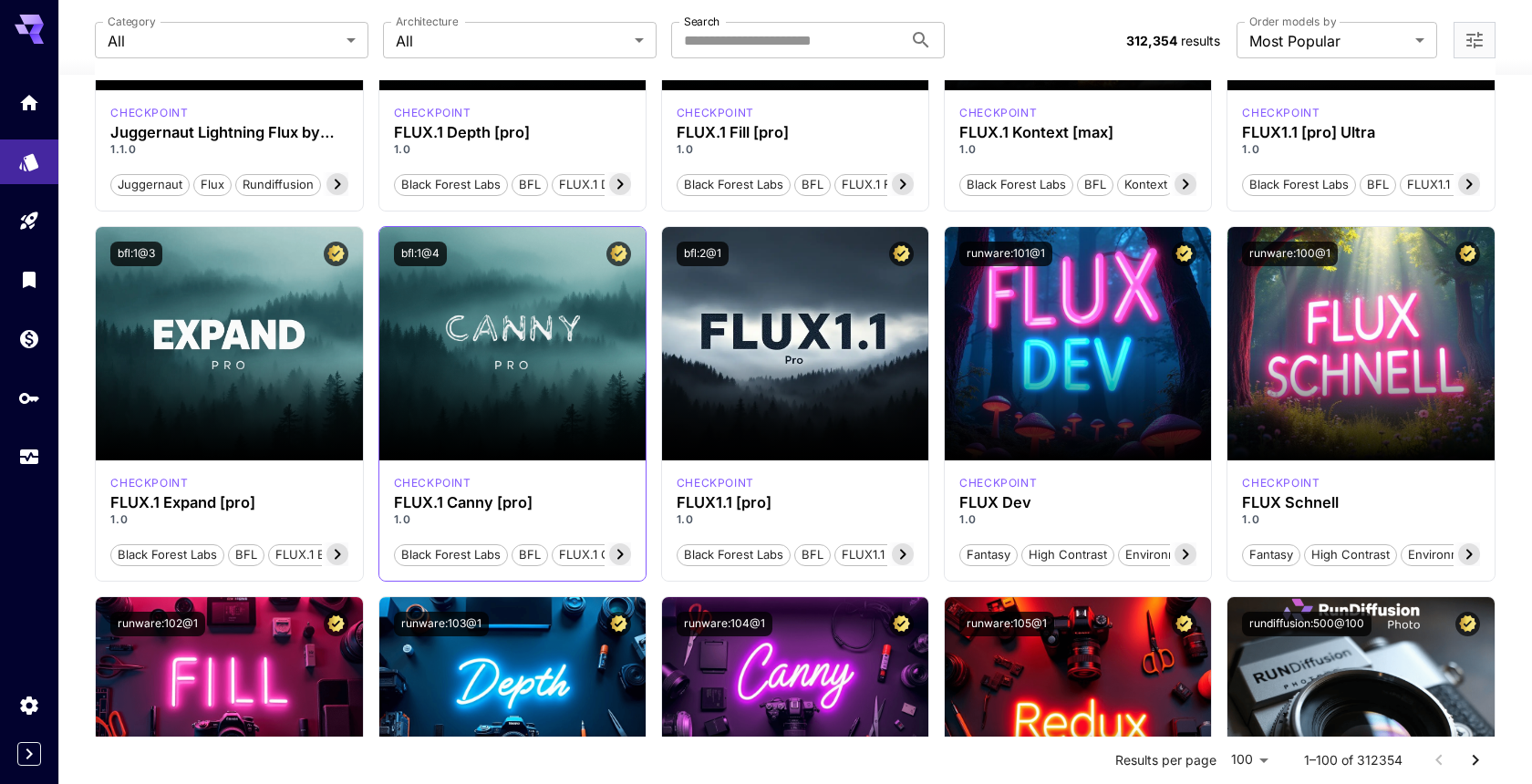 scroll, scrollTop: 748, scrollLeft: 0, axis: vertical 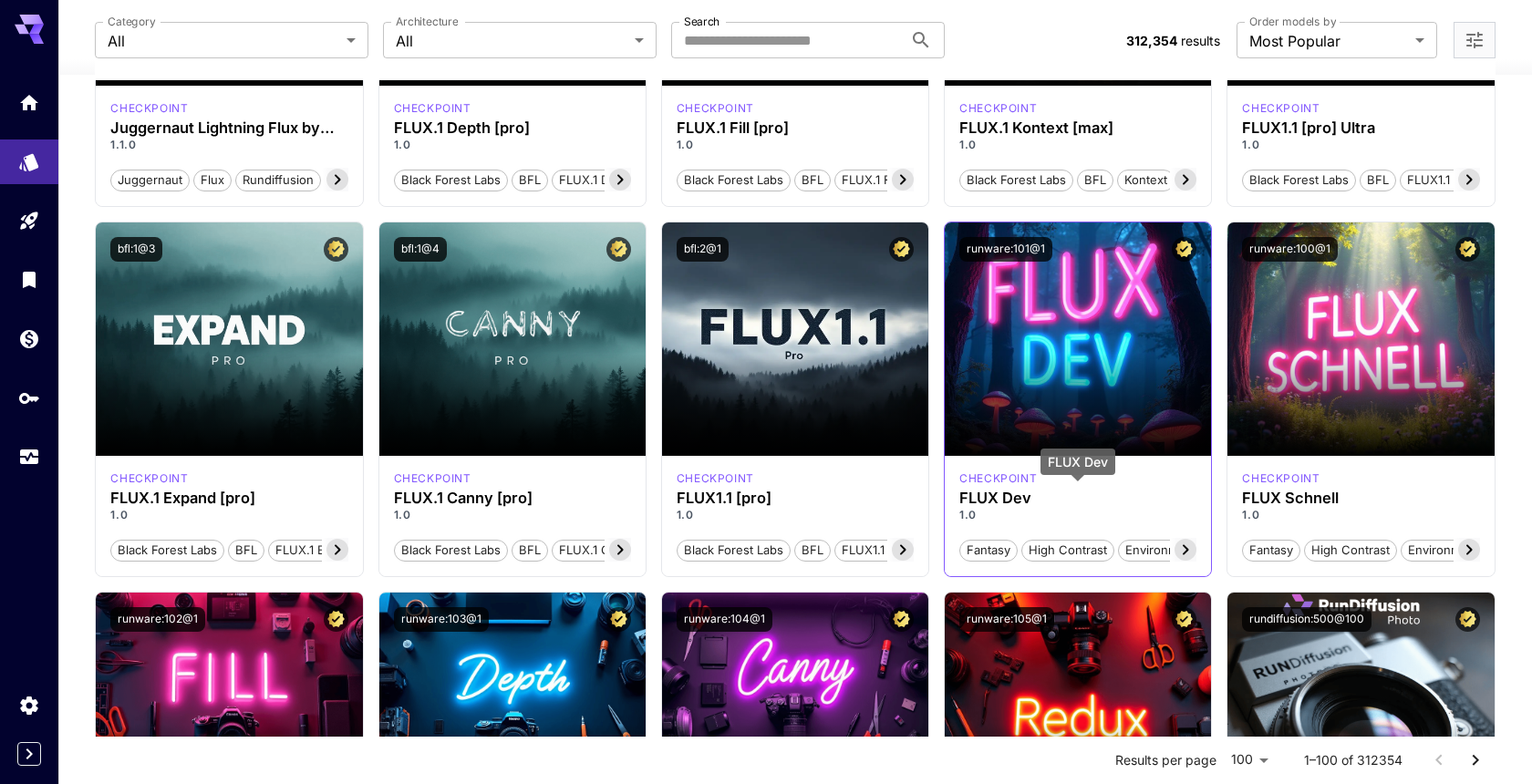 click on "FLUX Dev" at bounding box center (1078, 498) 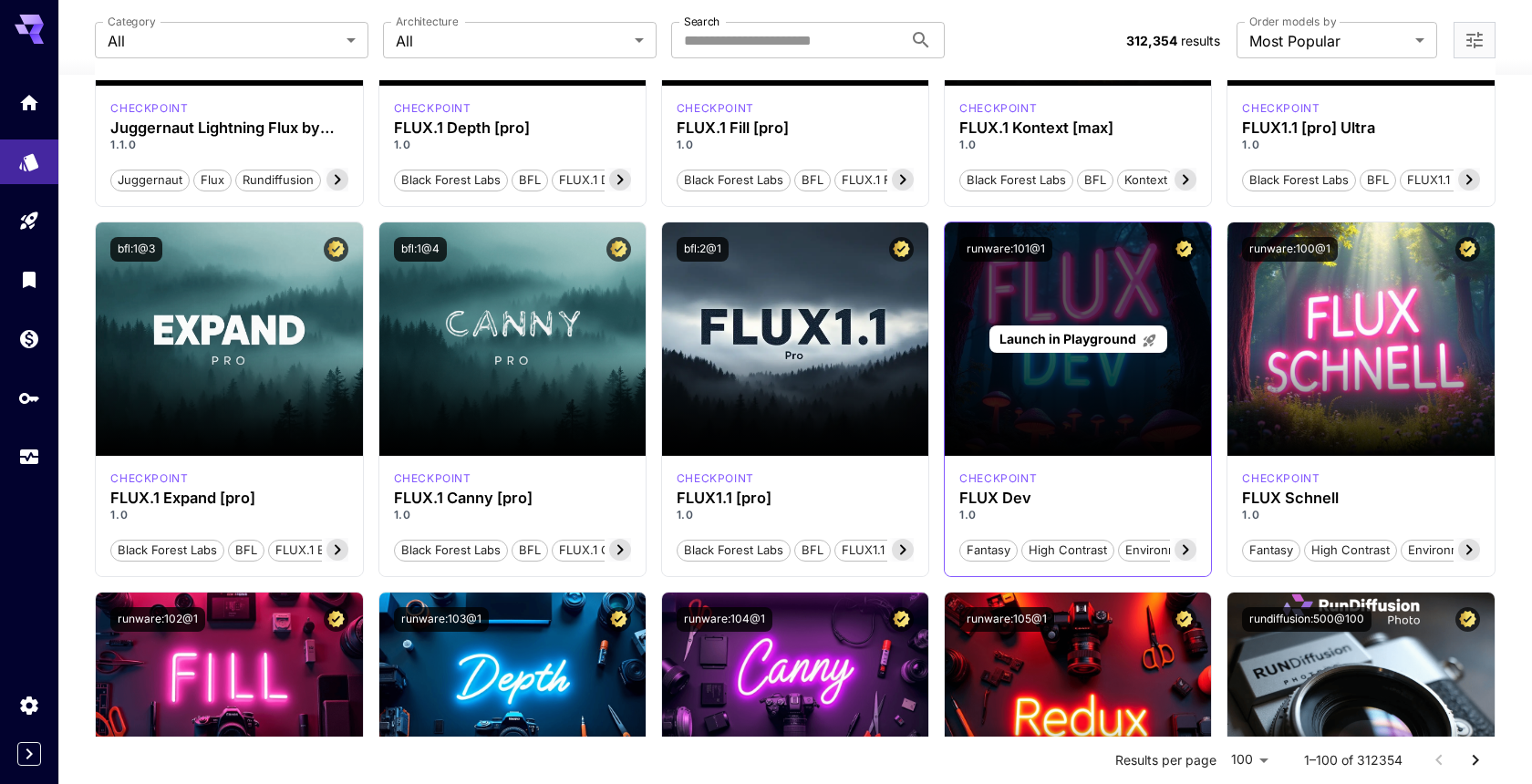 click on "Launch in Playground" at bounding box center [1078, 339] 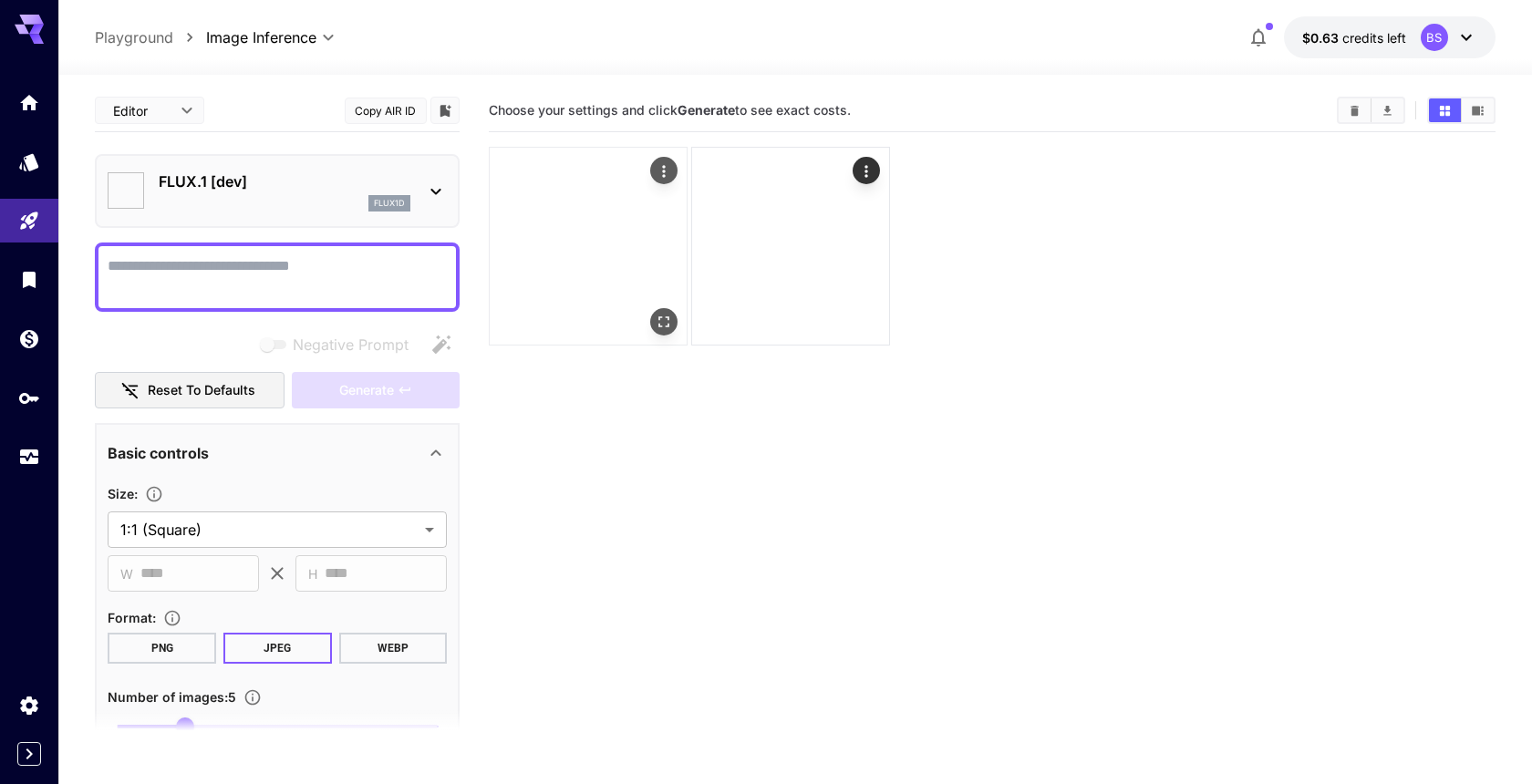 type on "**********" 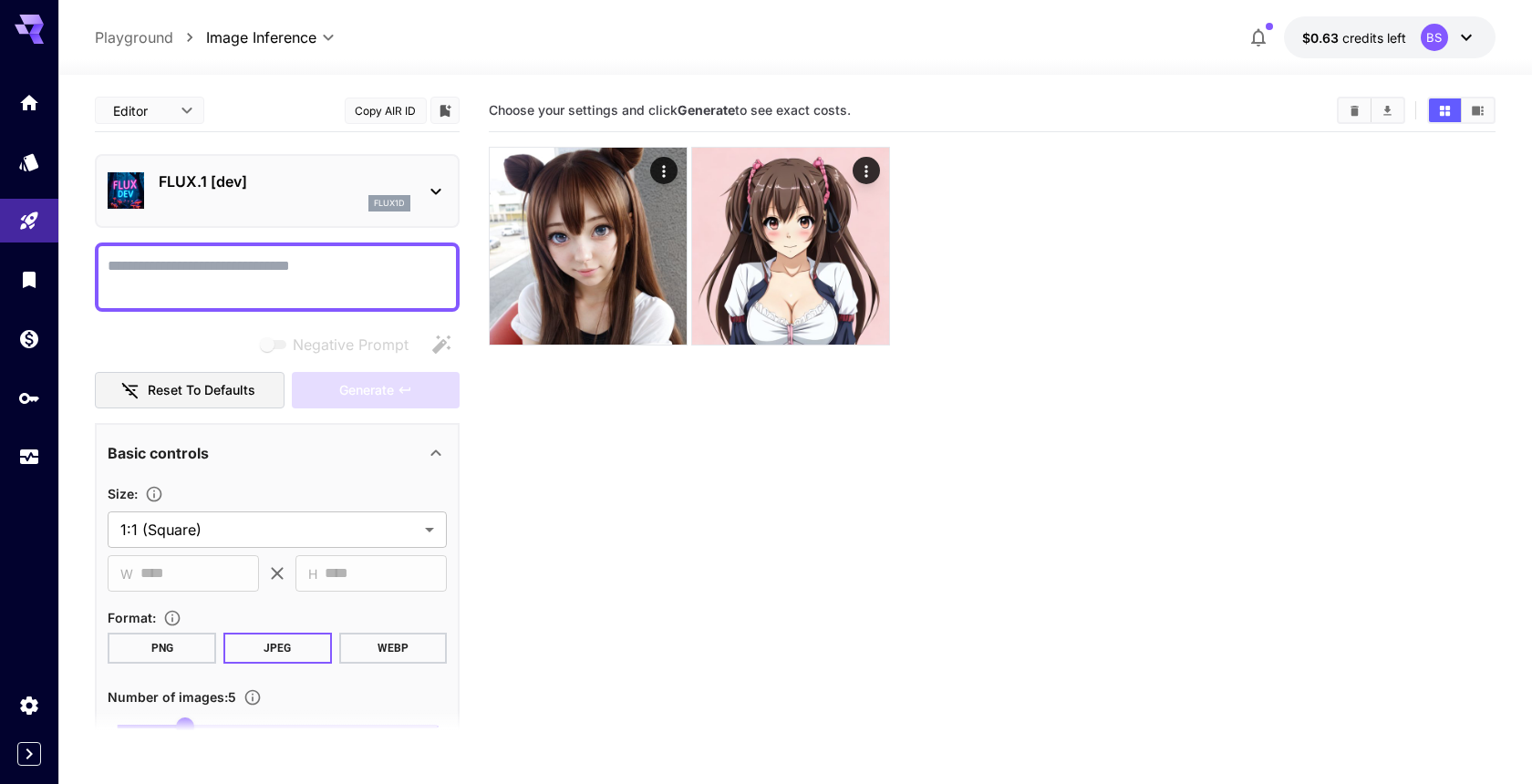 click on "Negative Prompt" at bounding box center (277, 277) 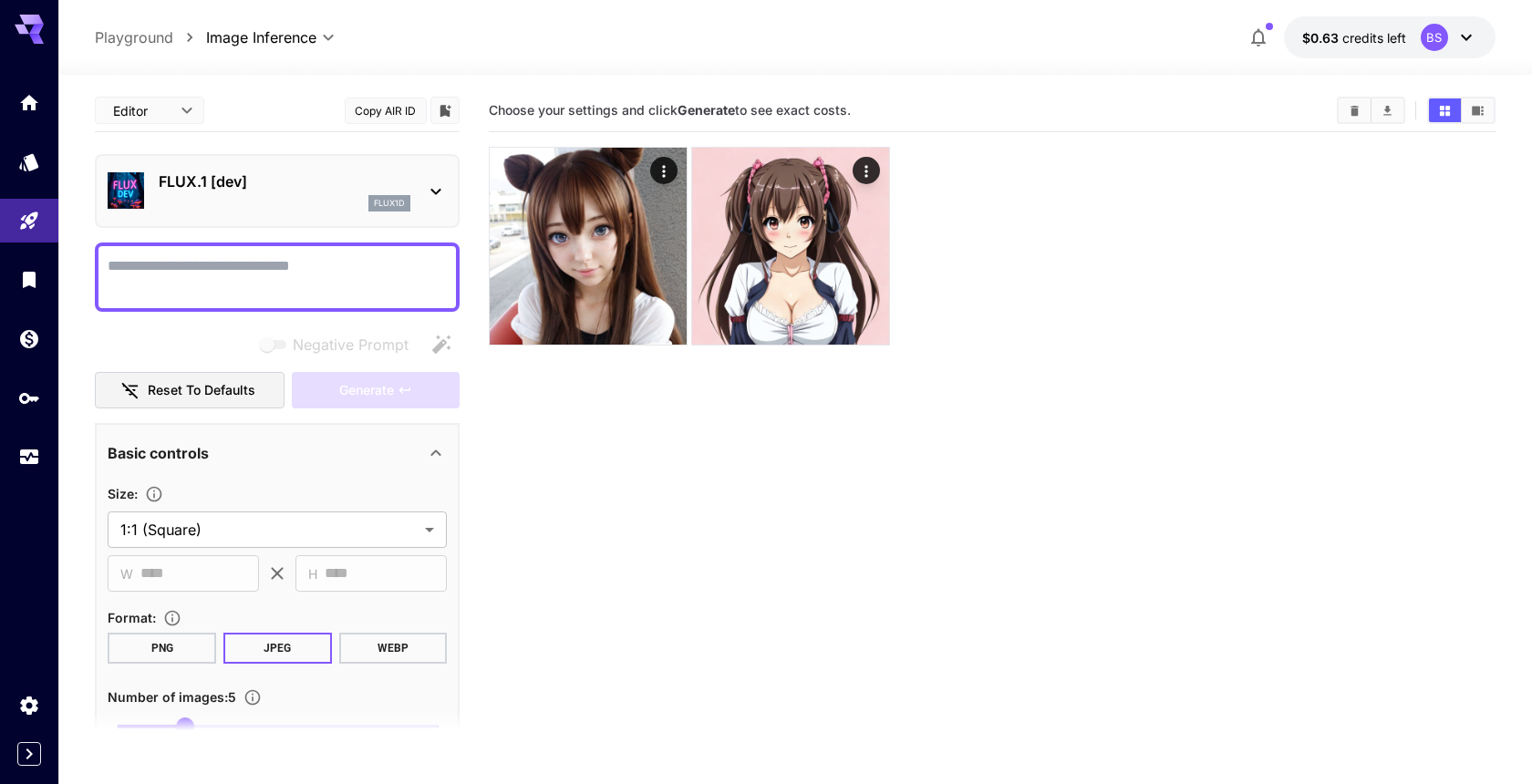paste on "**********" 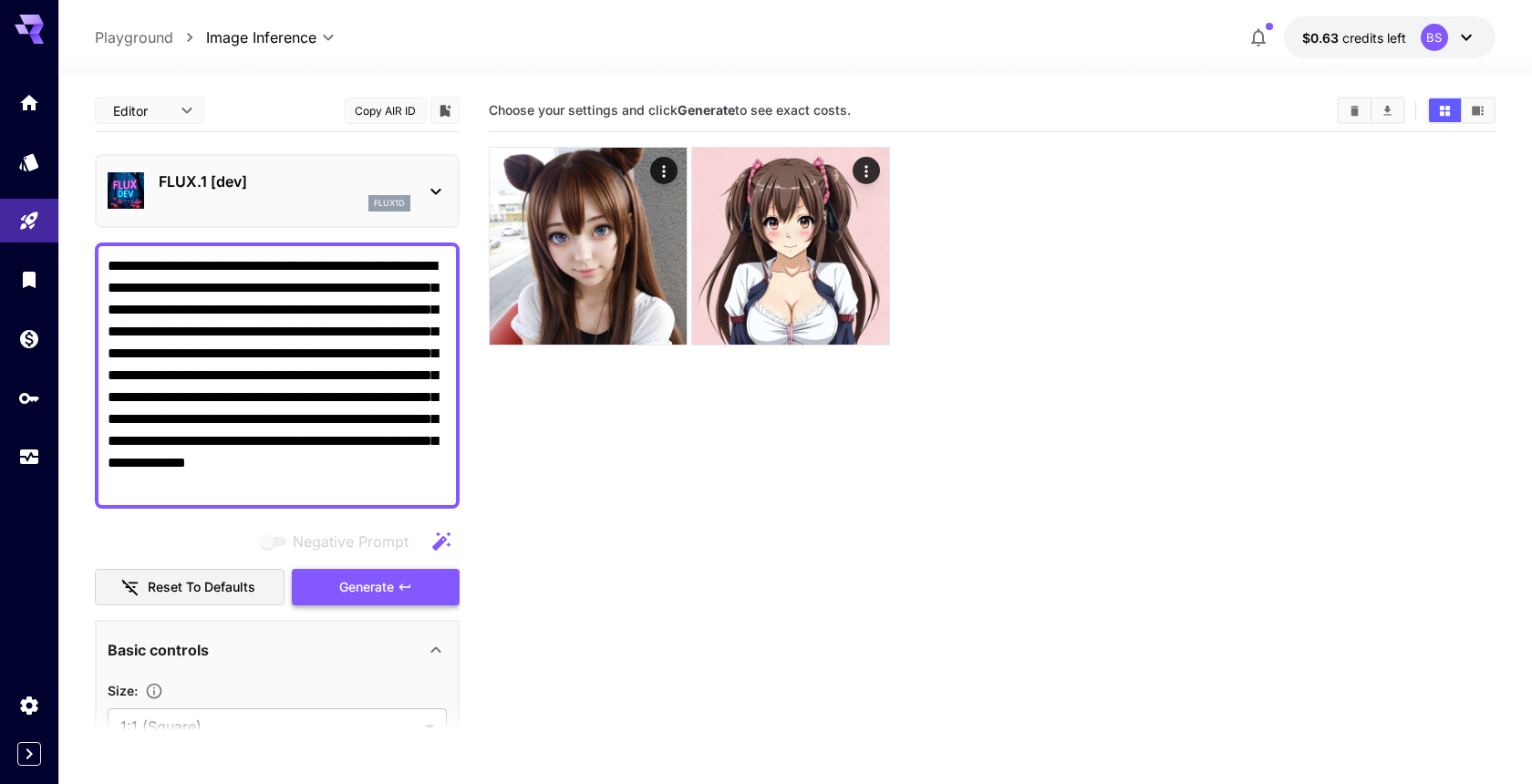 type on "**********" 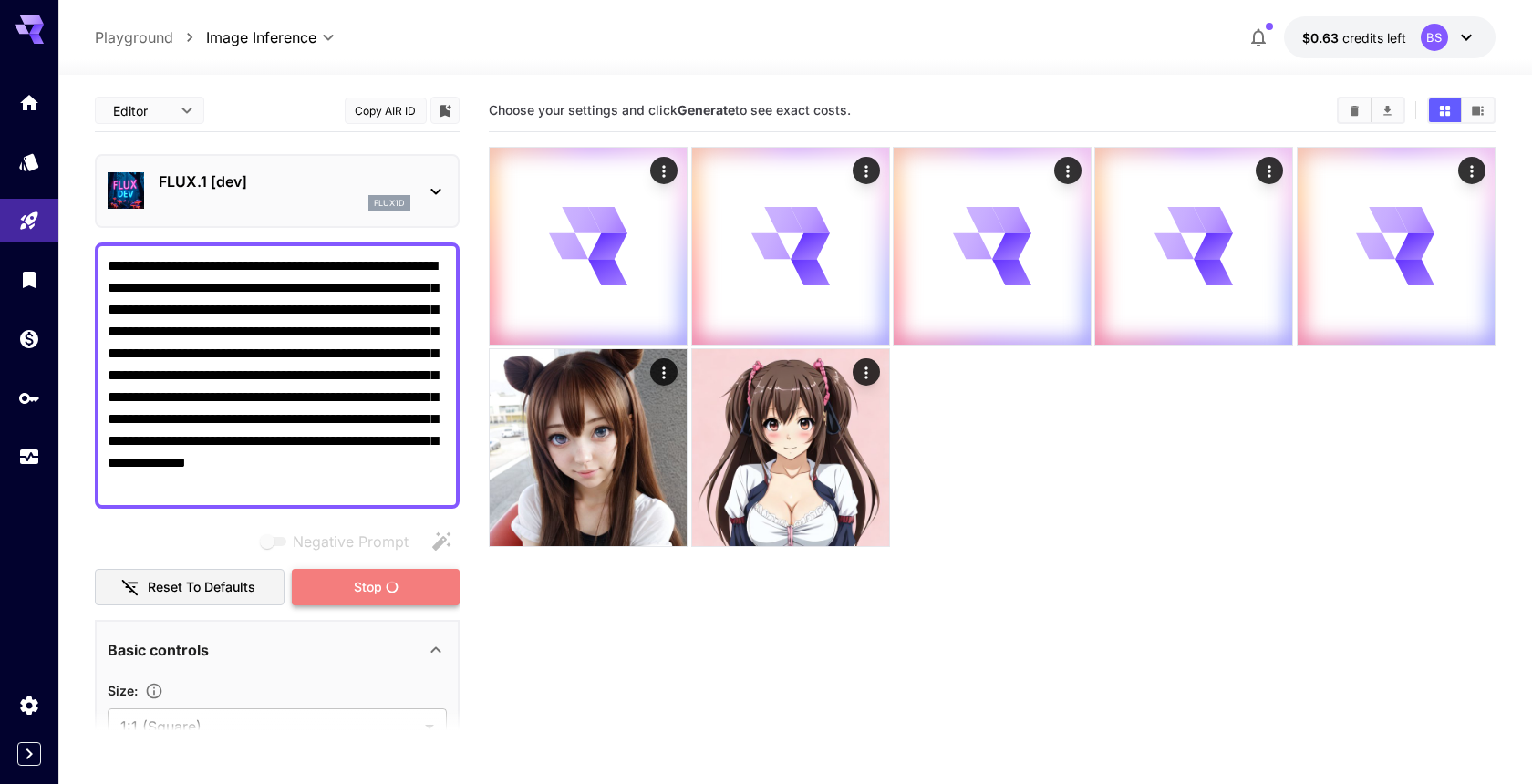 click on "Stop" at bounding box center (376, 587) 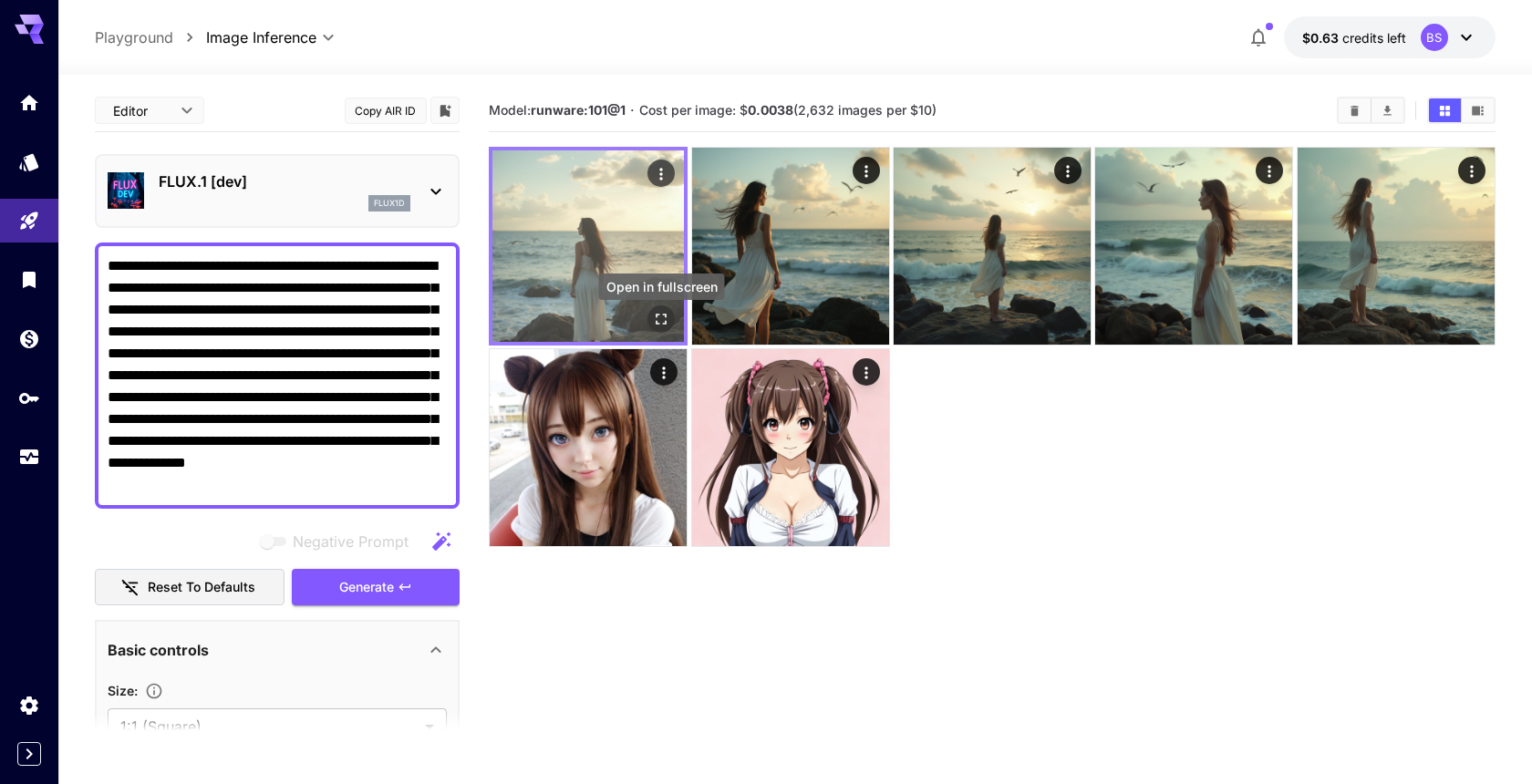 click 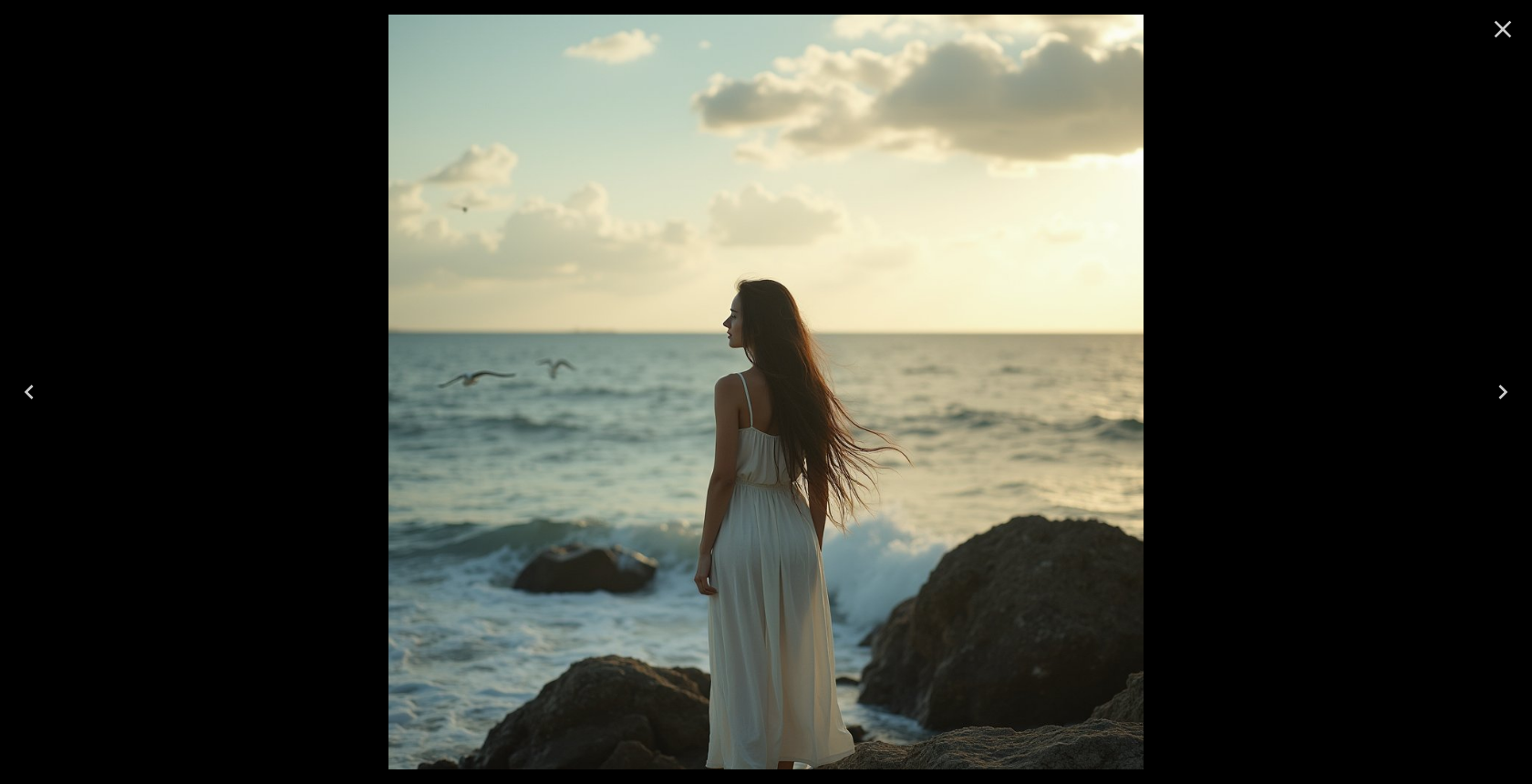 click 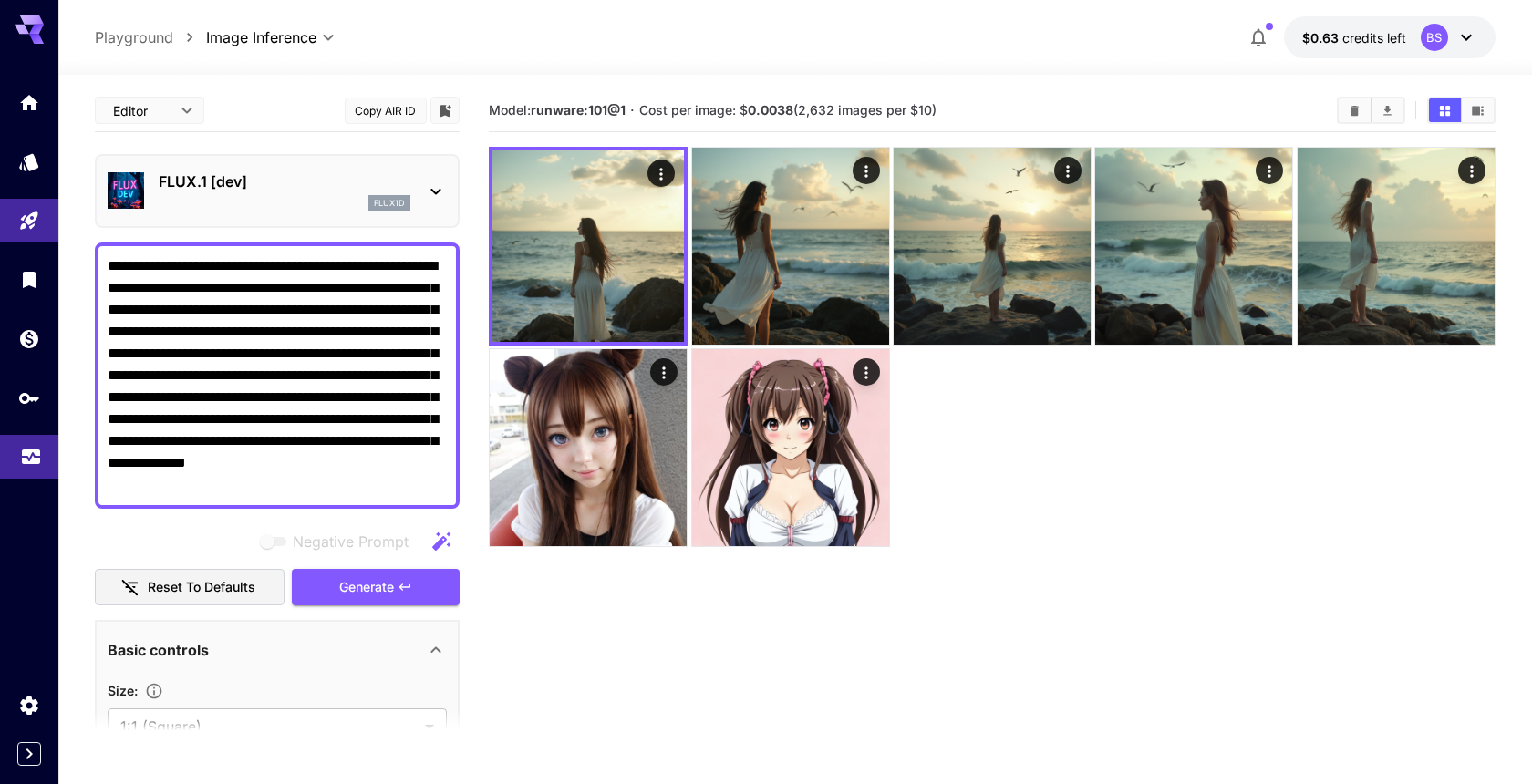 click at bounding box center (29, 457) 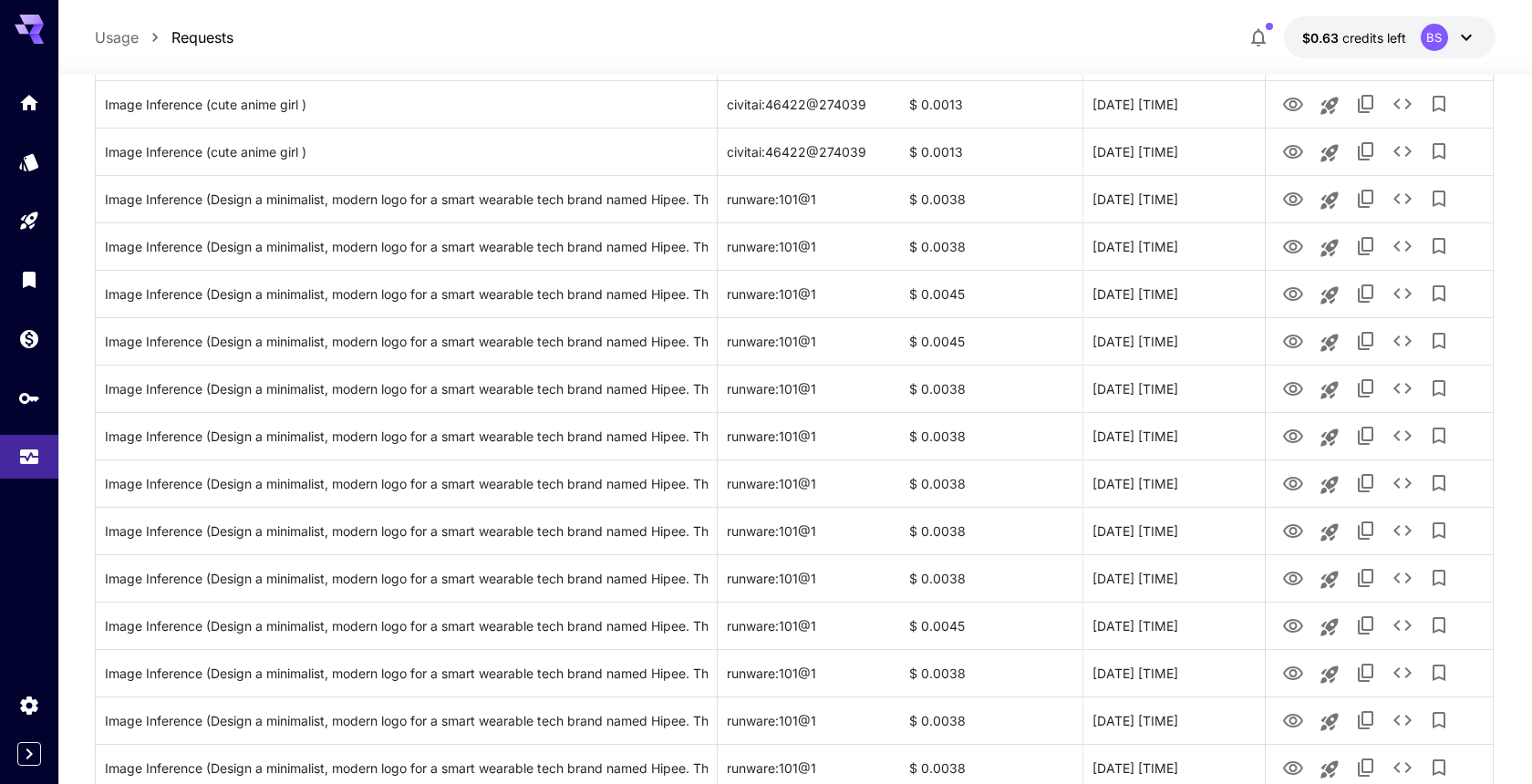 scroll, scrollTop: 689, scrollLeft: 0, axis: vertical 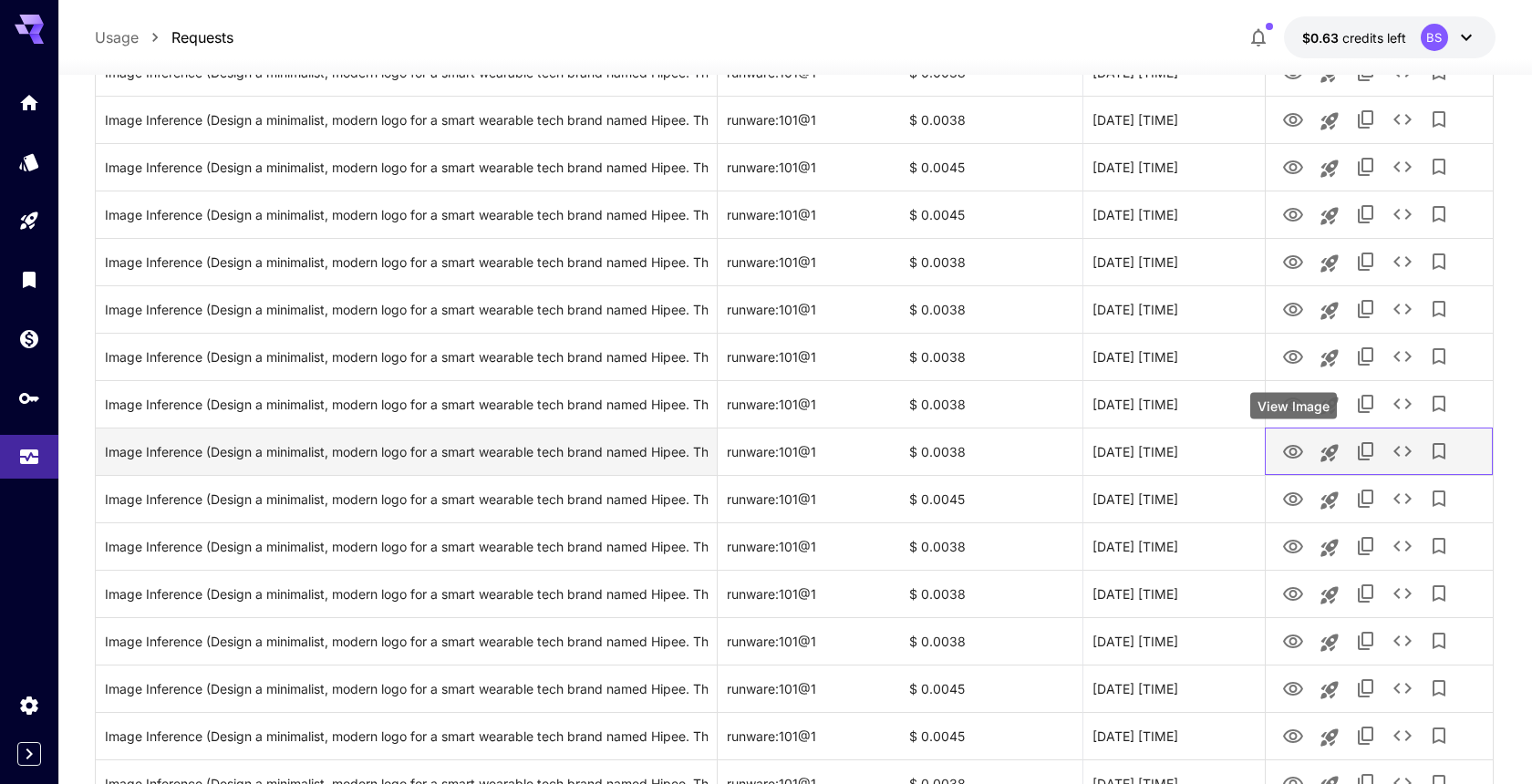 click 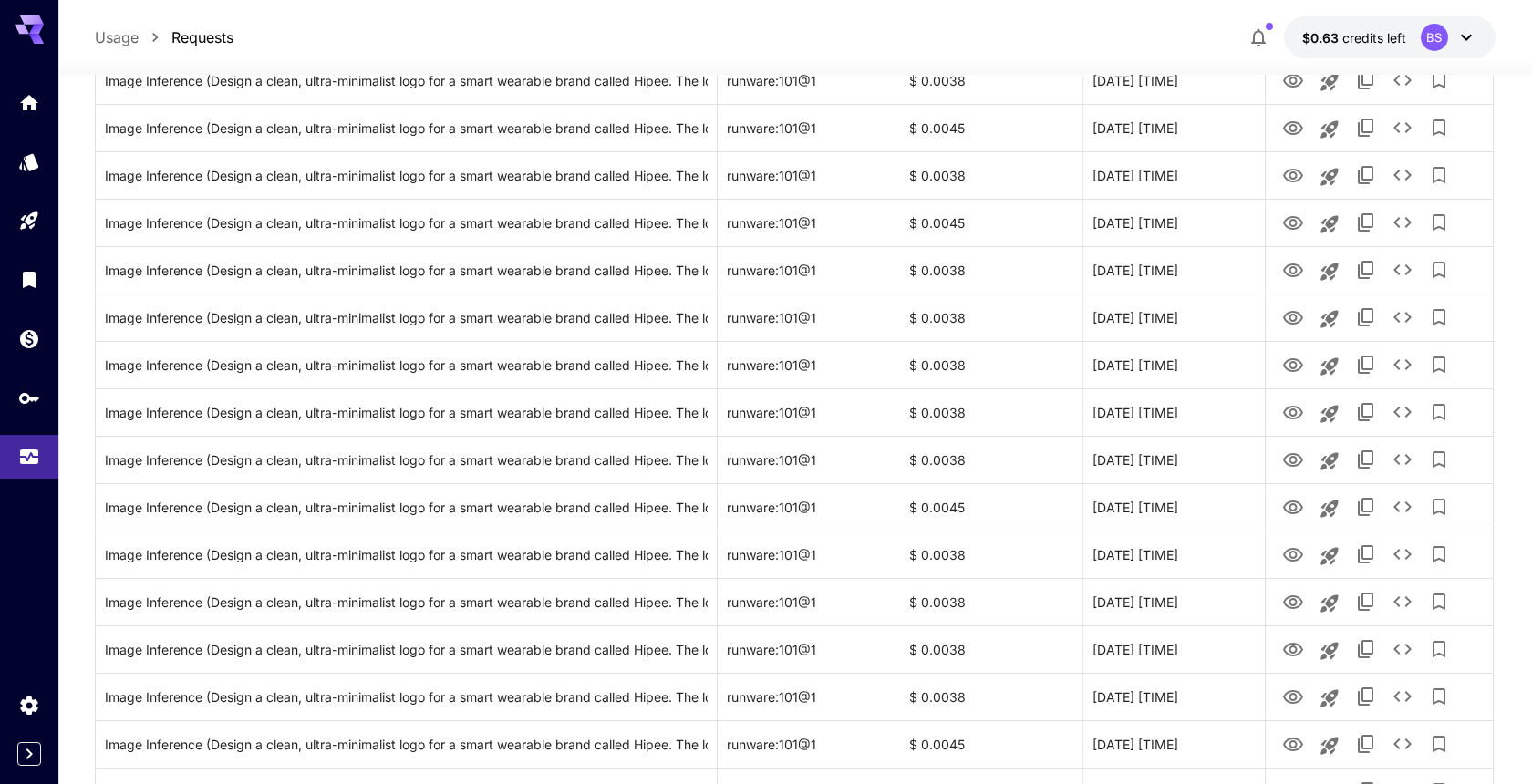 scroll, scrollTop: 1924, scrollLeft: 0, axis: vertical 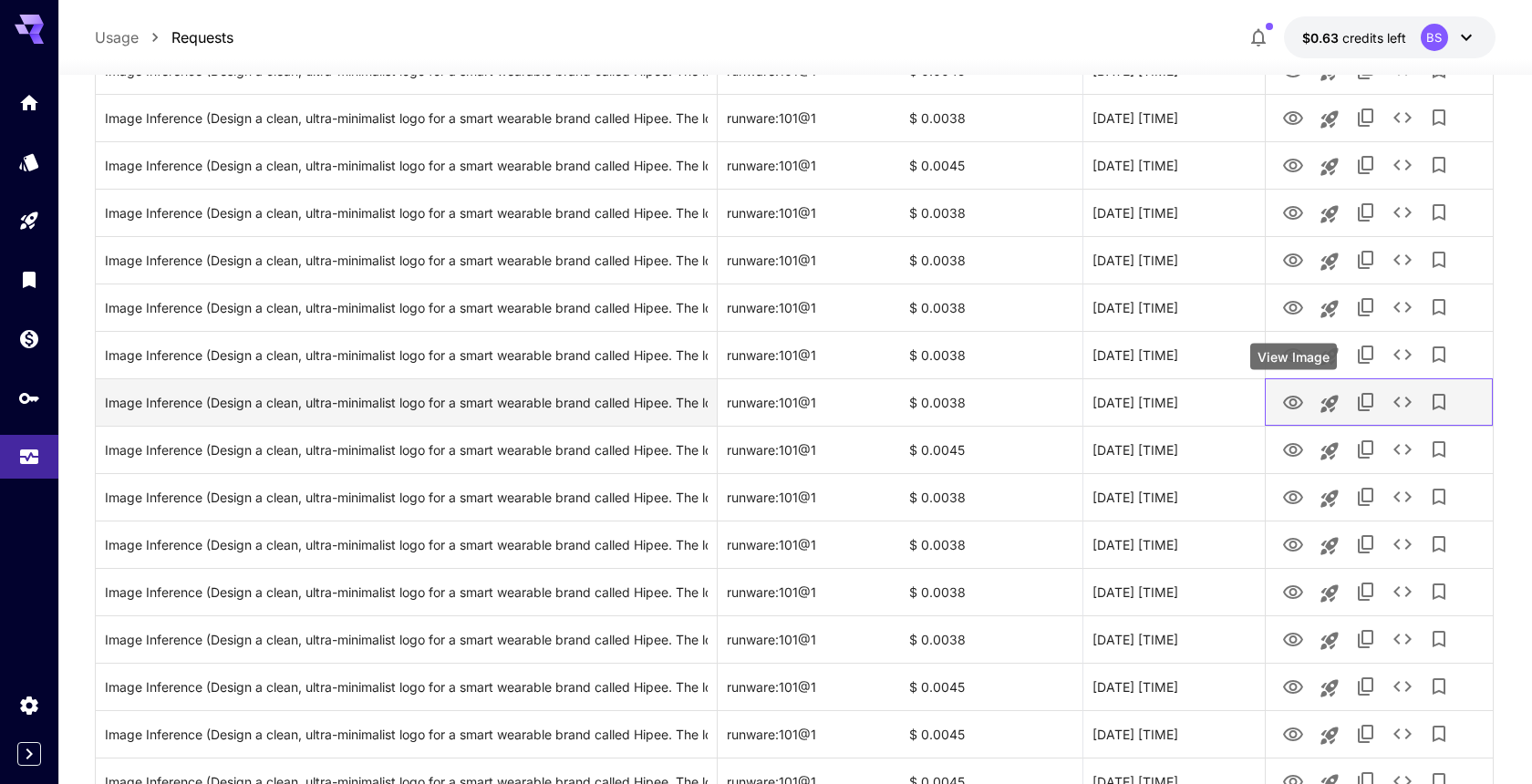 click 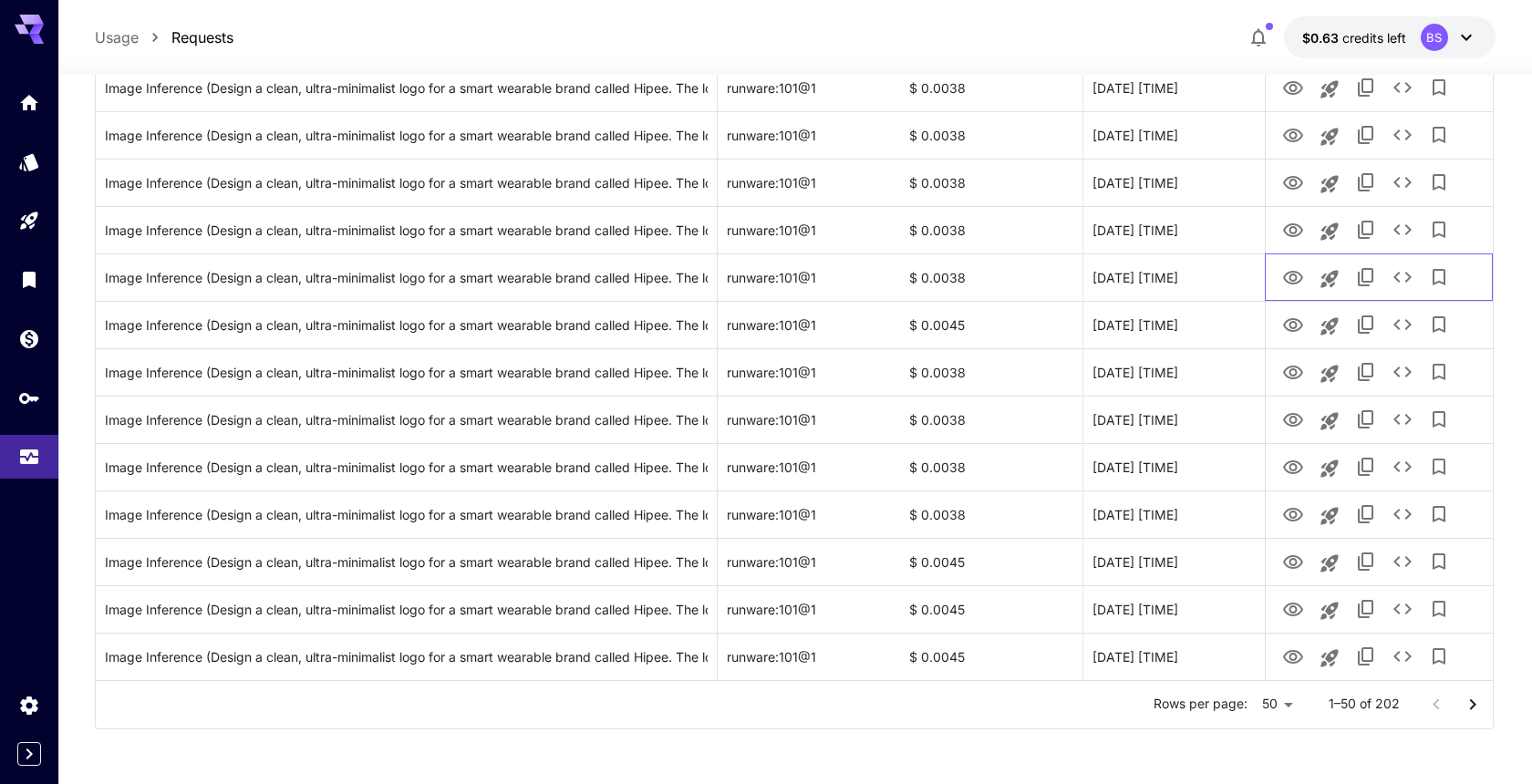 scroll, scrollTop: 2048, scrollLeft: 0, axis: vertical 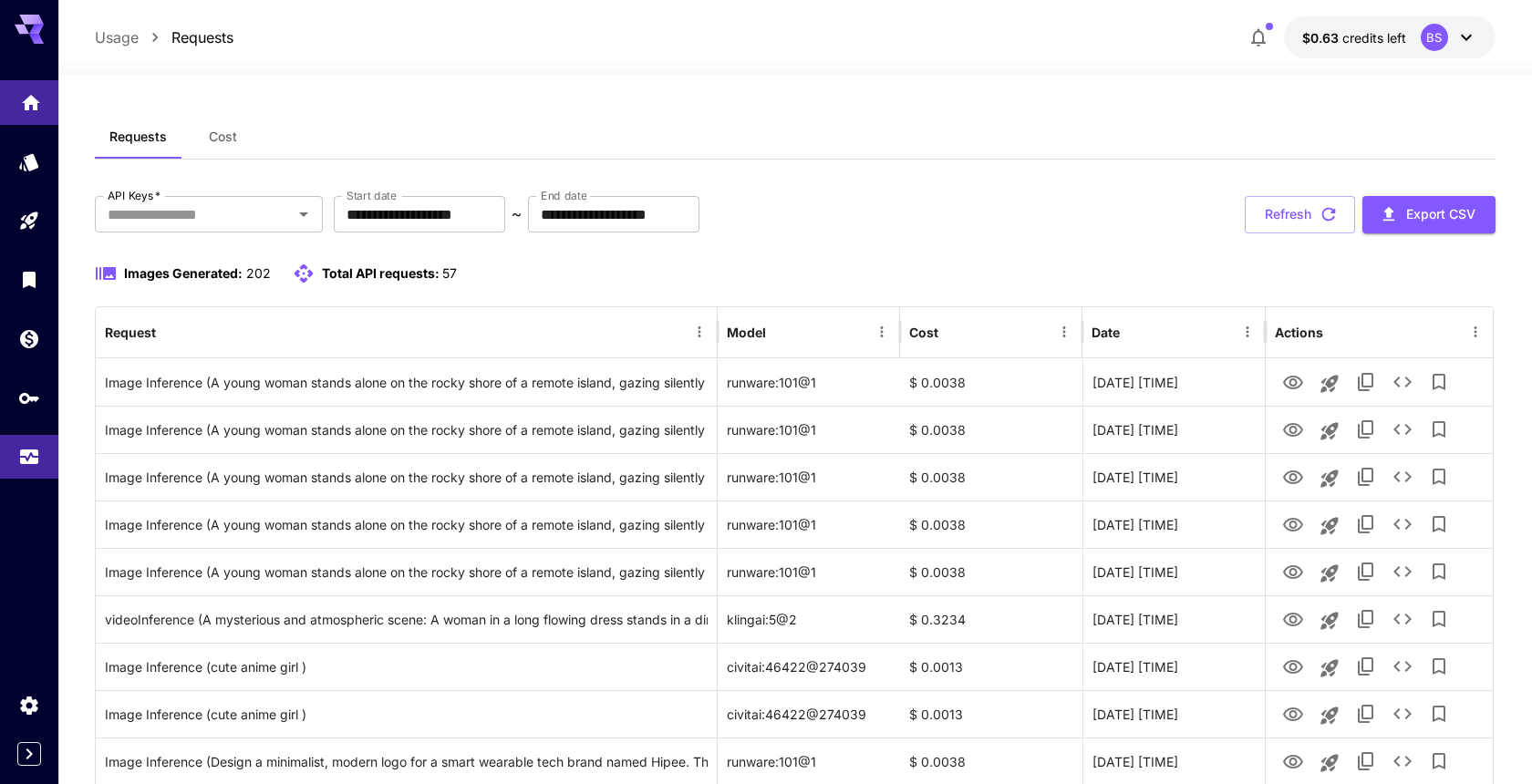click 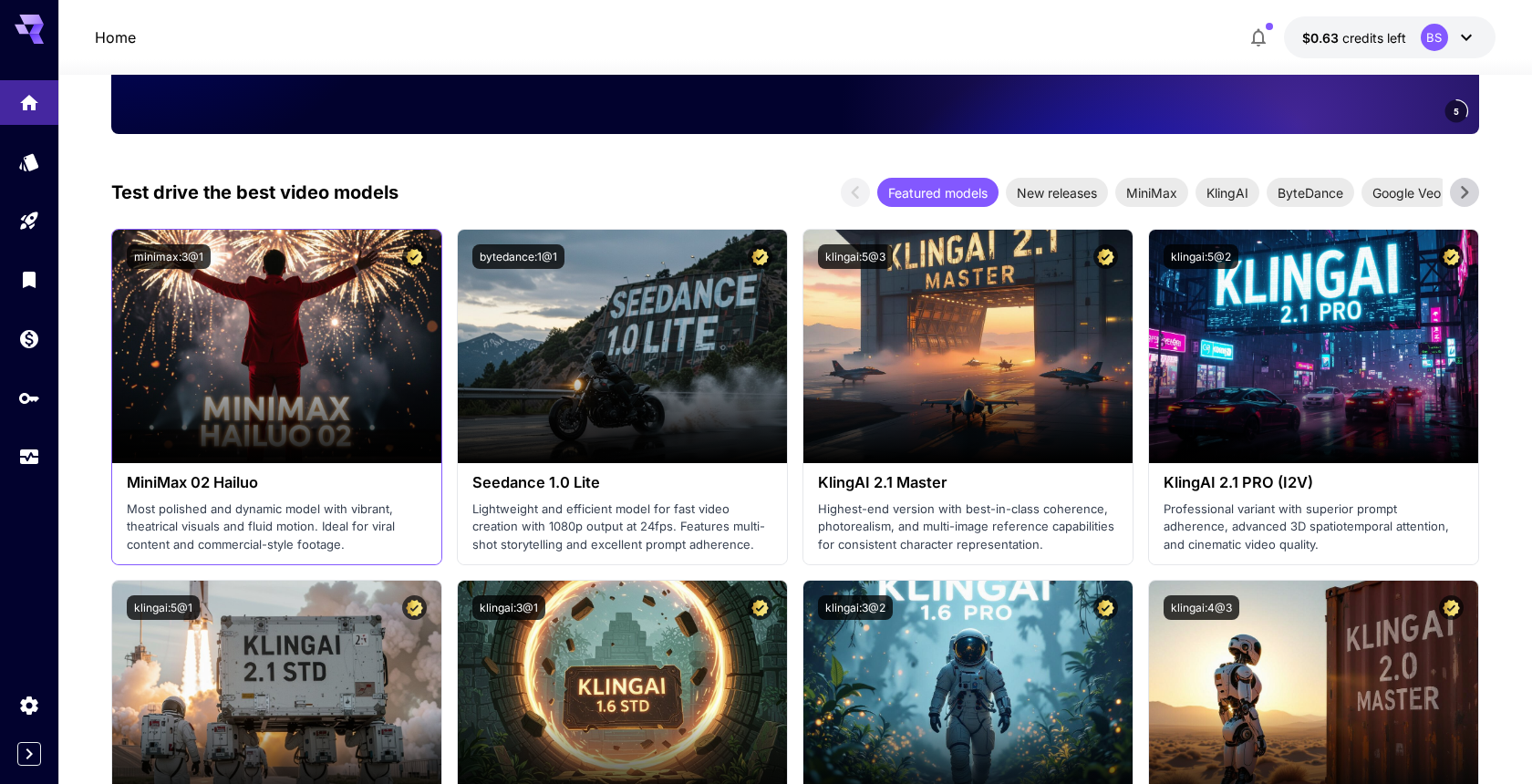 scroll, scrollTop: 325, scrollLeft: 0, axis: vertical 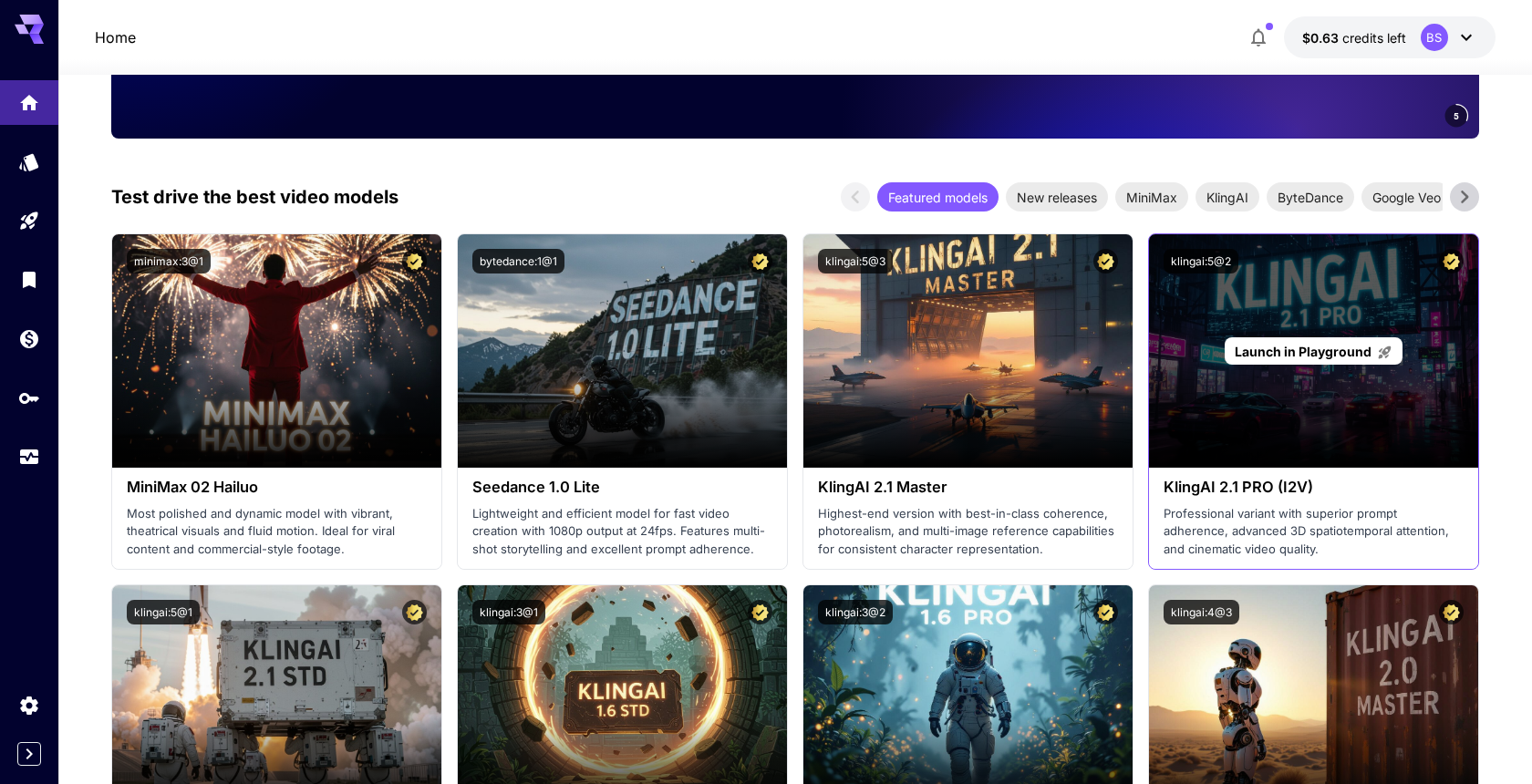 click on "Launch in Playground" at bounding box center (1303, 351) 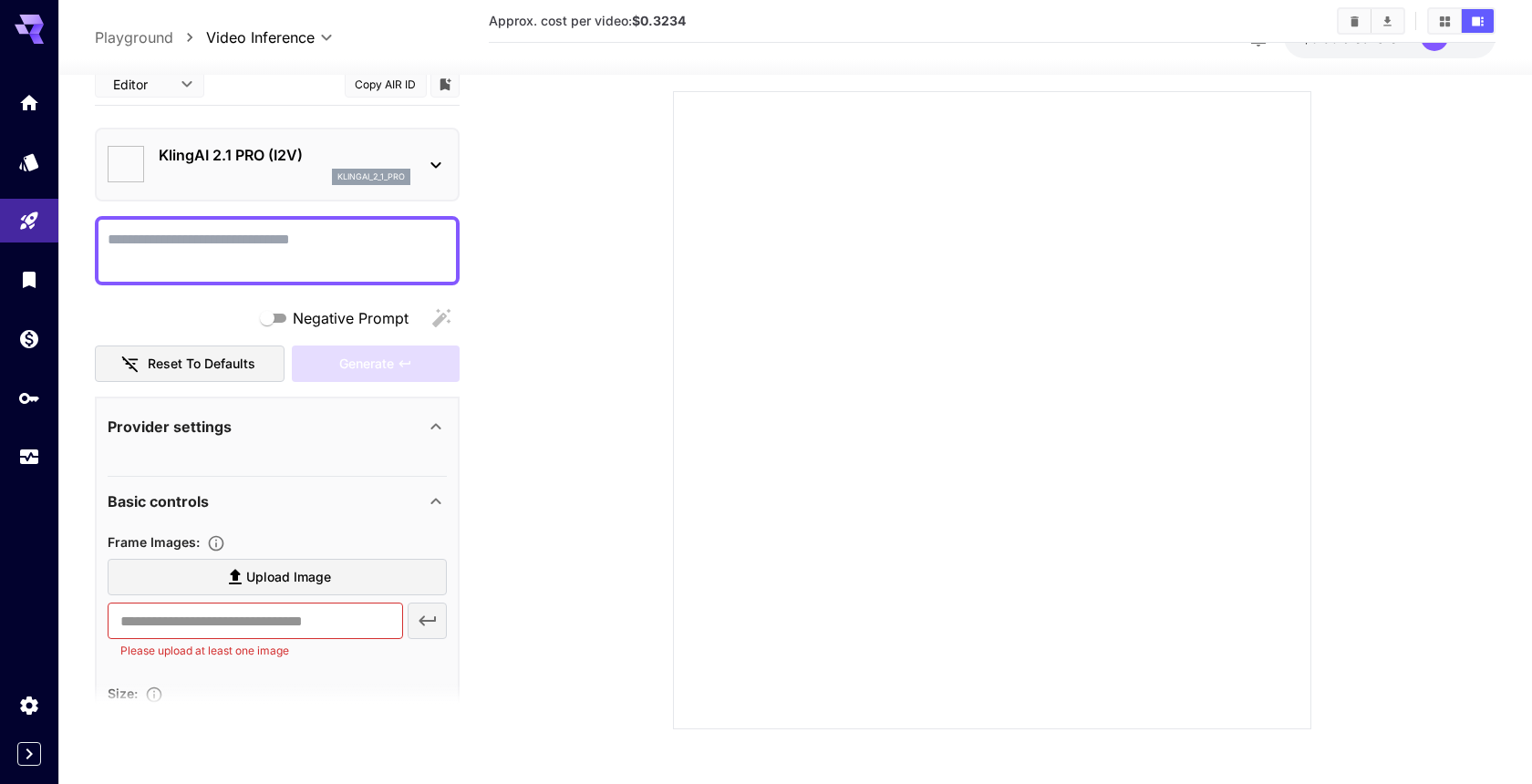 scroll, scrollTop: 209, scrollLeft: 0, axis: vertical 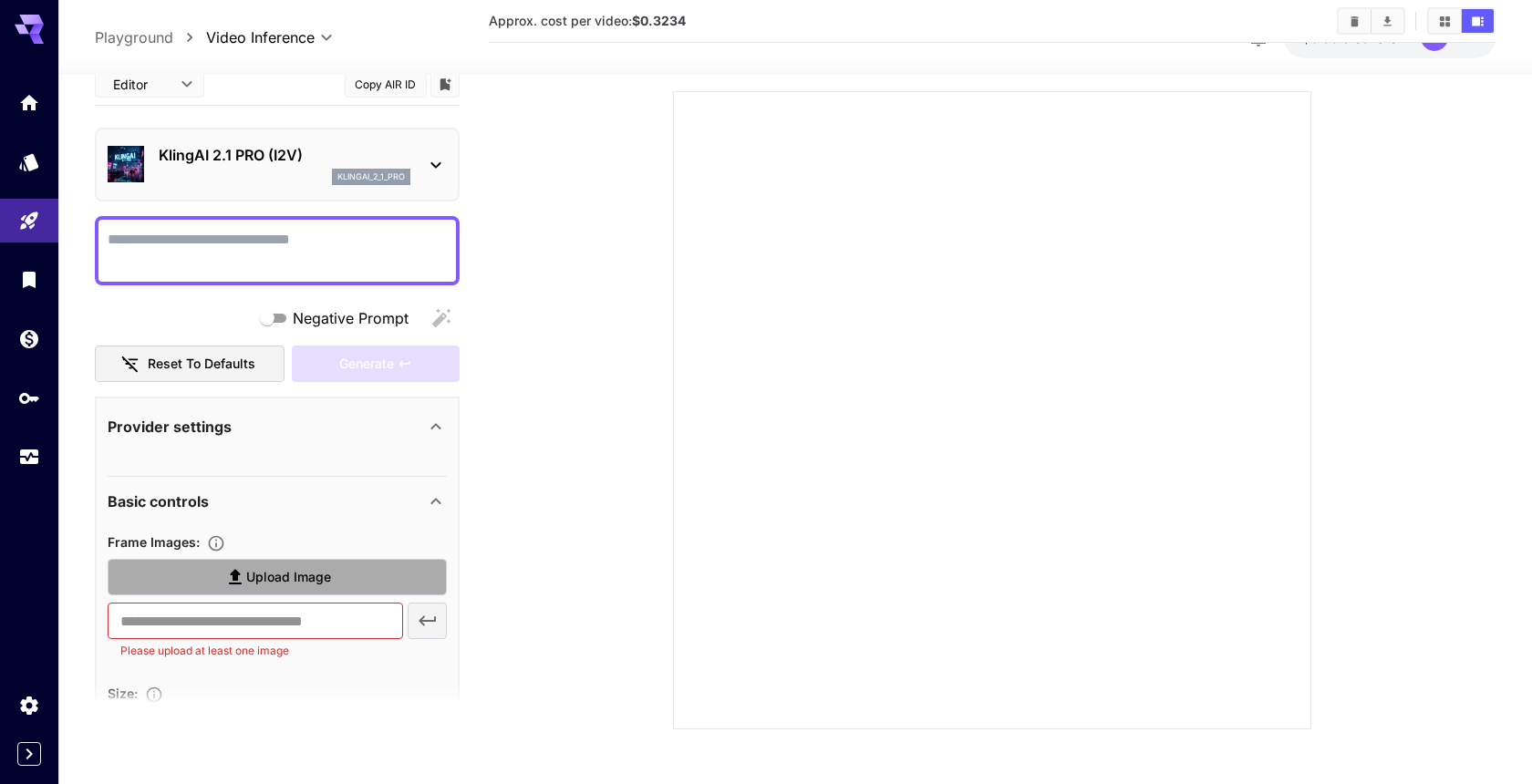 click on "Upload Image" at bounding box center [277, 577] 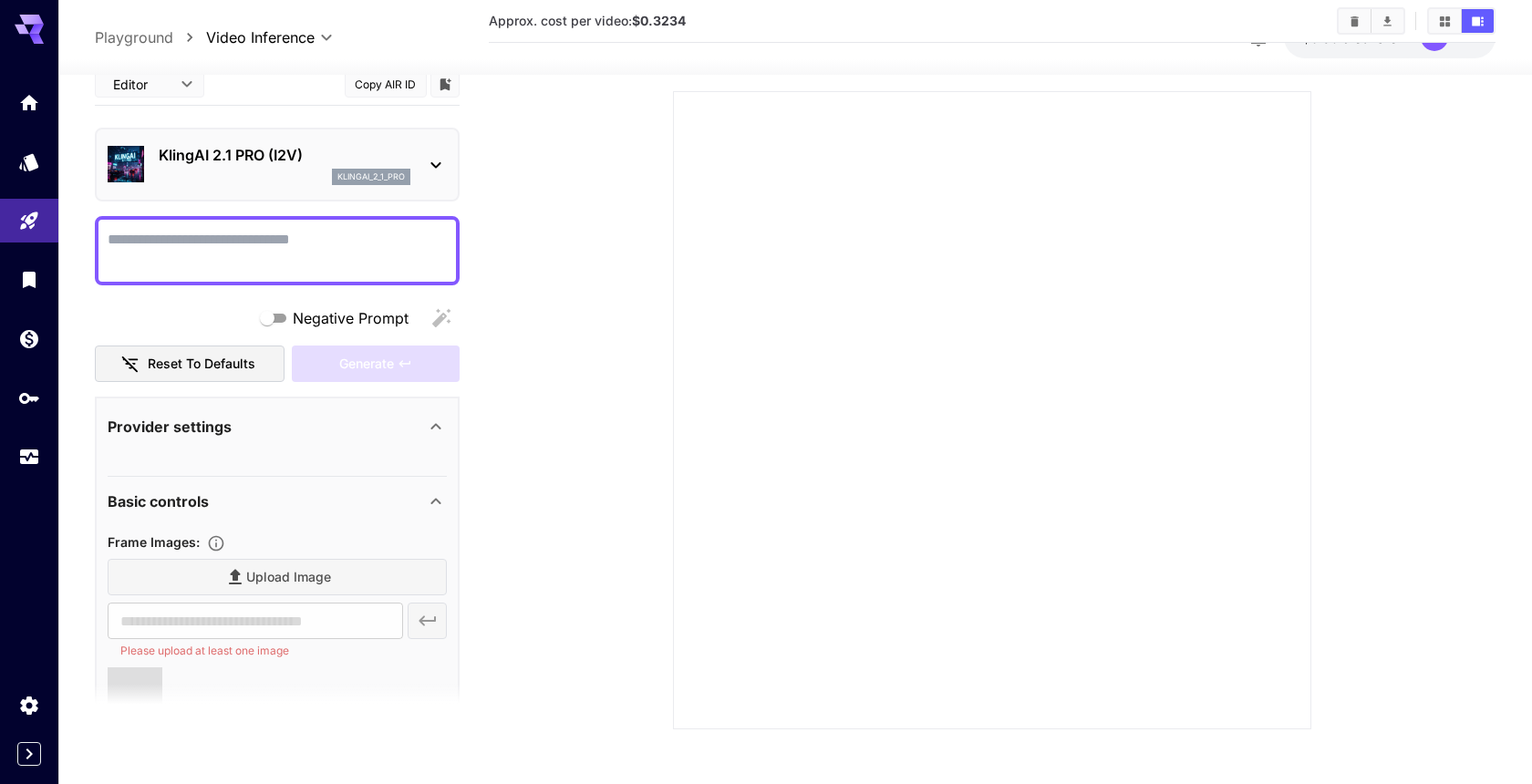type on "**********" 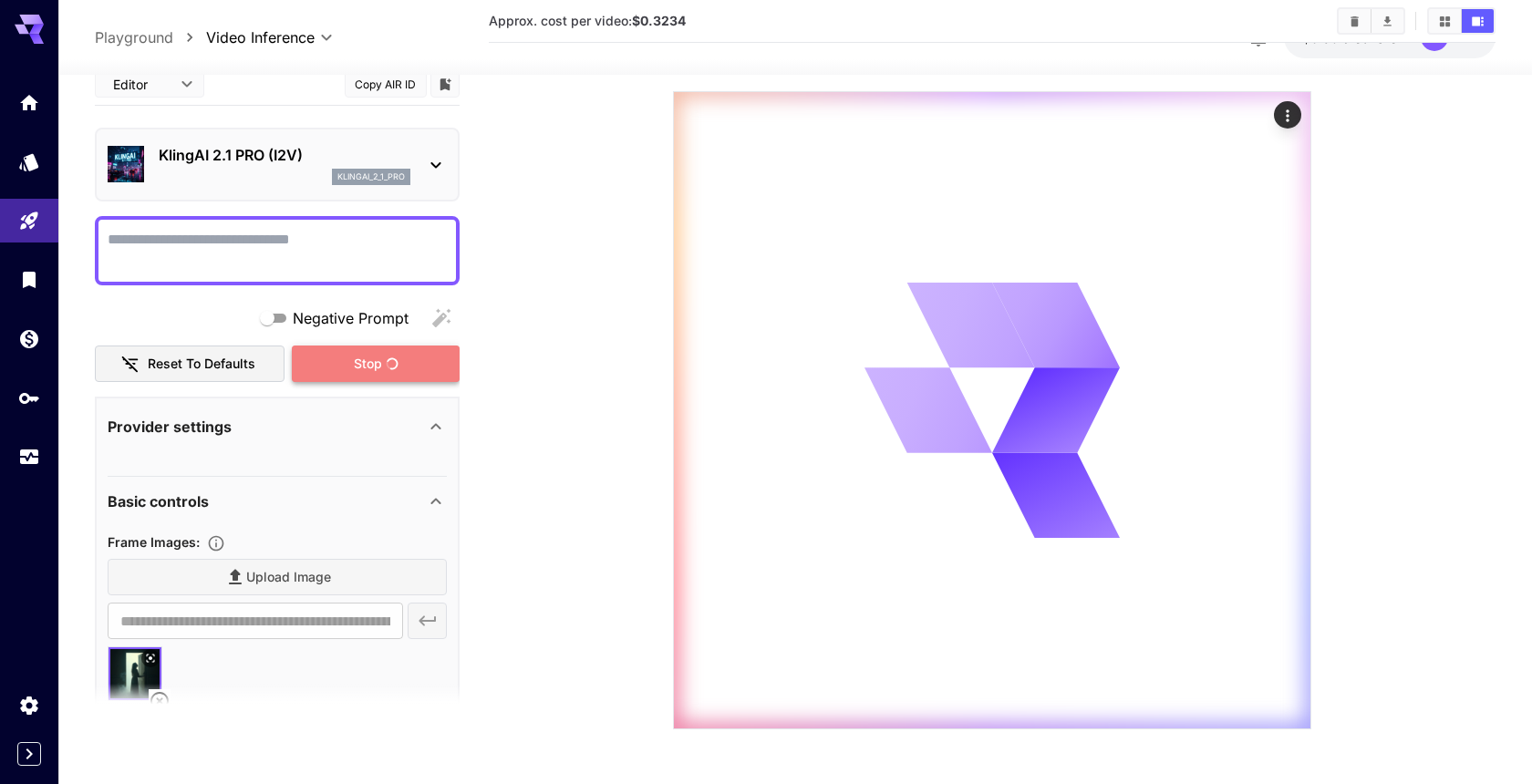 click on "Stop" at bounding box center [376, 364] 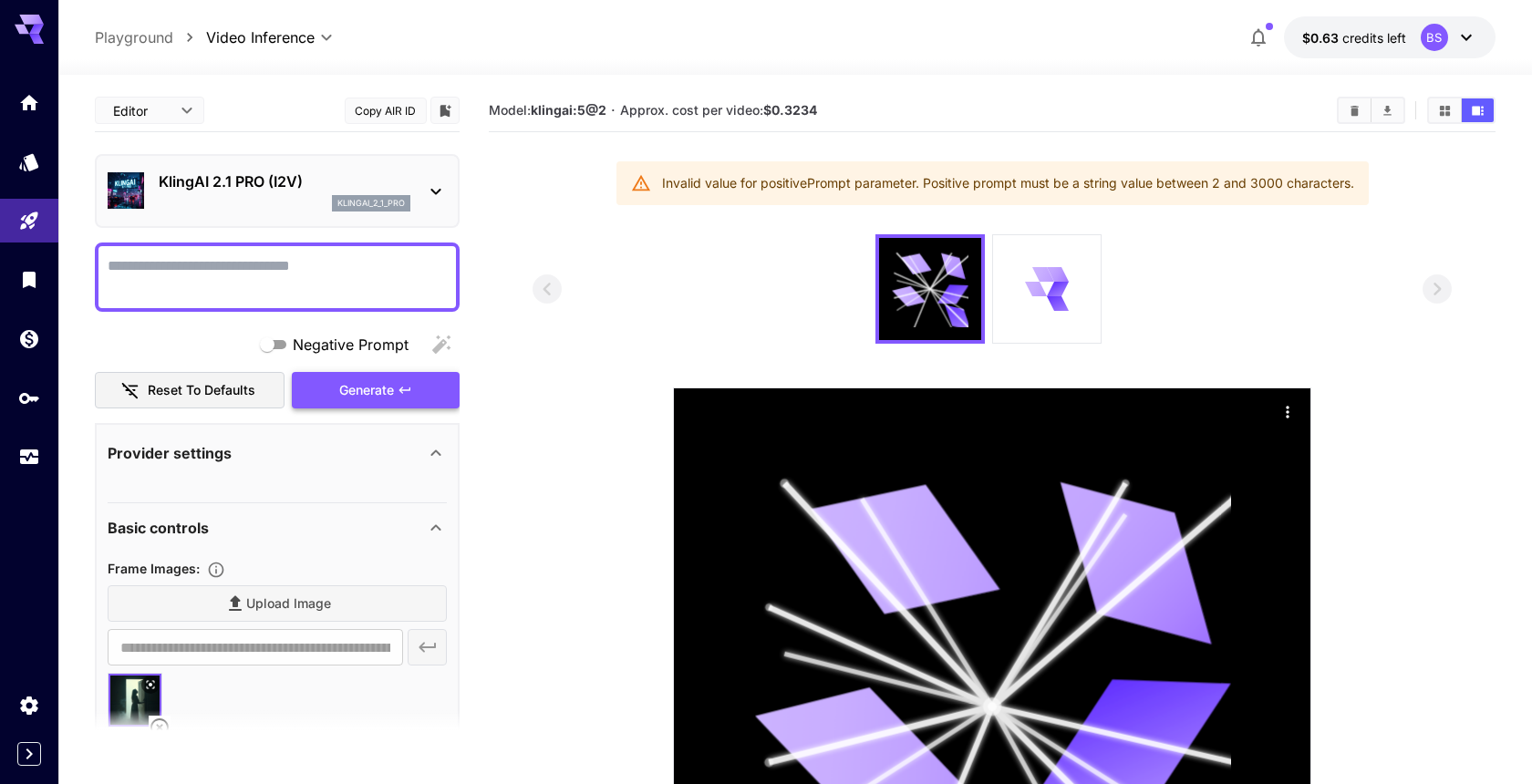 scroll, scrollTop: 0, scrollLeft: 0, axis: both 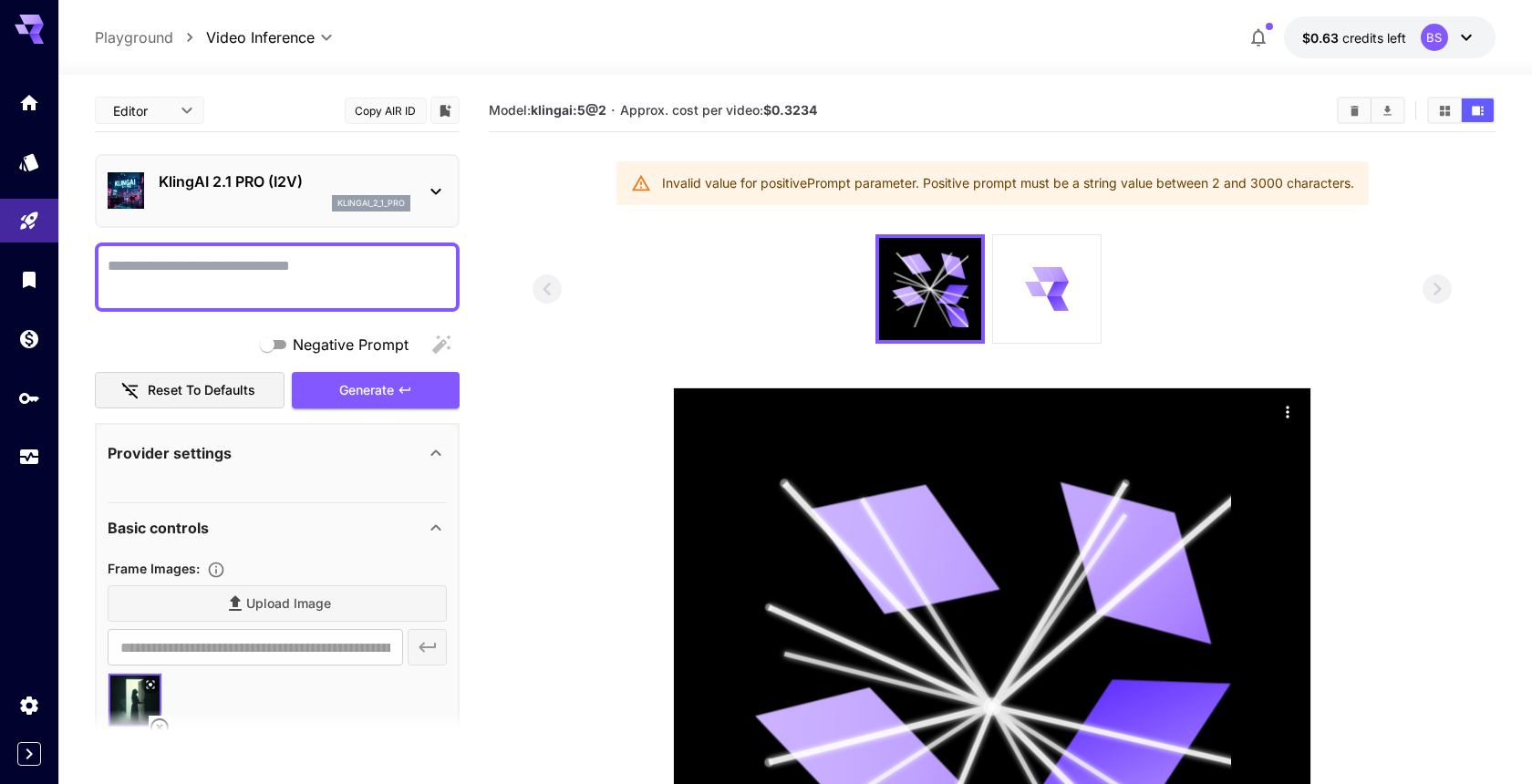 click on "Negative Prompt" at bounding box center (277, 277) 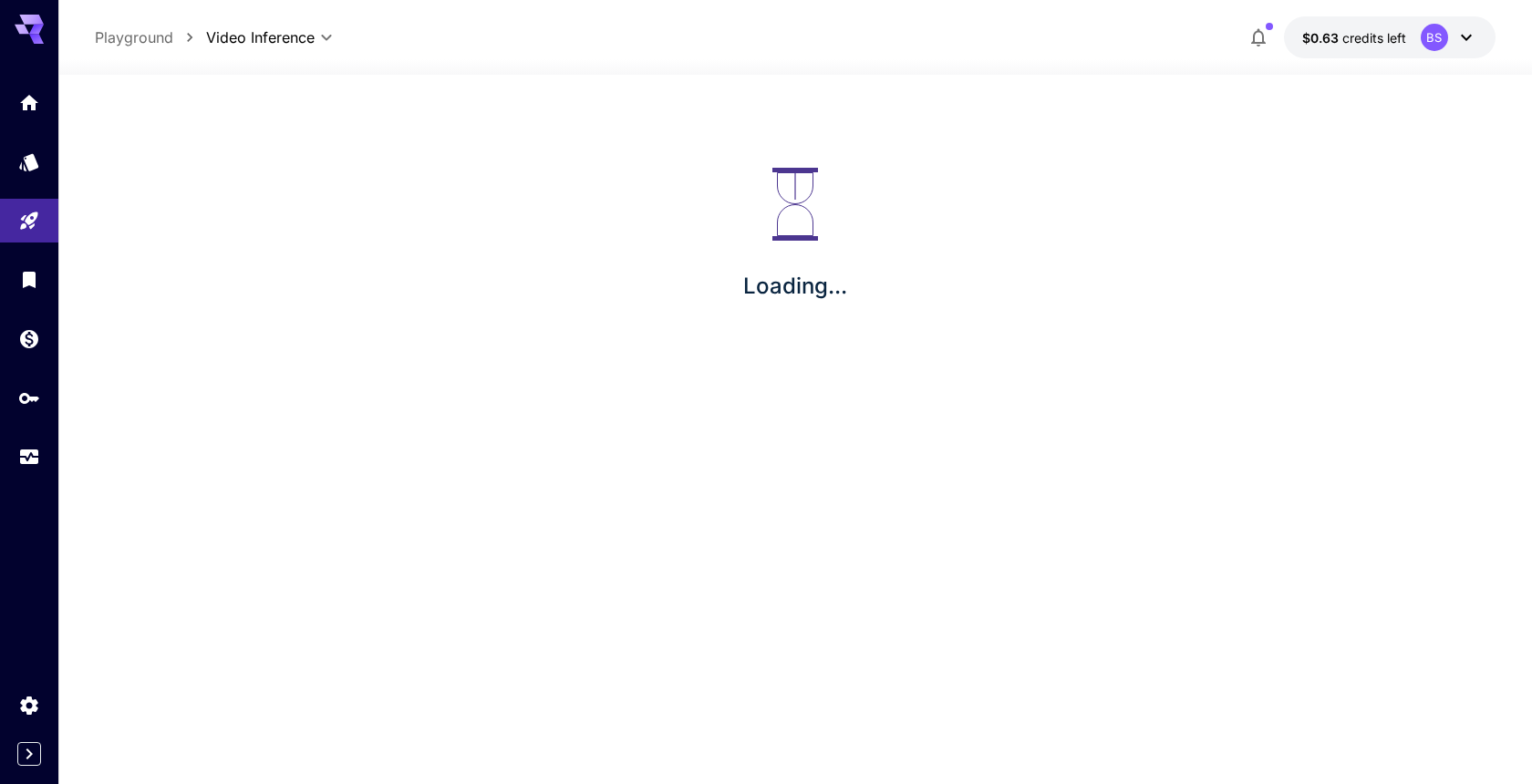scroll, scrollTop: 0, scrollLeft: 0, axis: both 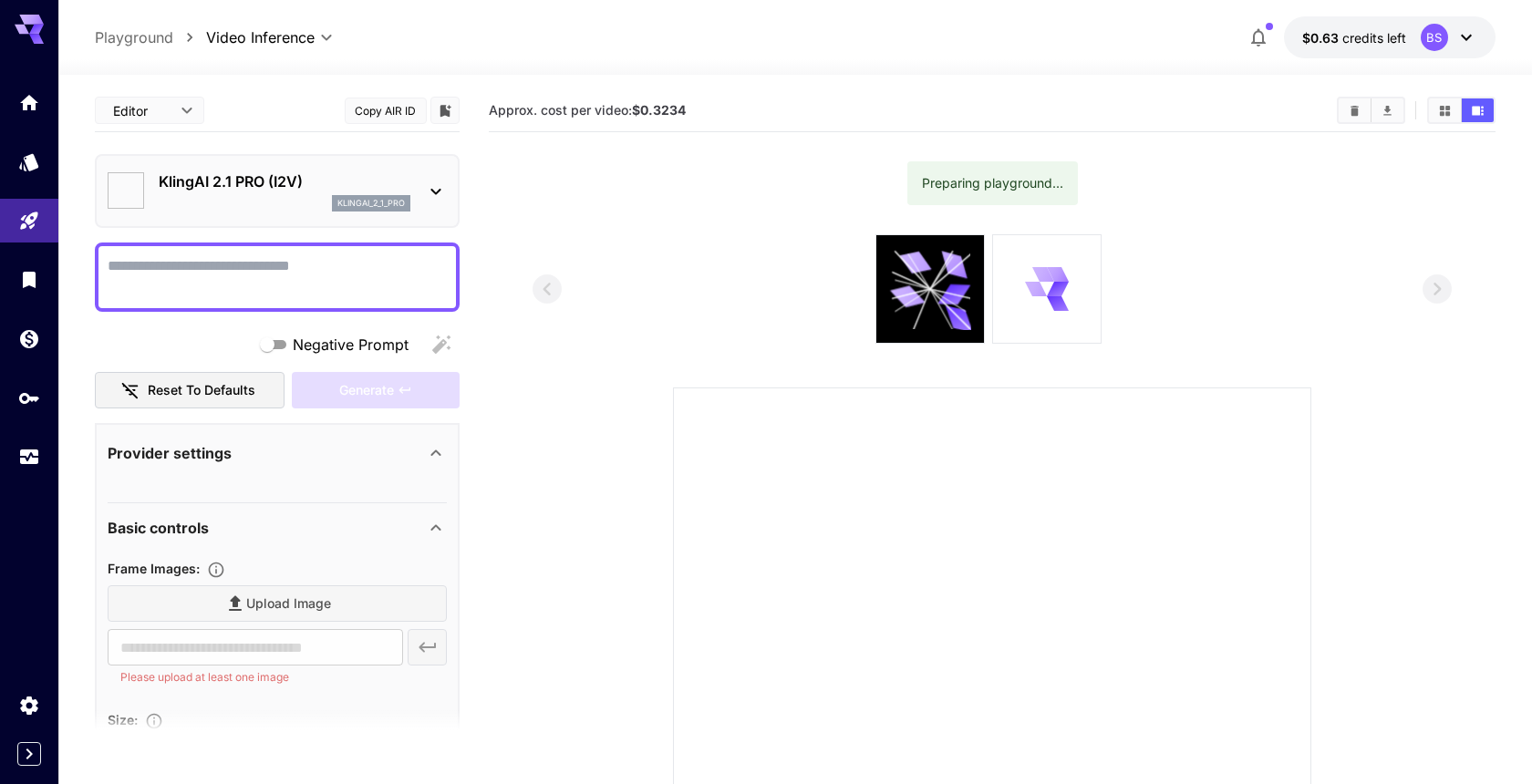 type on "**" 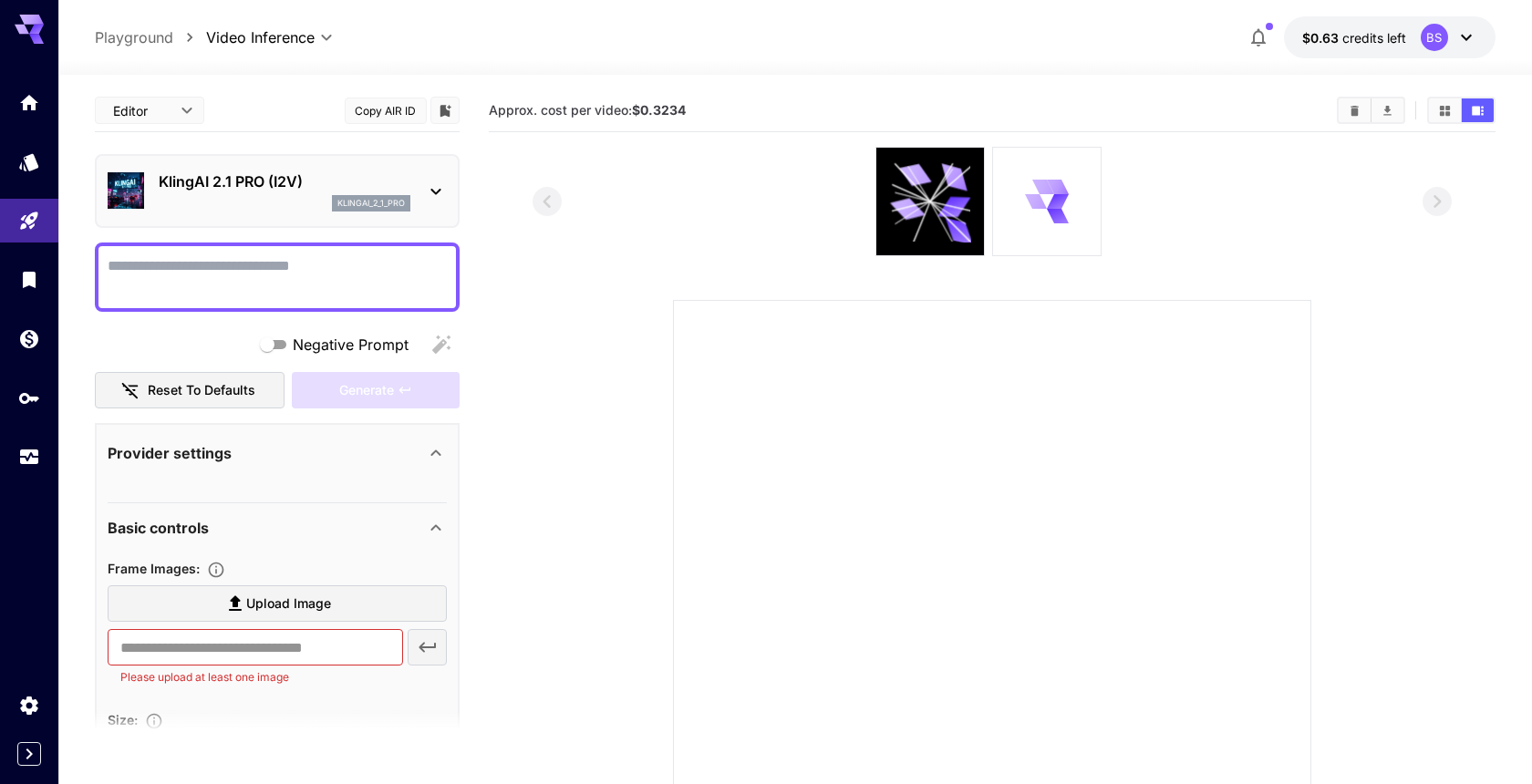paste on "**********" 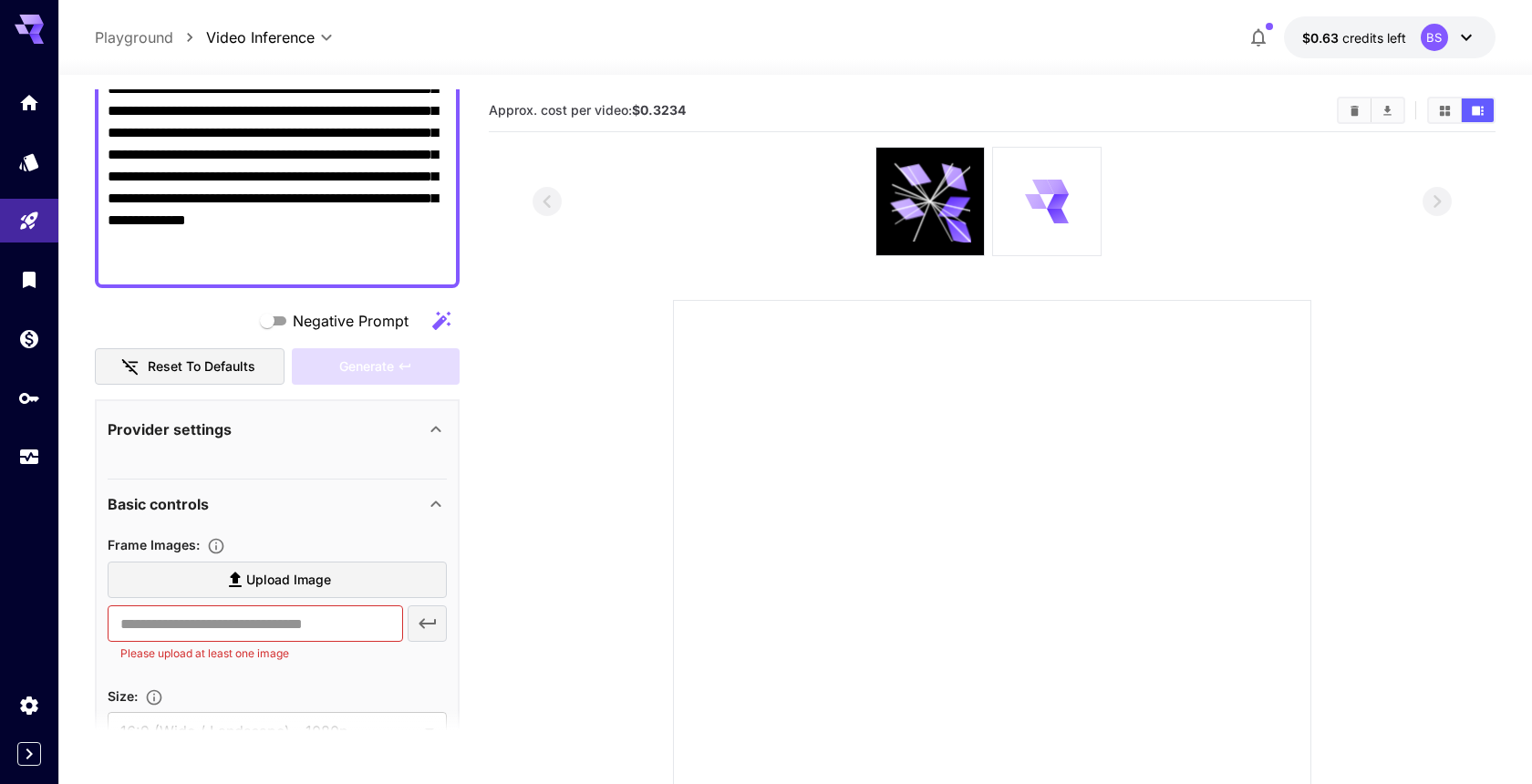 scroll, scrollTop: 289, scrollLeft: 0, axis: vertical 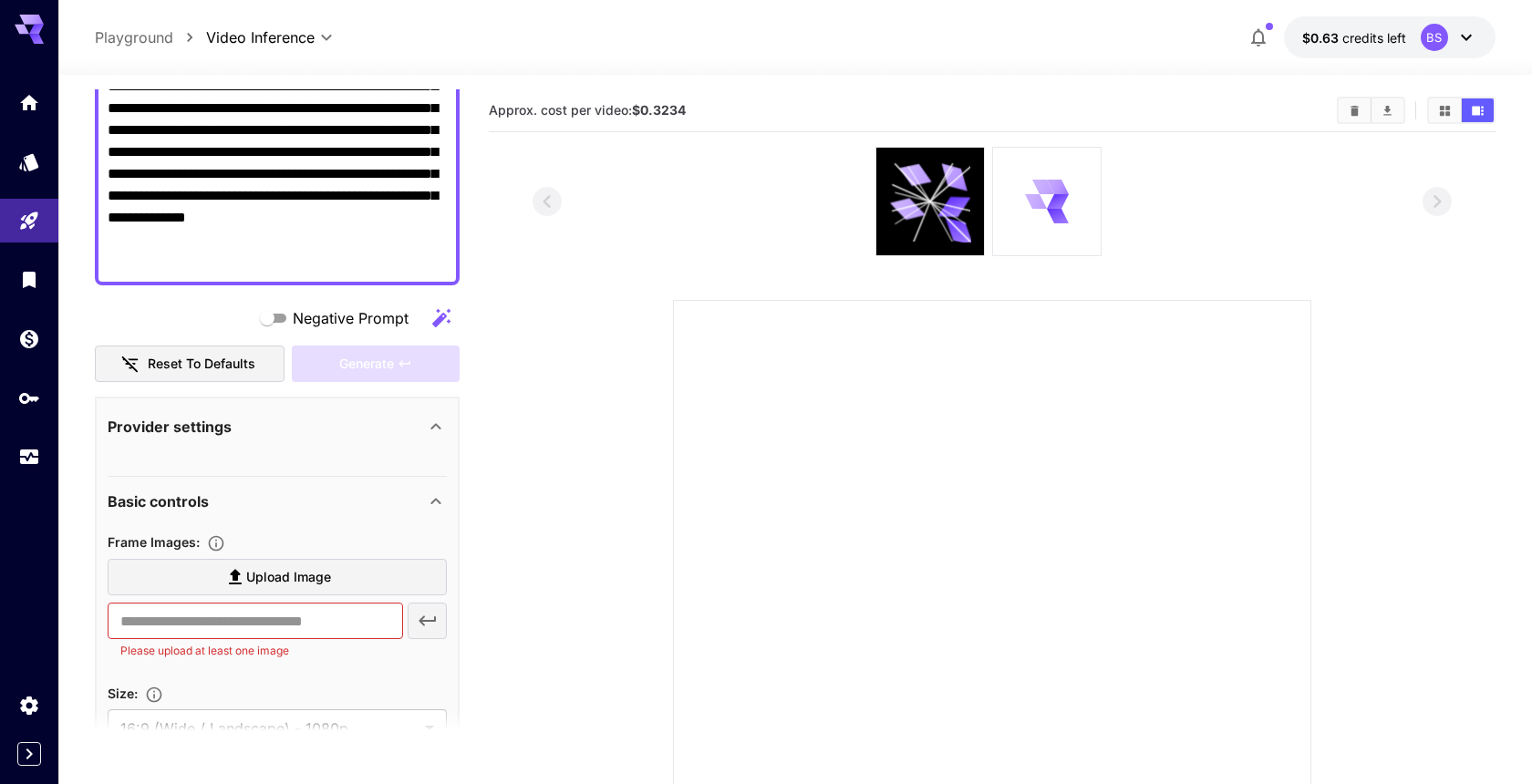 type on "**********" 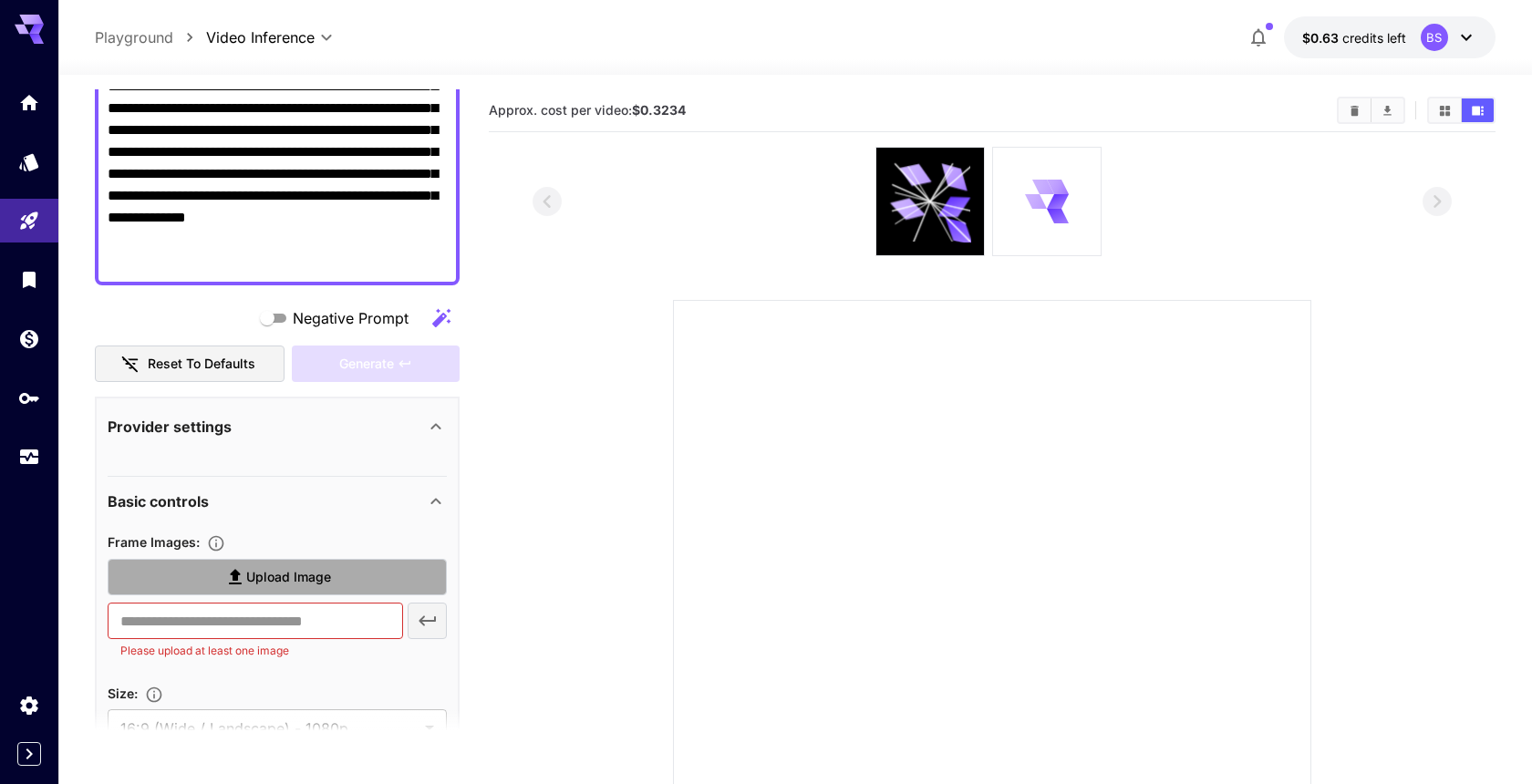 click on "Upload Image" at bounding box center [288, 577] 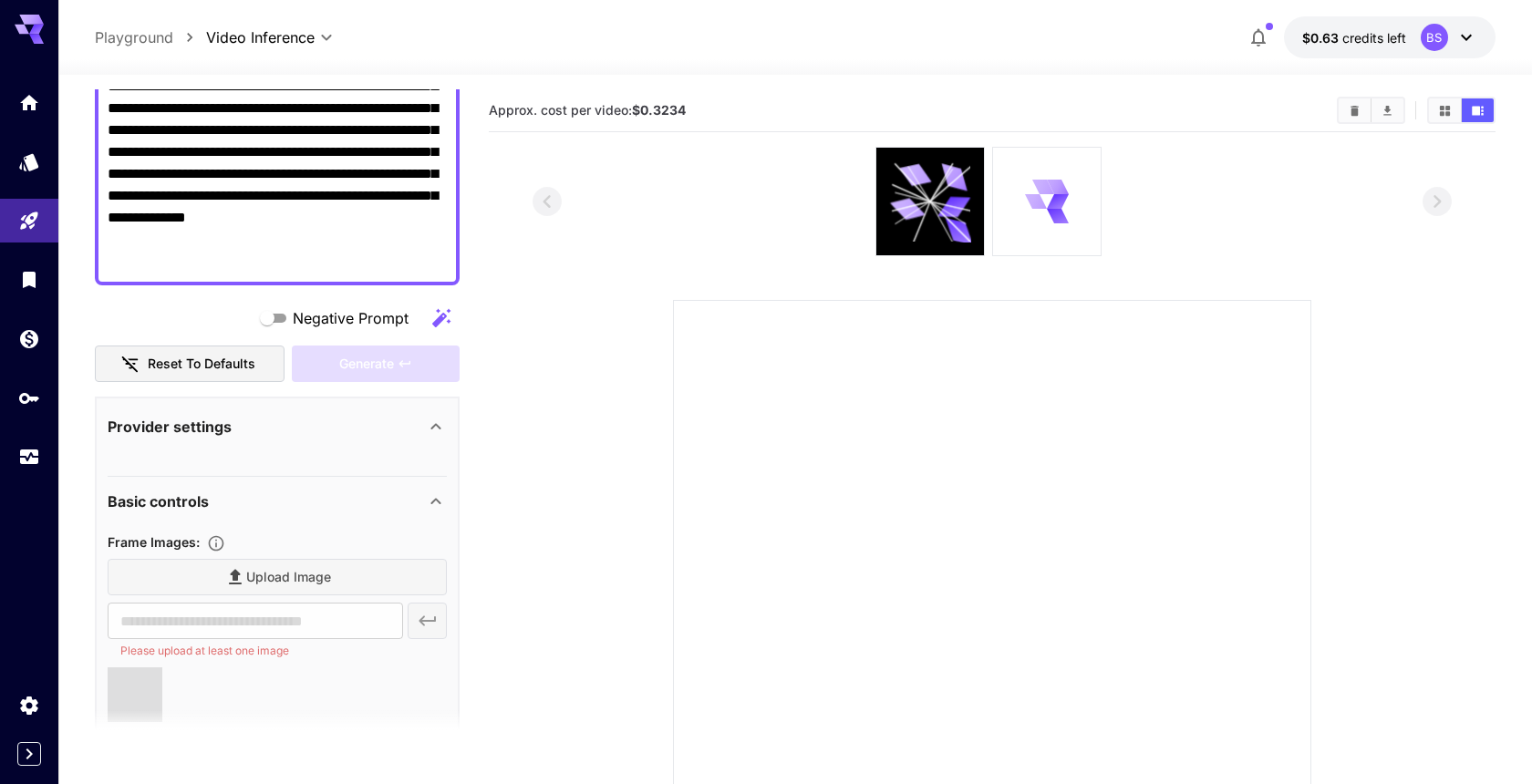 type on "**********" 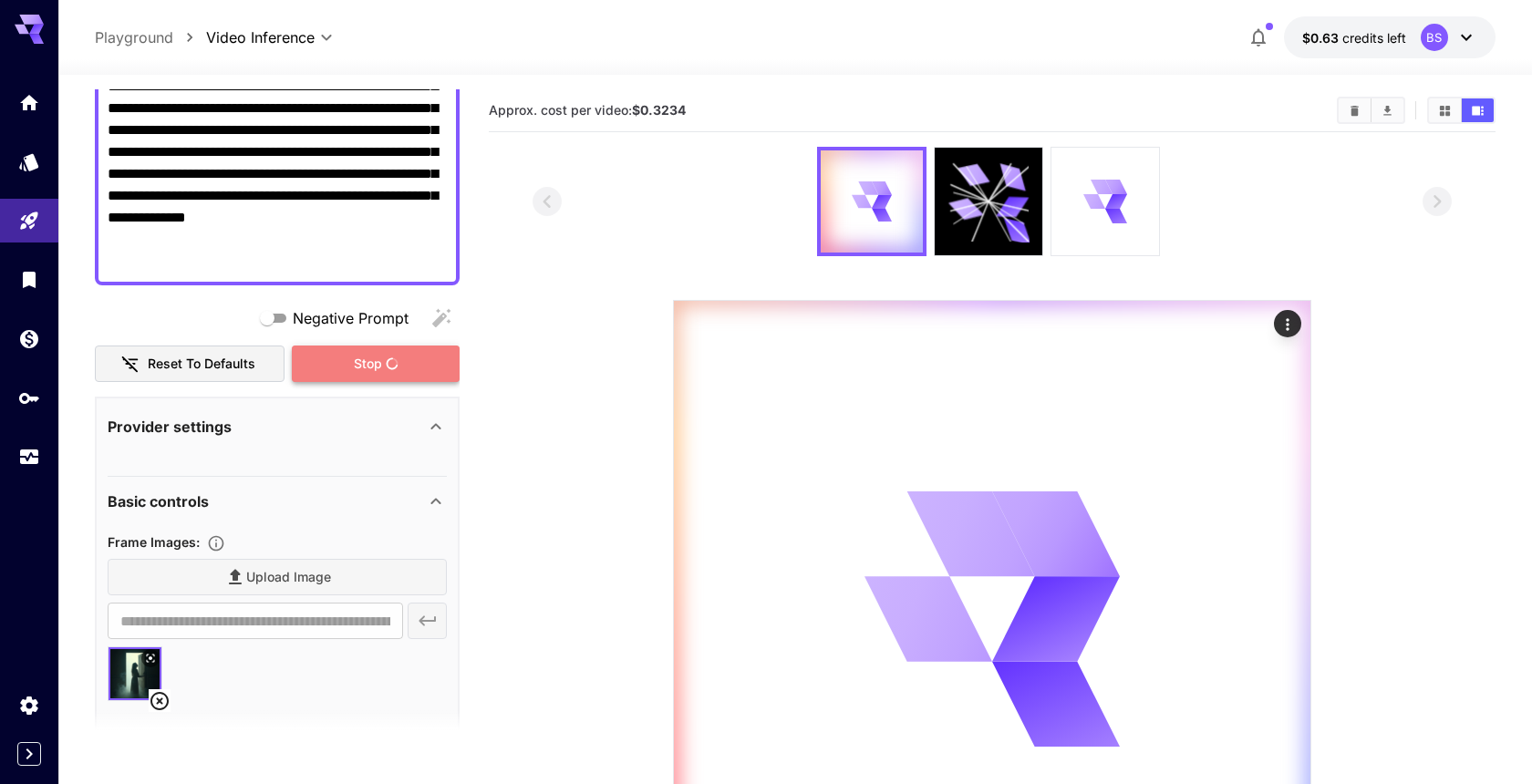 click on "Stop" at bounding box center [367, 364] 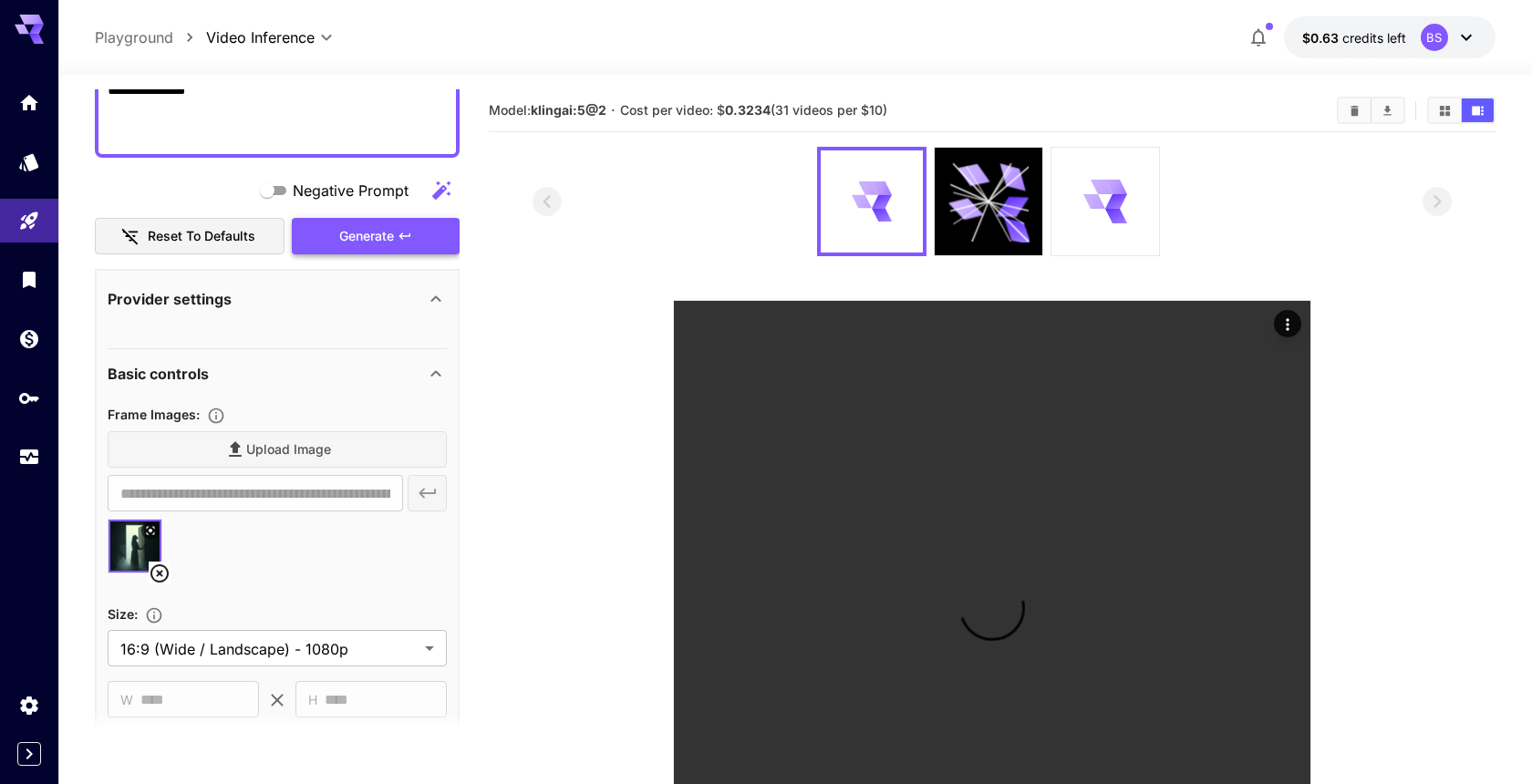scroll, scrollTop: 519, scrollLeft: 0, axis: vertical 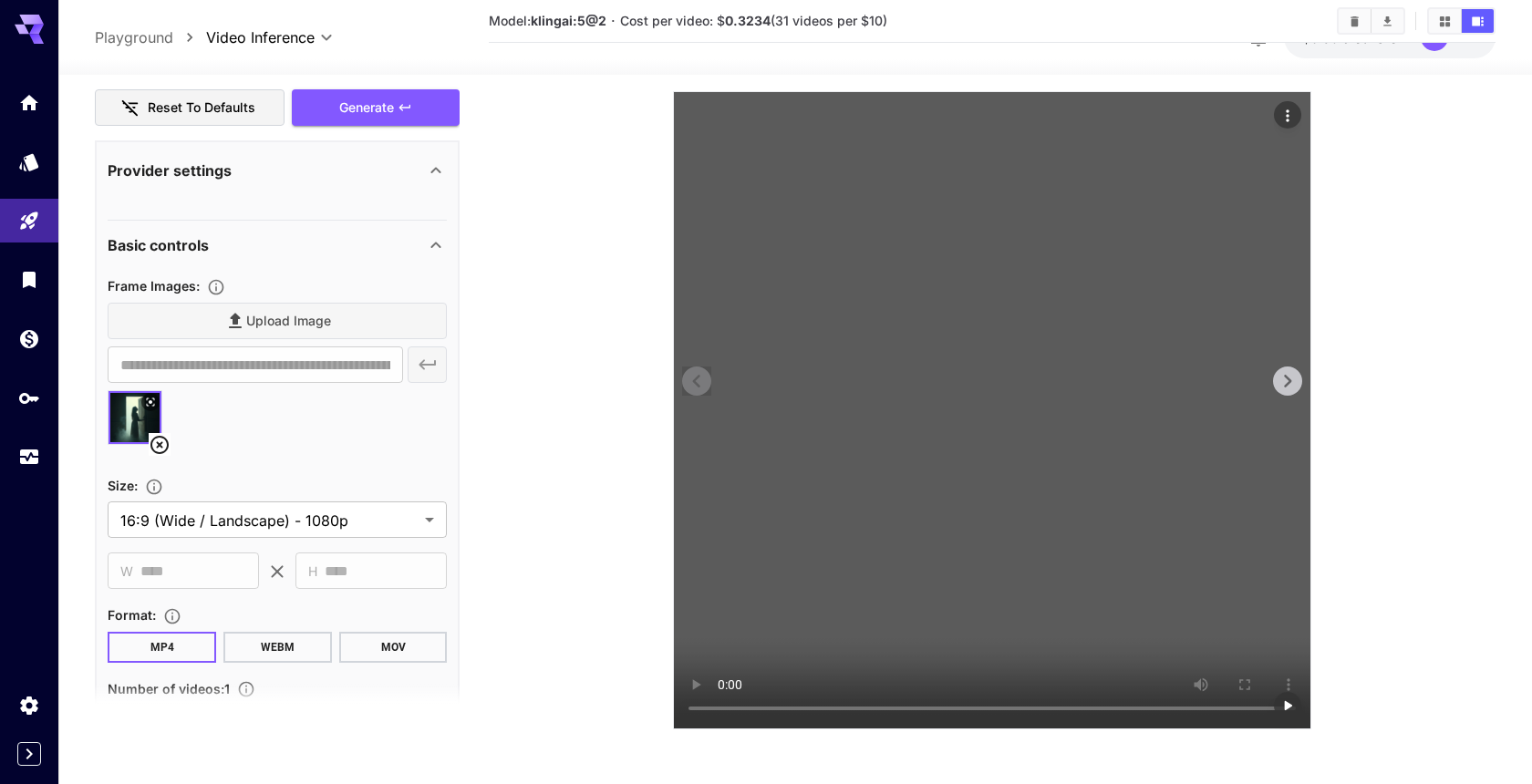 click at bounding box center (992, 410) 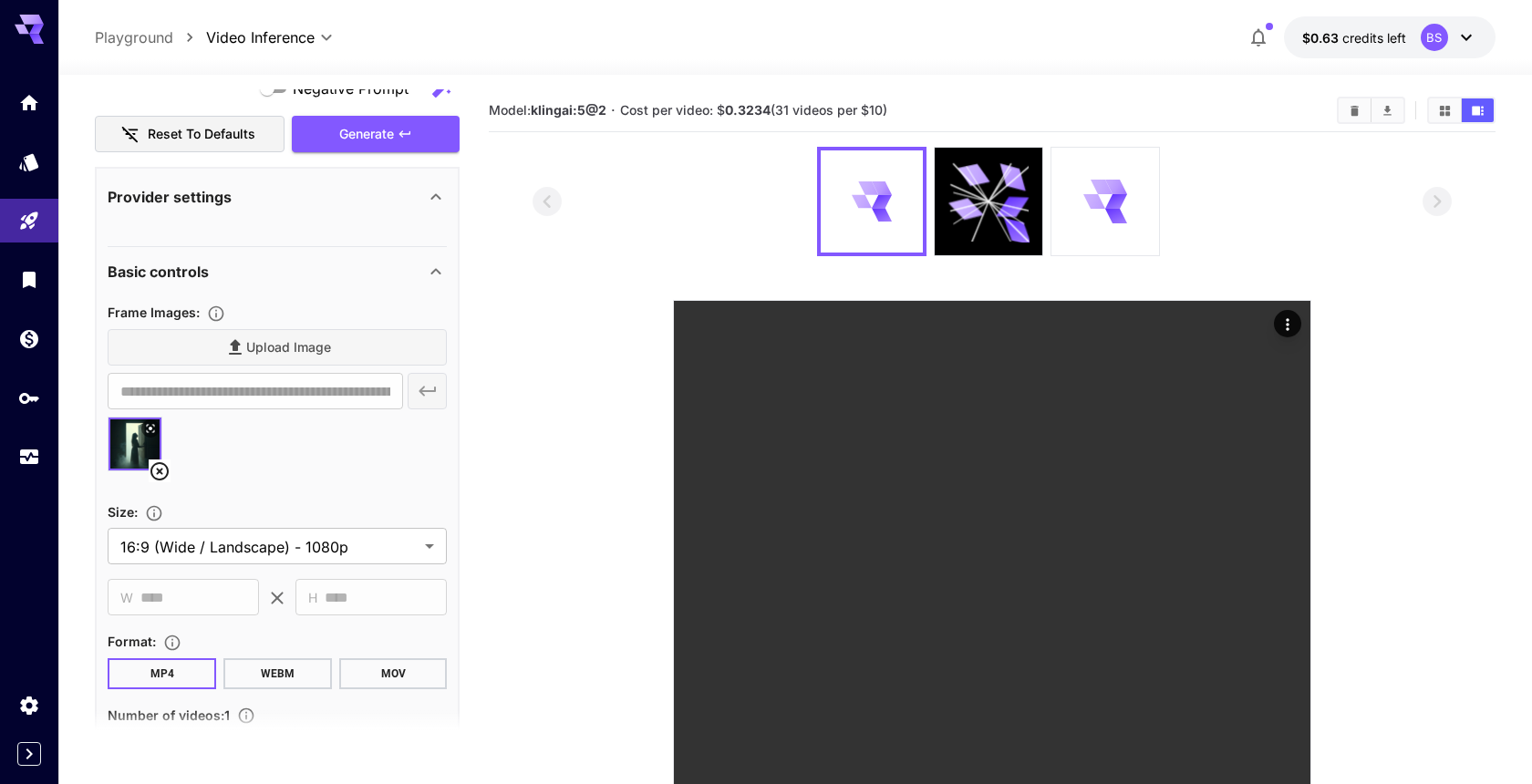 scroll, scrollTop: 0, scrollLeft: 0, axis: both 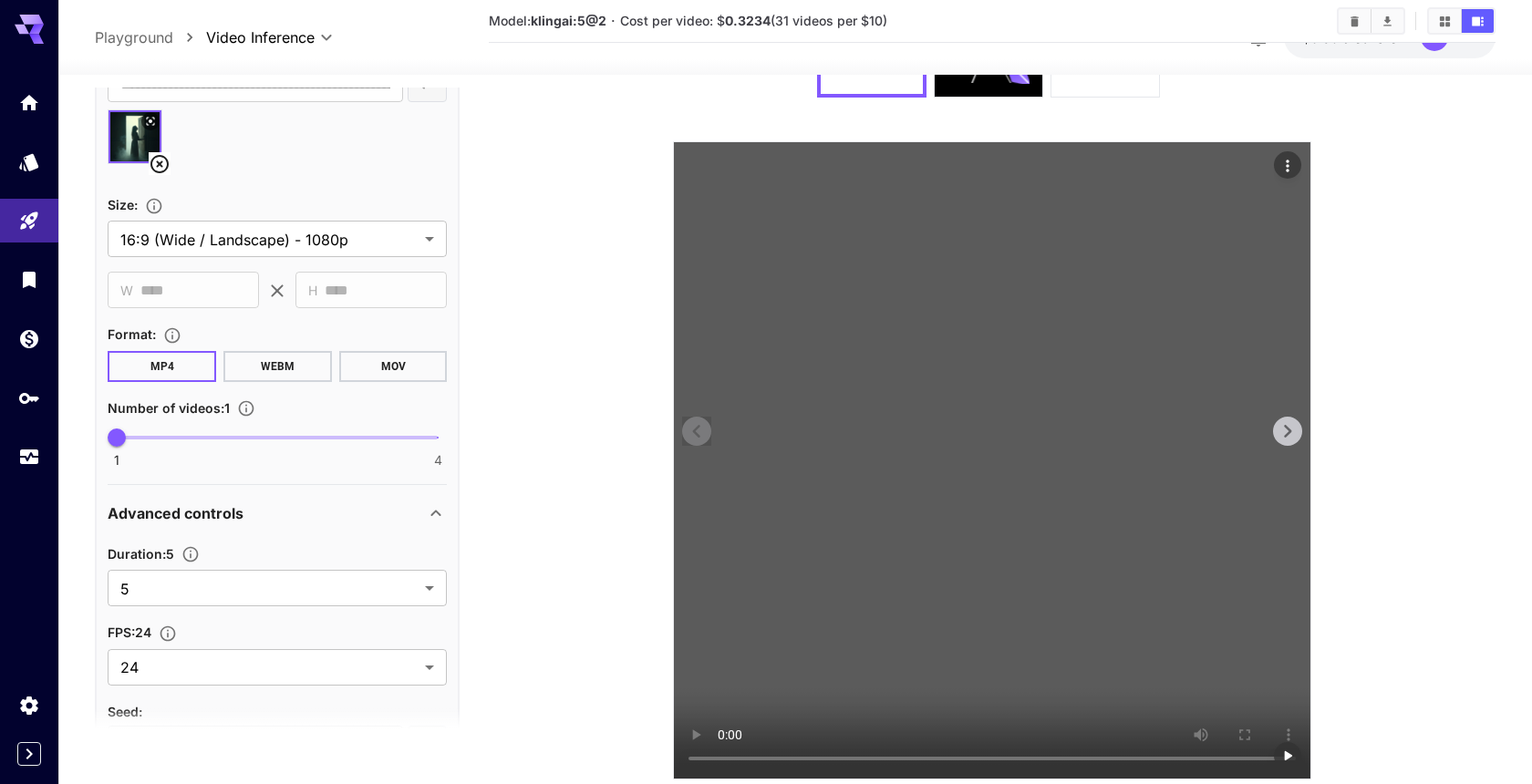 type 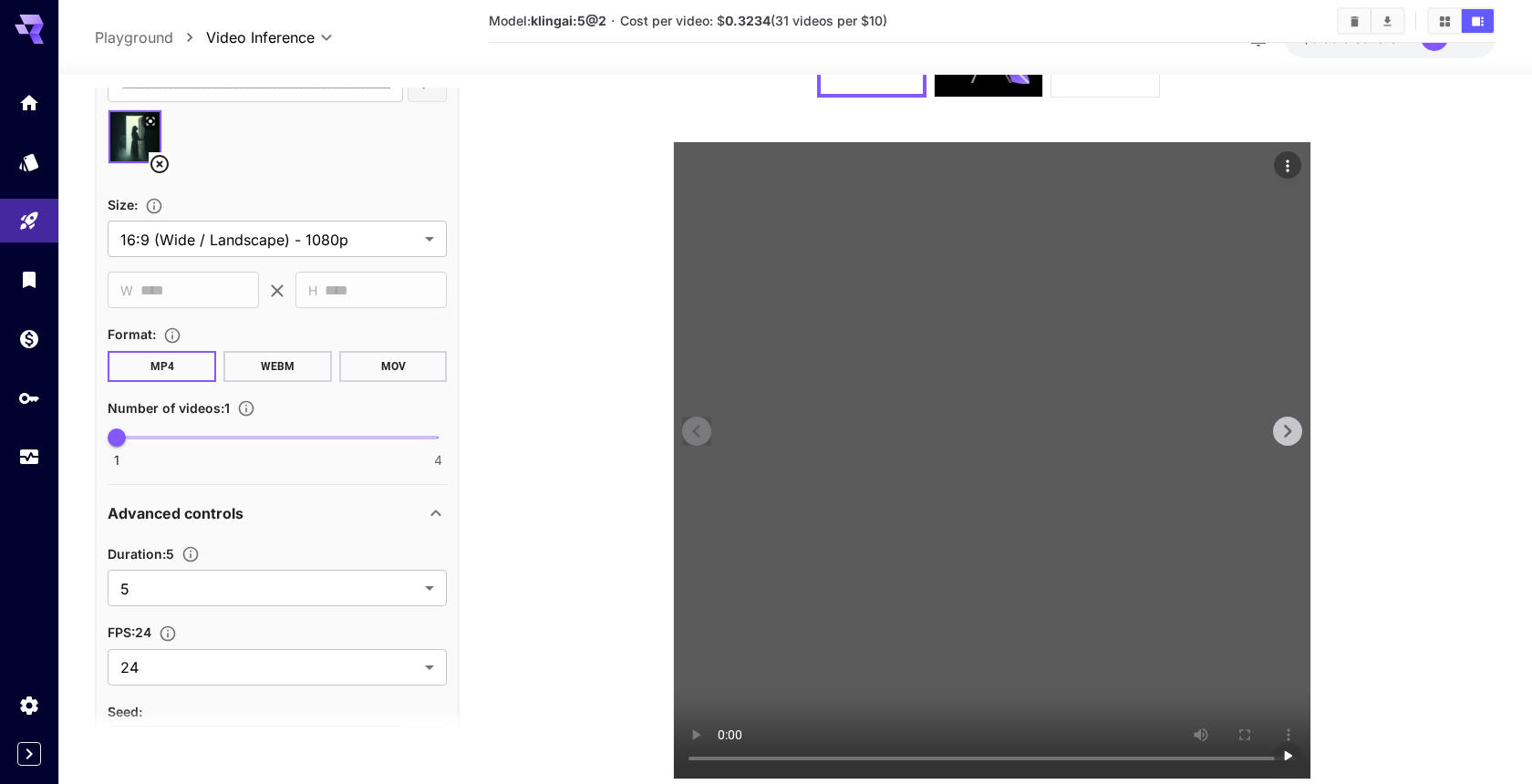 click at bounding box center (992, 460) 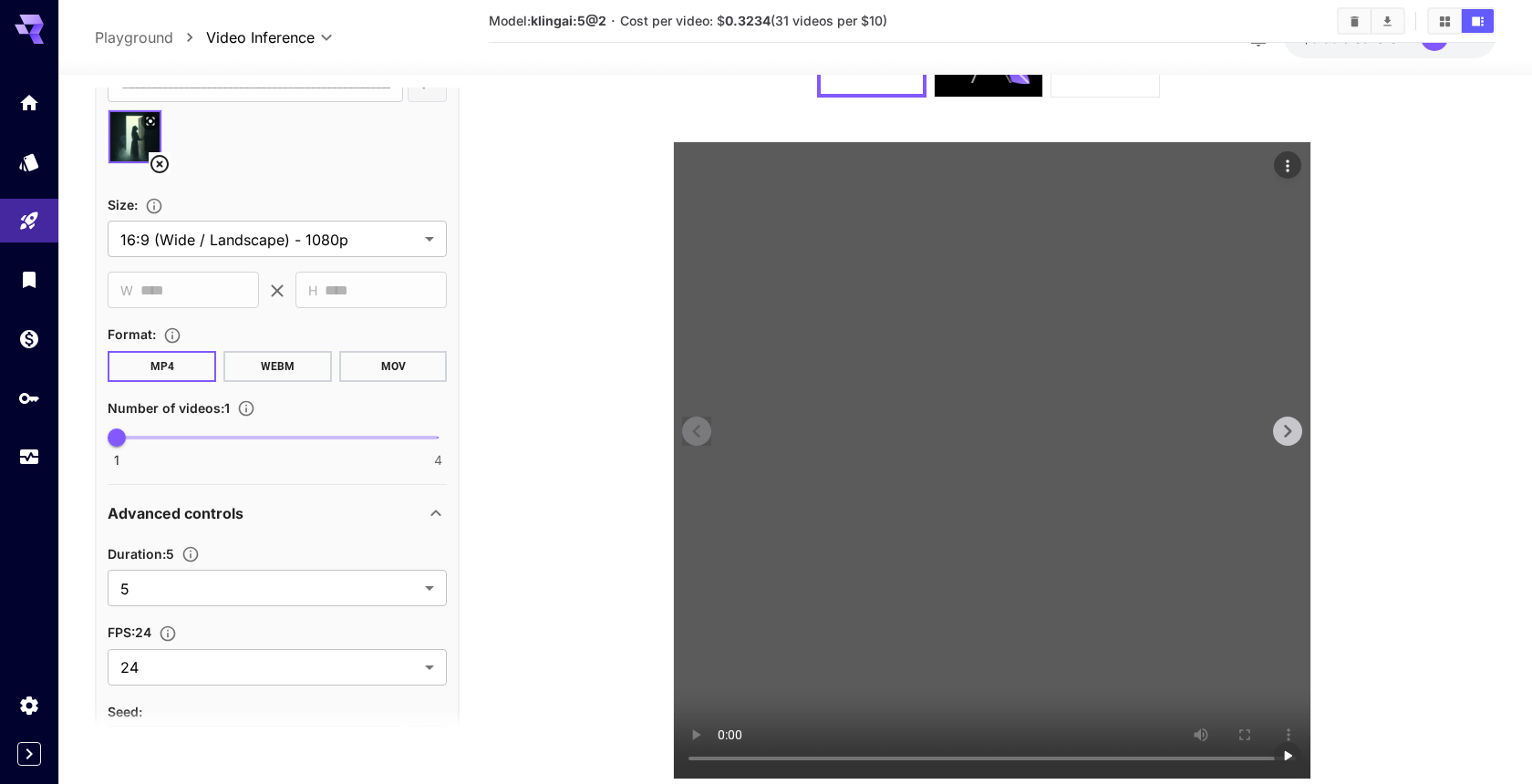 drag, startPoint x: 1194, startPoint y: 763, endPoint x: 799, endPoint y: 727, distance: 396.63711 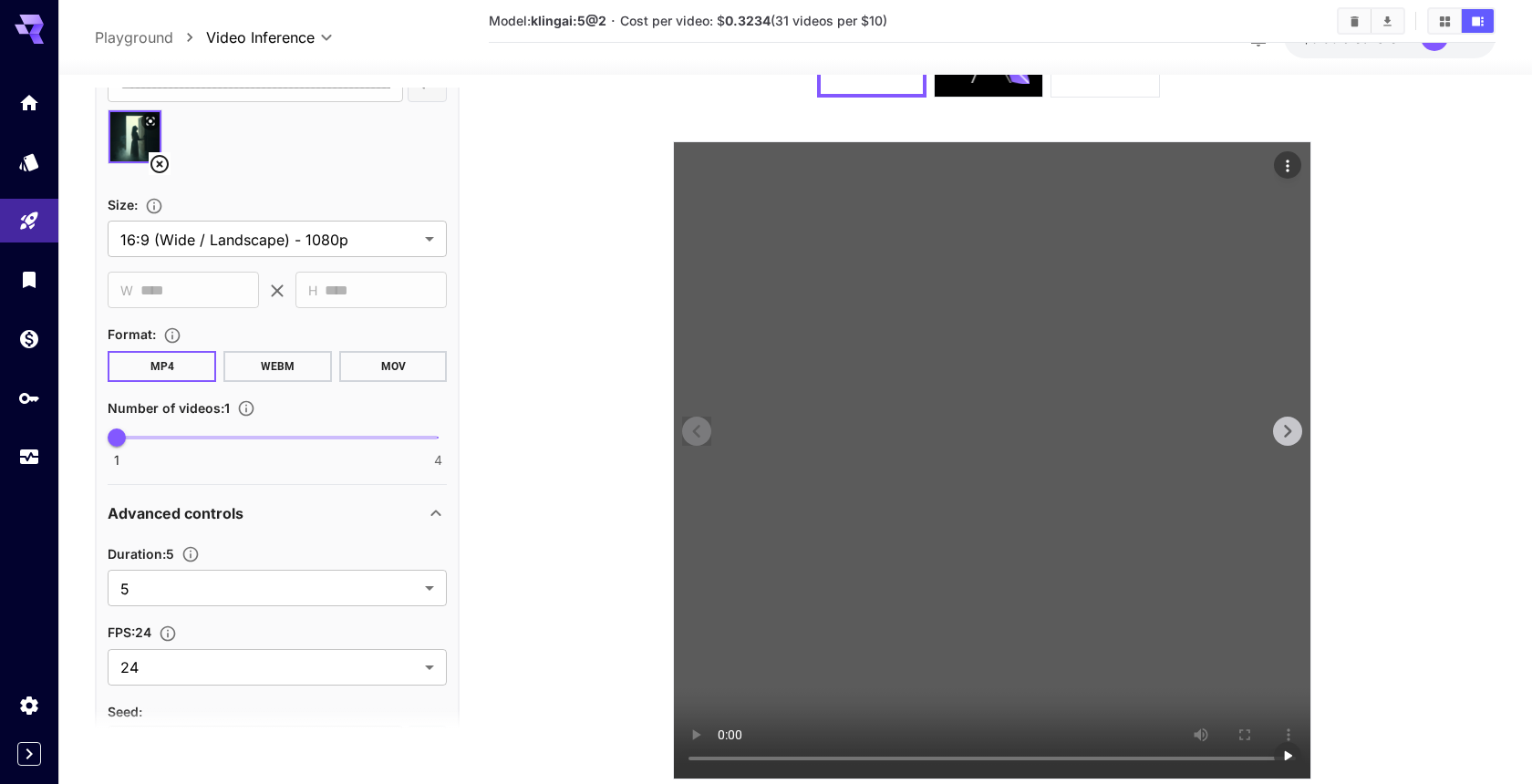 click at bounding box center (992, 460) 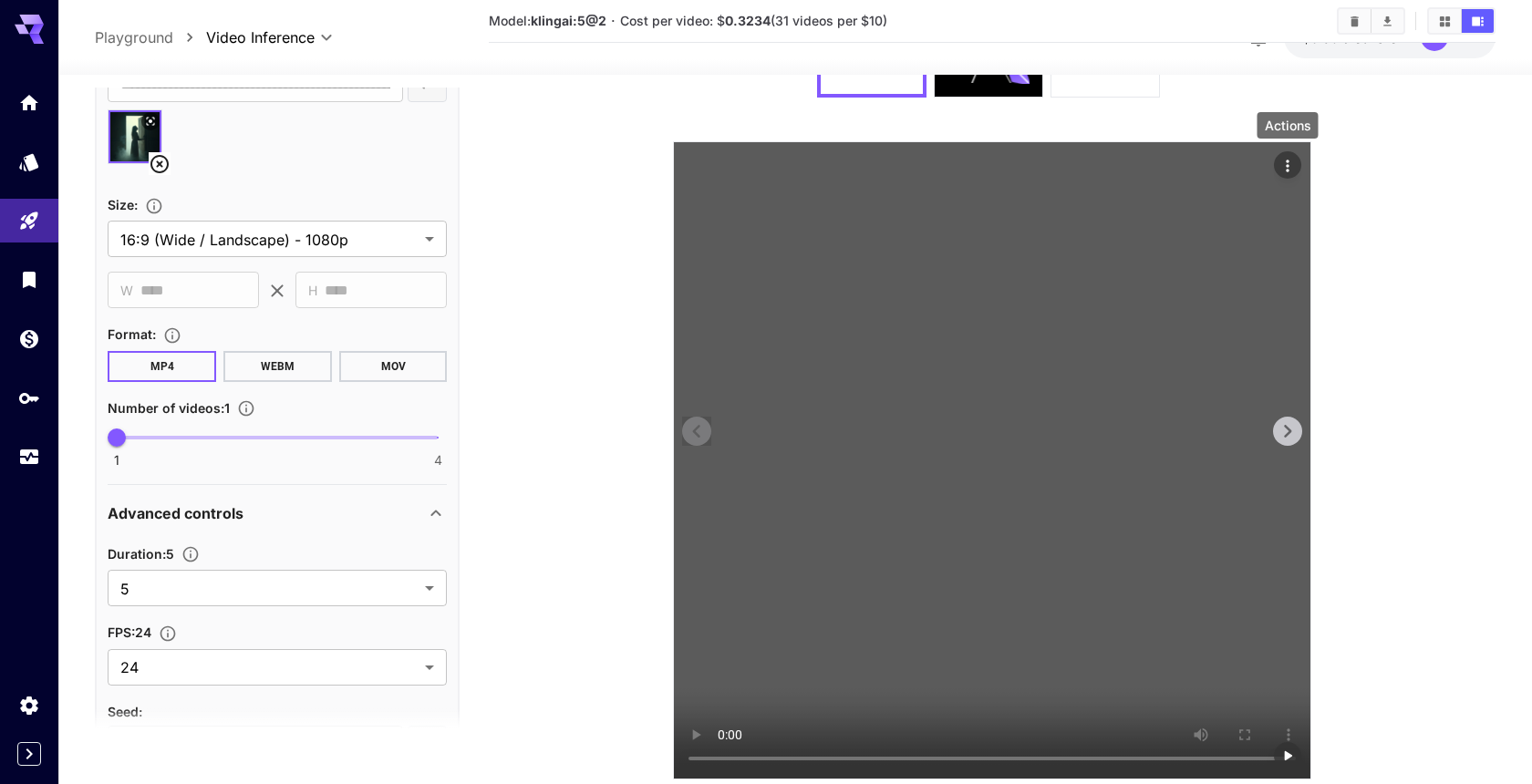 click 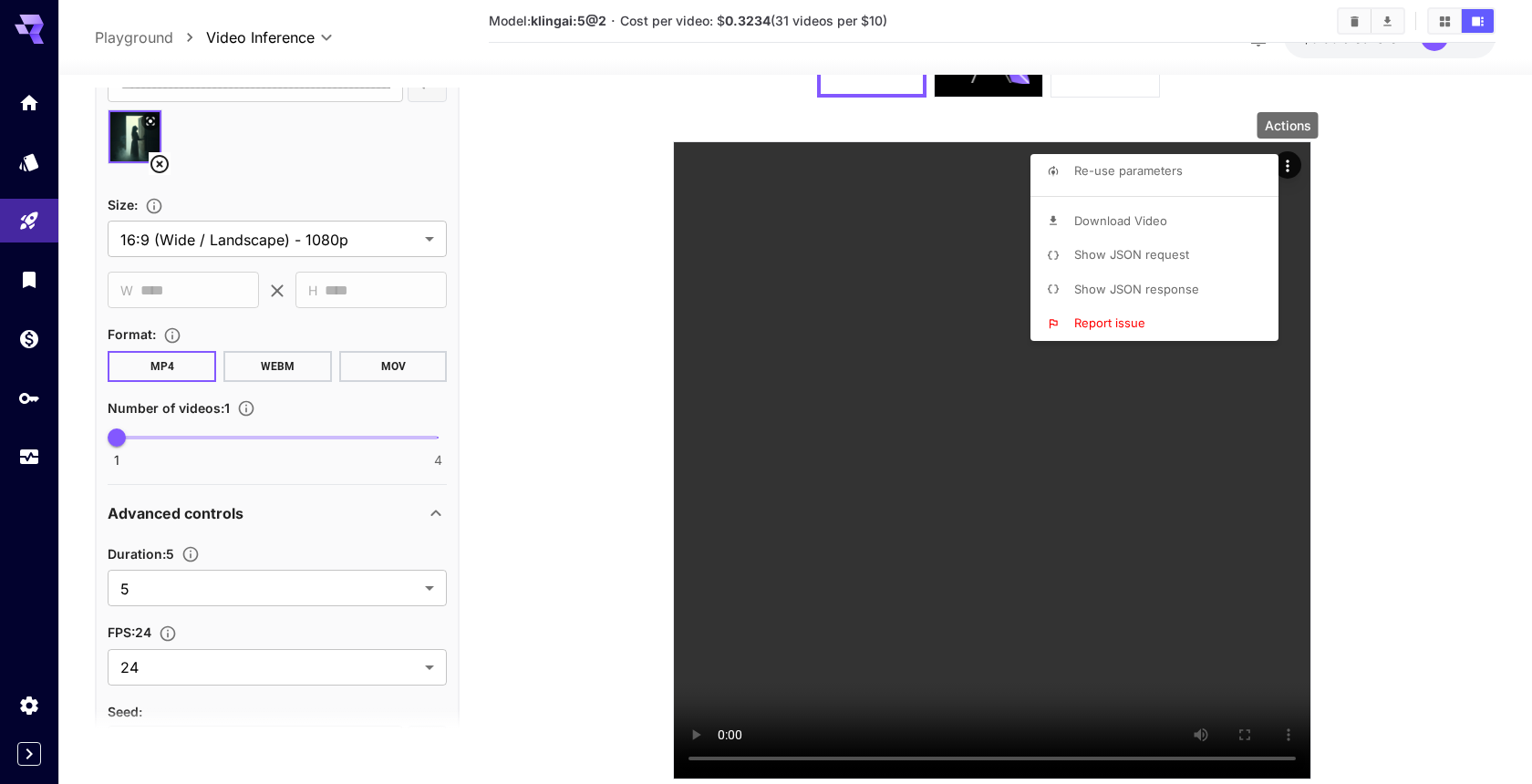 click on "Download Video" at bounding box center [1121, 221] 